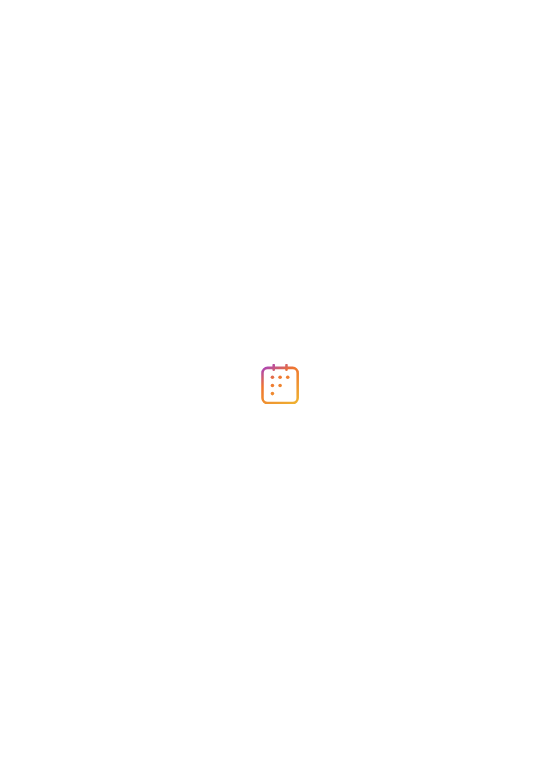 scroll, scrollTop: 0, scrollLeft: 0, axis: both 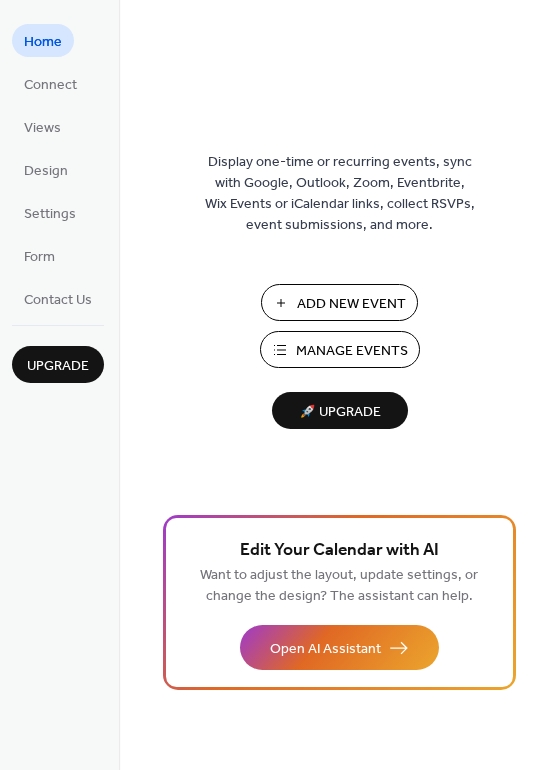 click on "Manage Events" at bounding box center (352, 351) 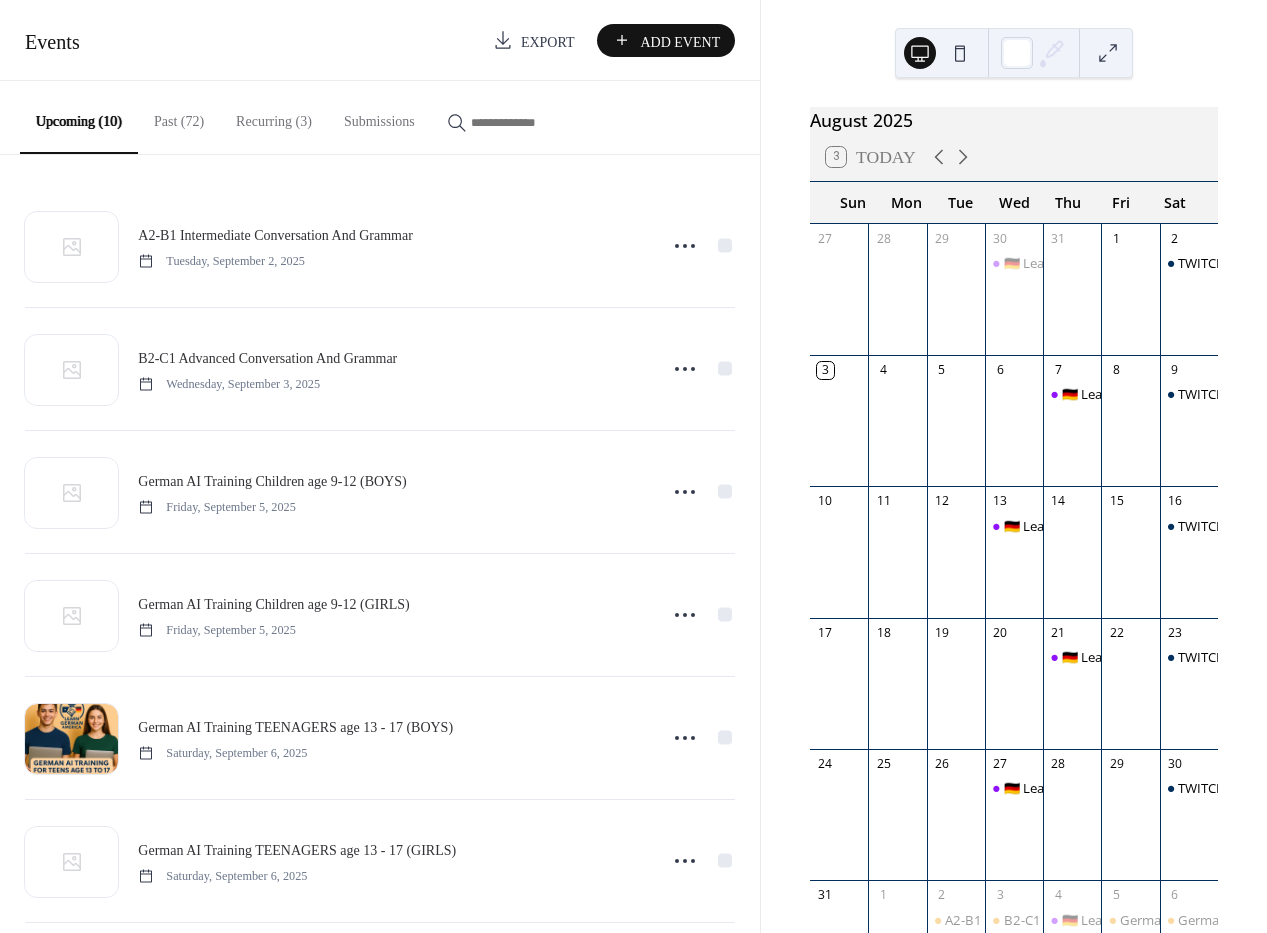 scroll, scrollTop: 0, scrollLeft: 0, axis: both 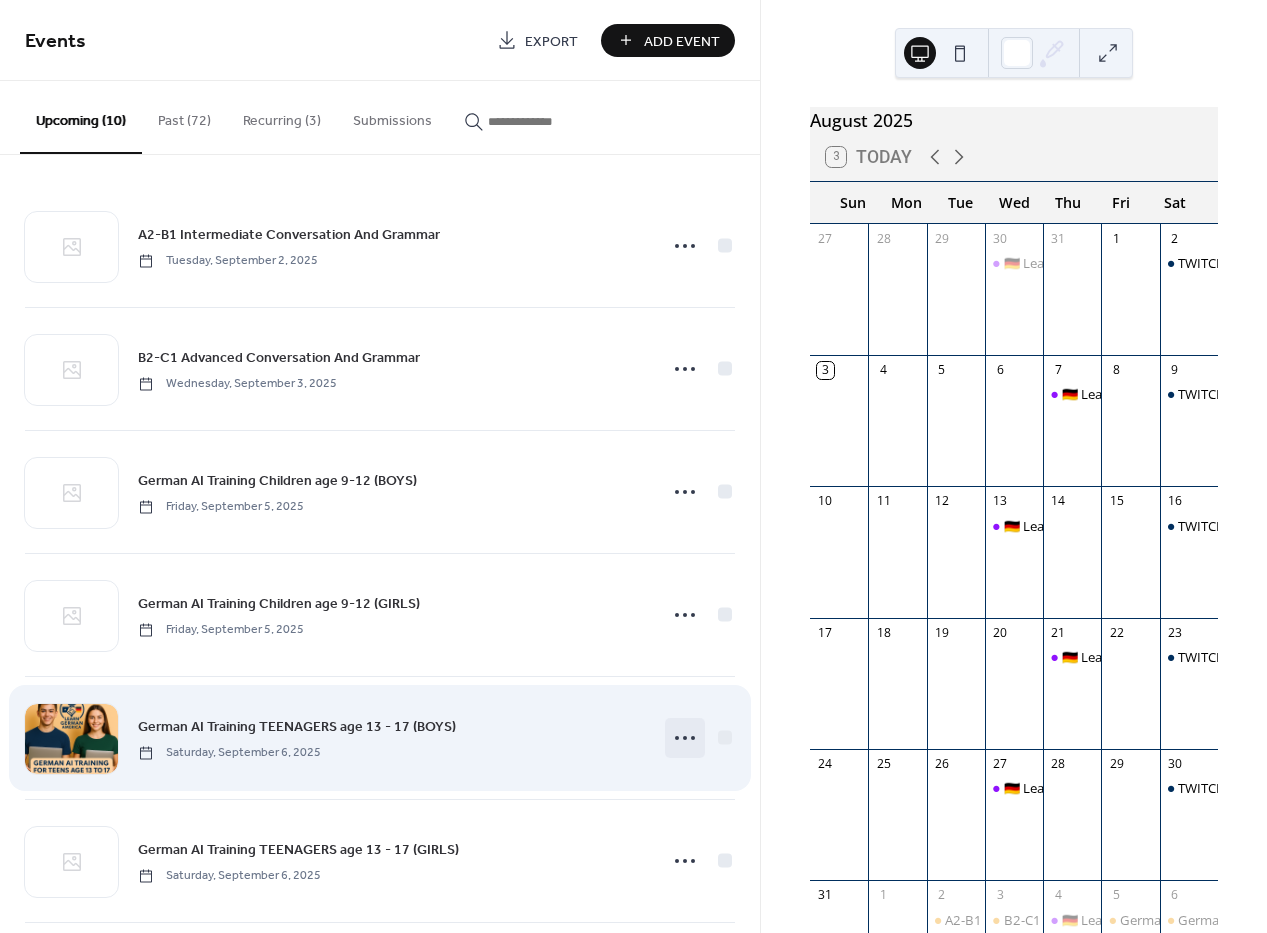 click 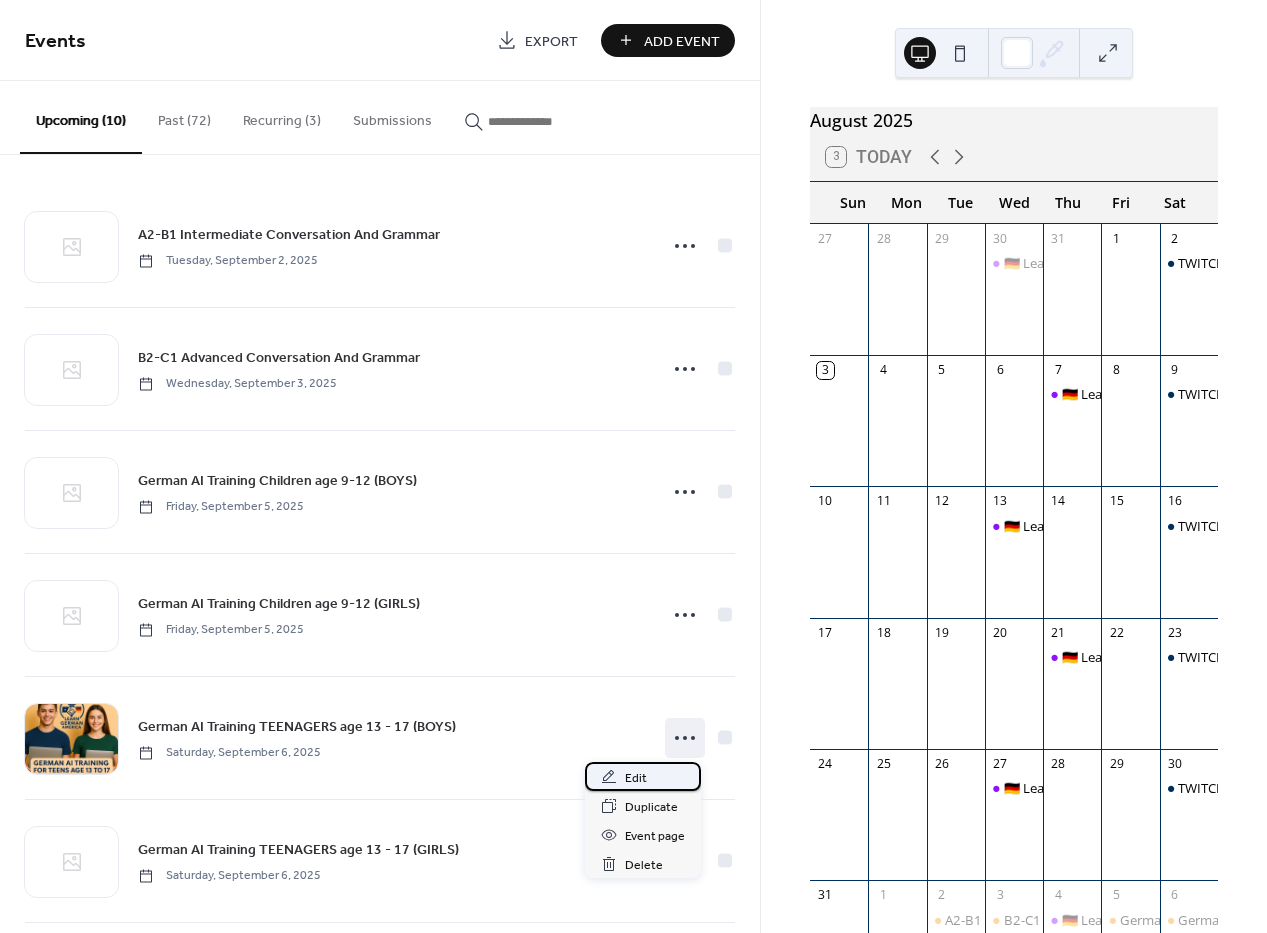 click on "Edit" at bounding box center (636, 778) 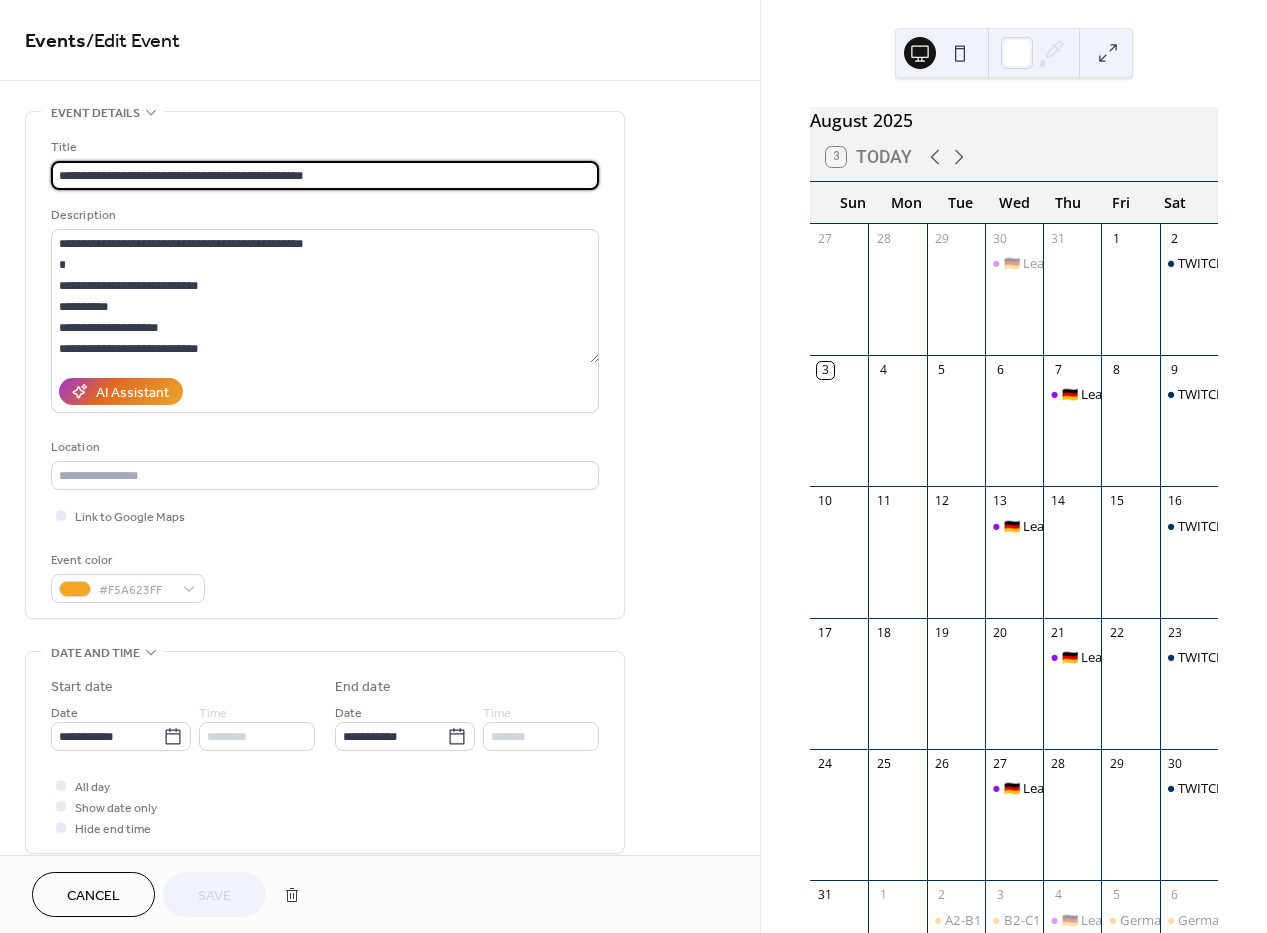 scroll, scrollTop: 471, scrollLeft: 0, axis: vertical 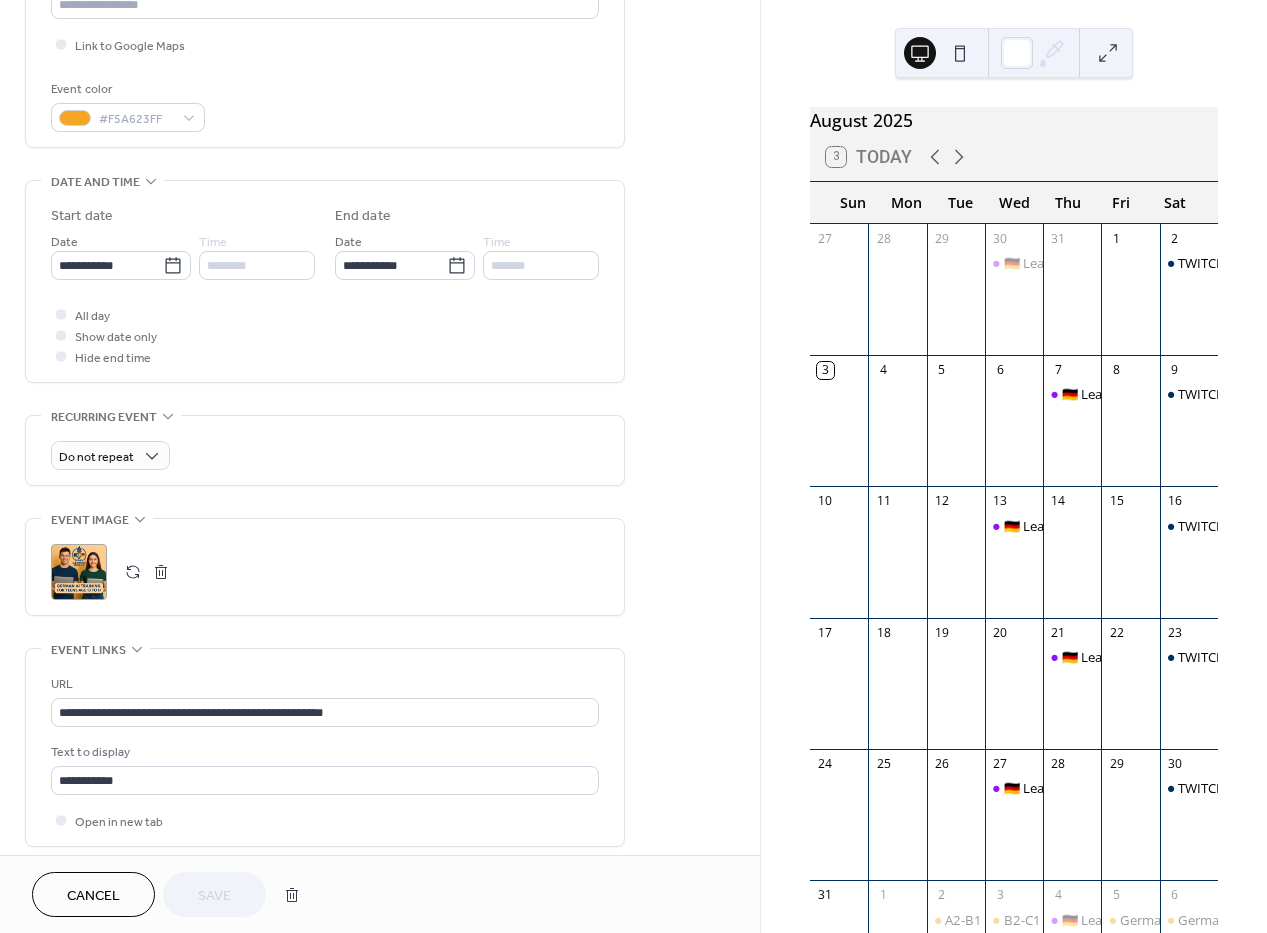 click at bounding box center [161, 572] 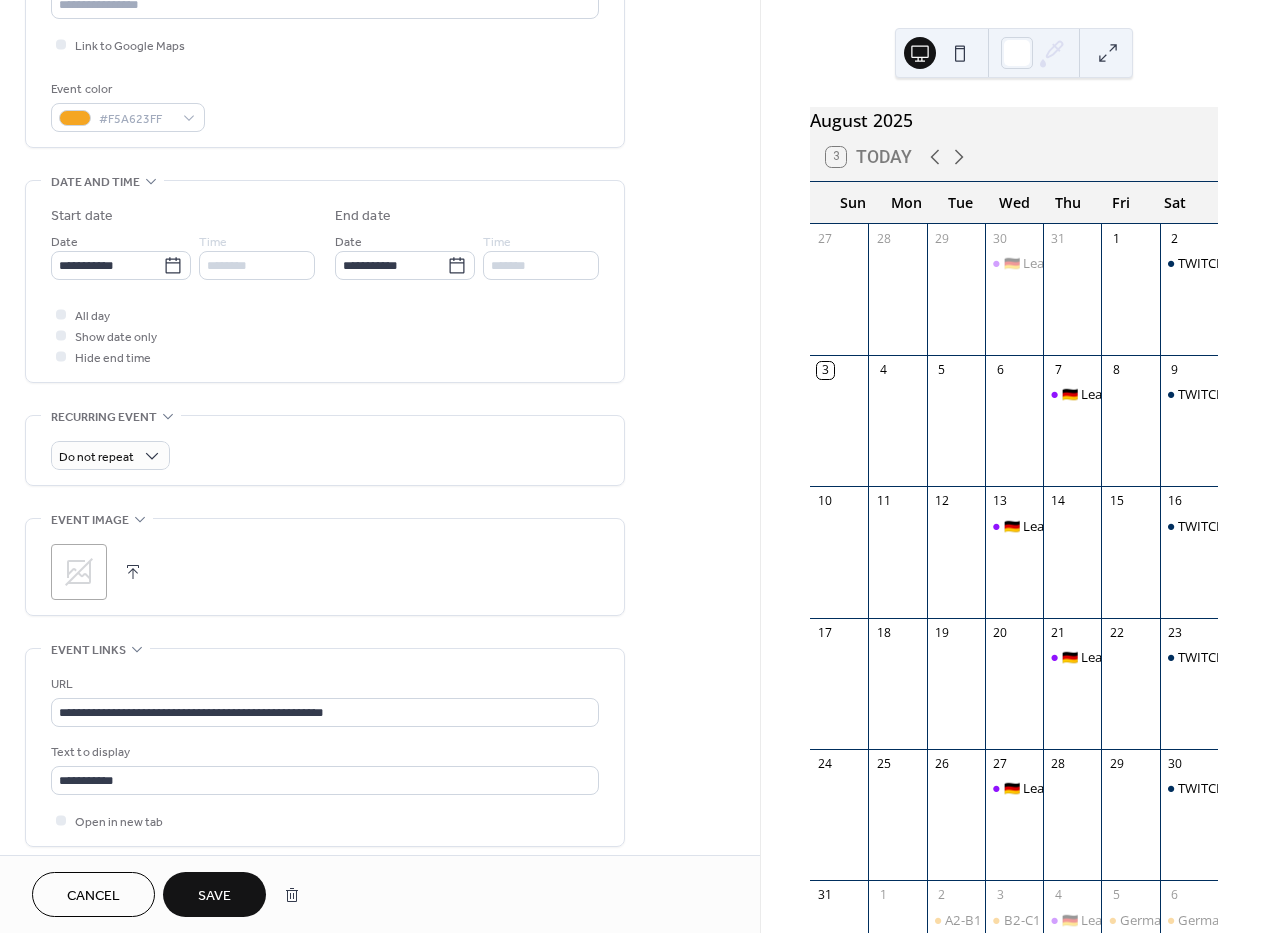 click at bounding box center [133, 572] 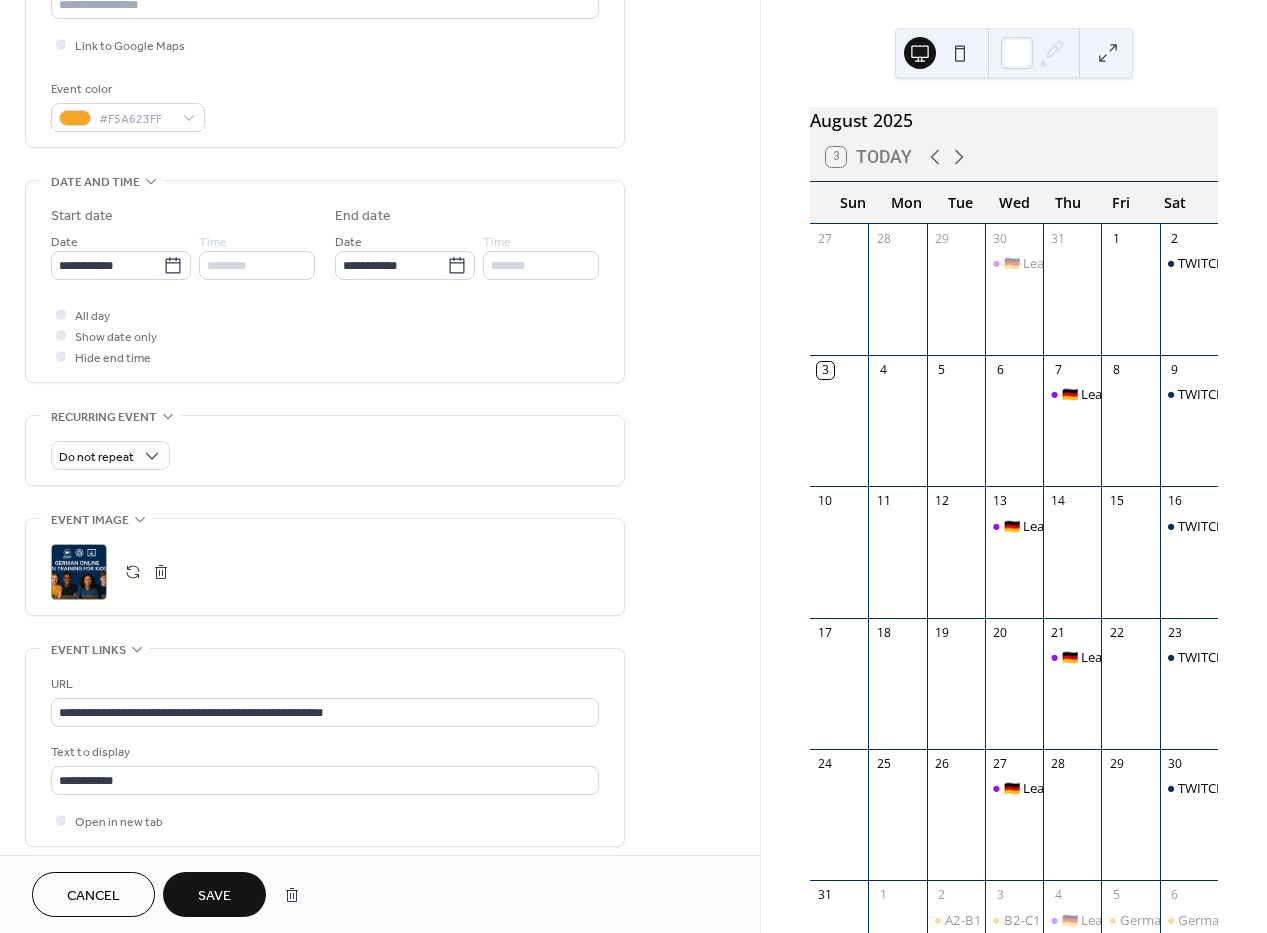 click on "Save" at bounding box center [214, 896] 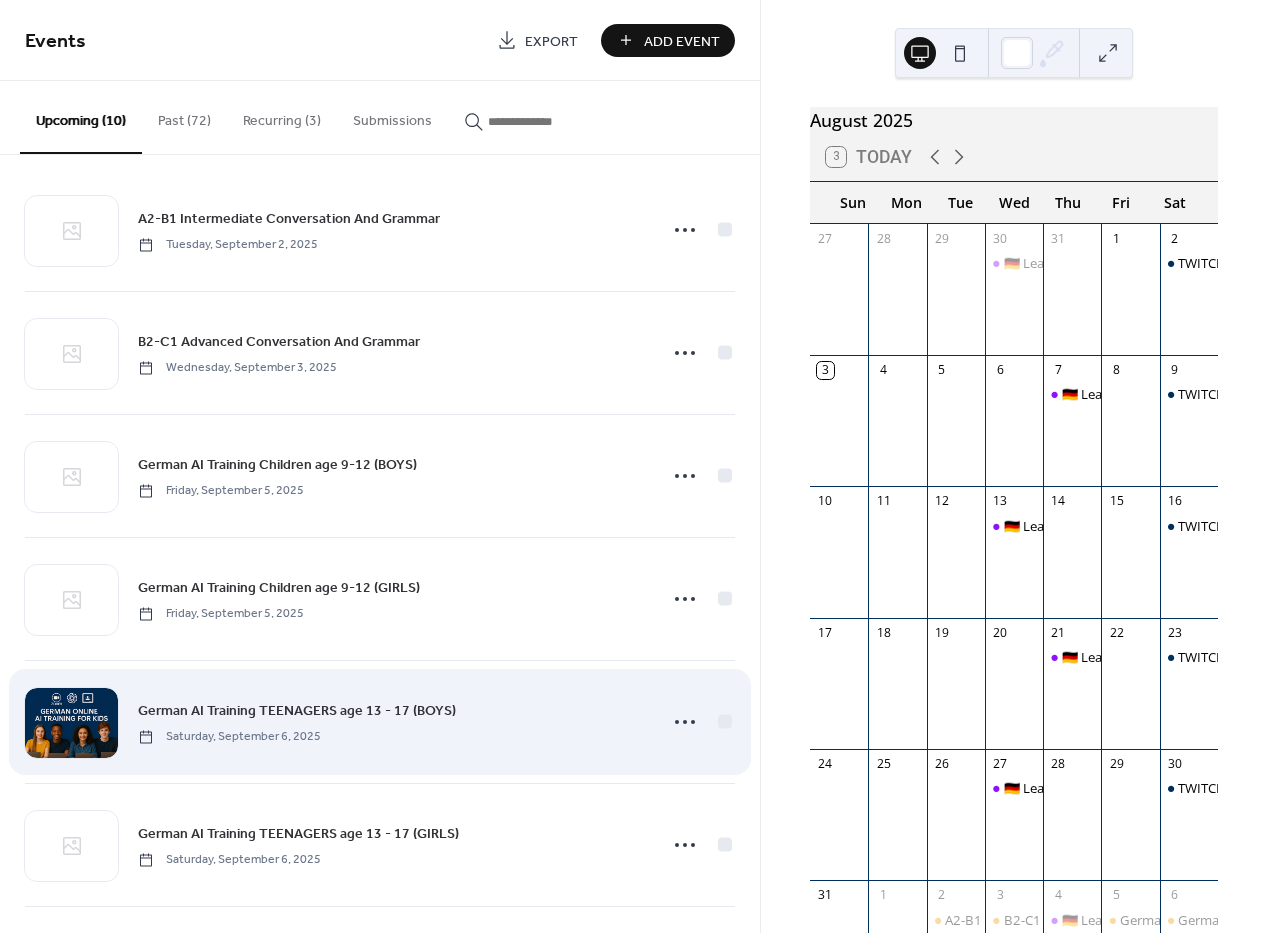 scroll, scrollTop: 75, scrollLeft: 0, axis: vertical 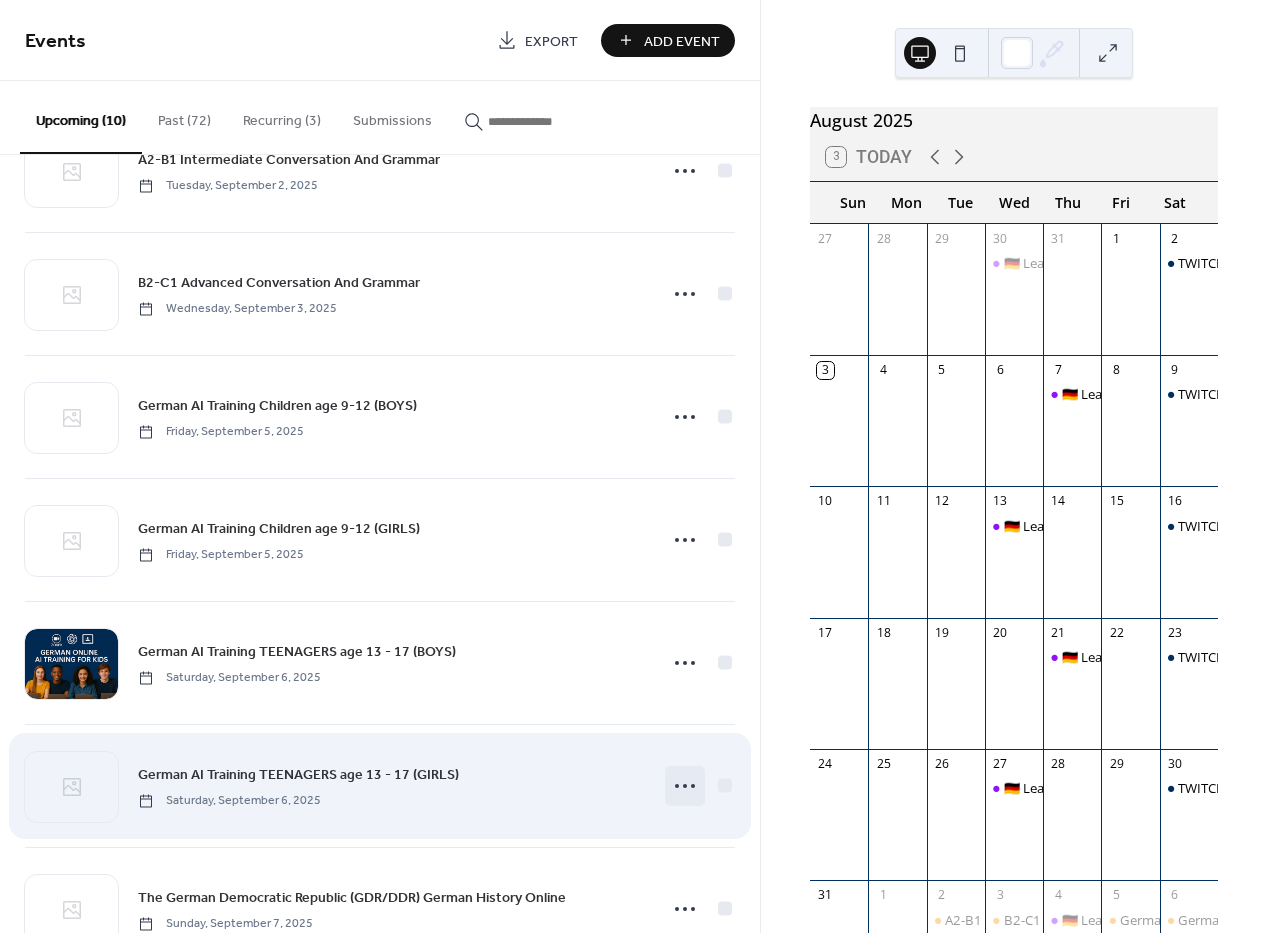 click 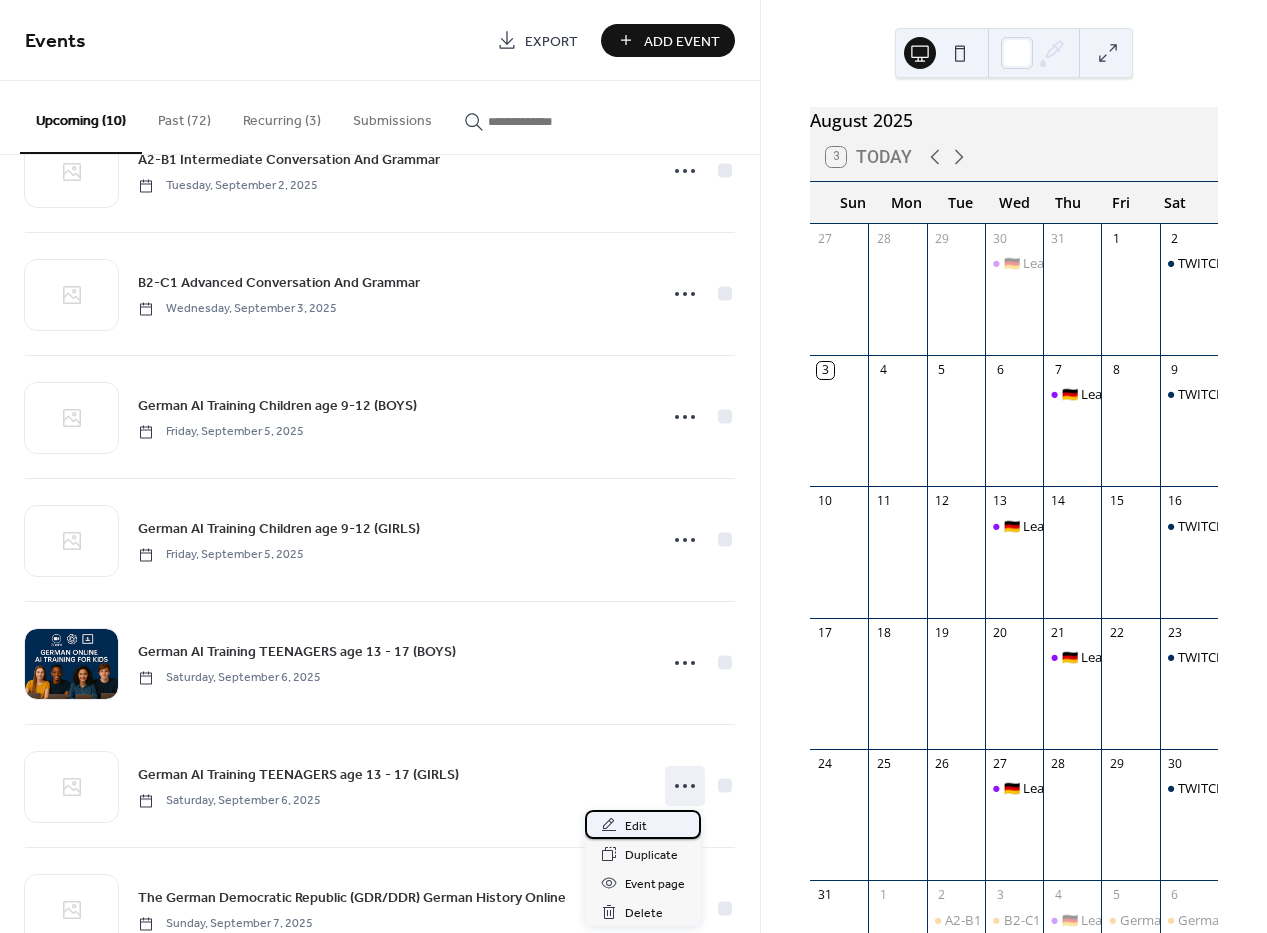 click on "Edit" at bounding box center (643, 824) 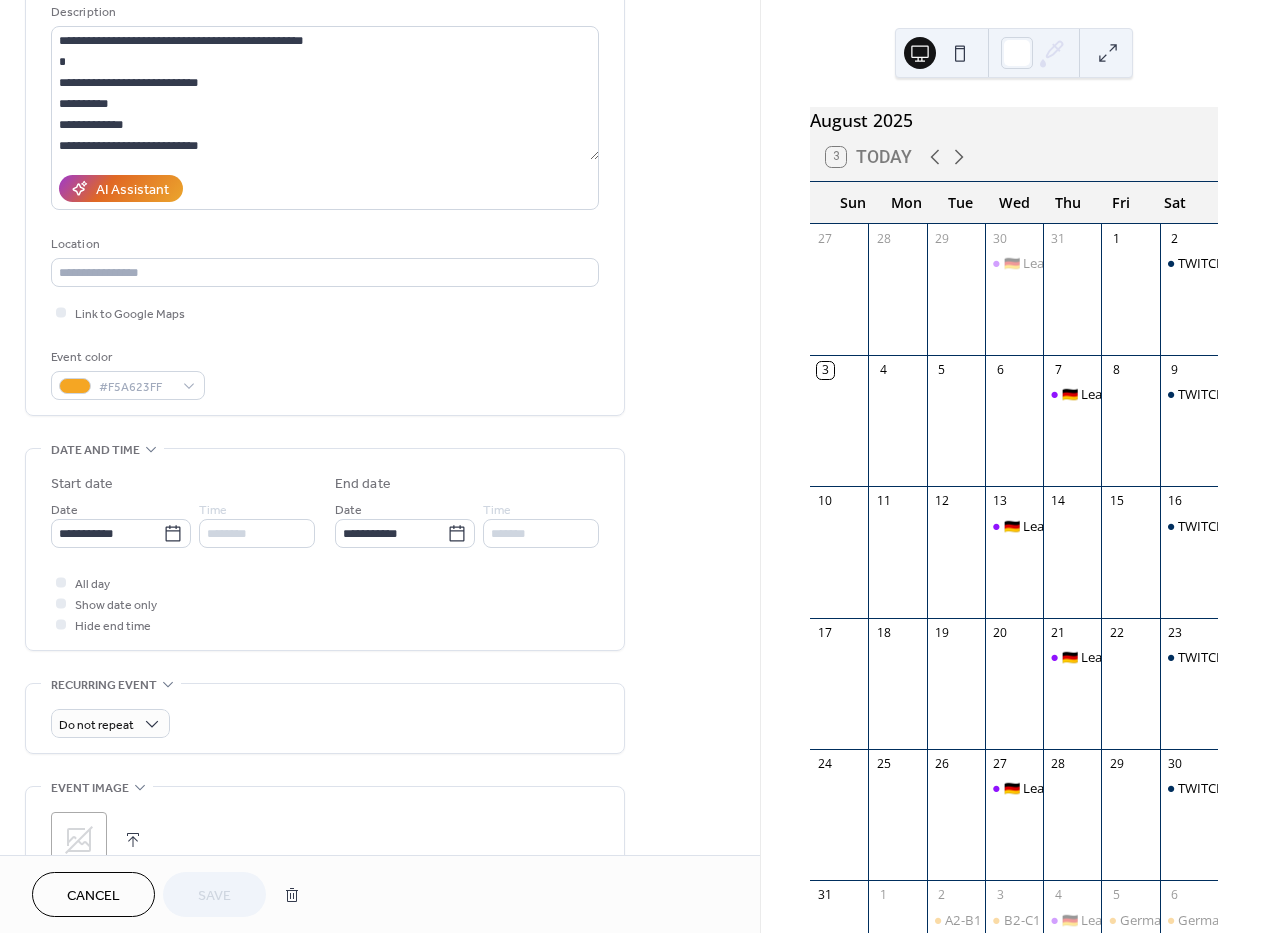 scroll, scrollTop: 283, scrollLeft: 0, axis: vertical 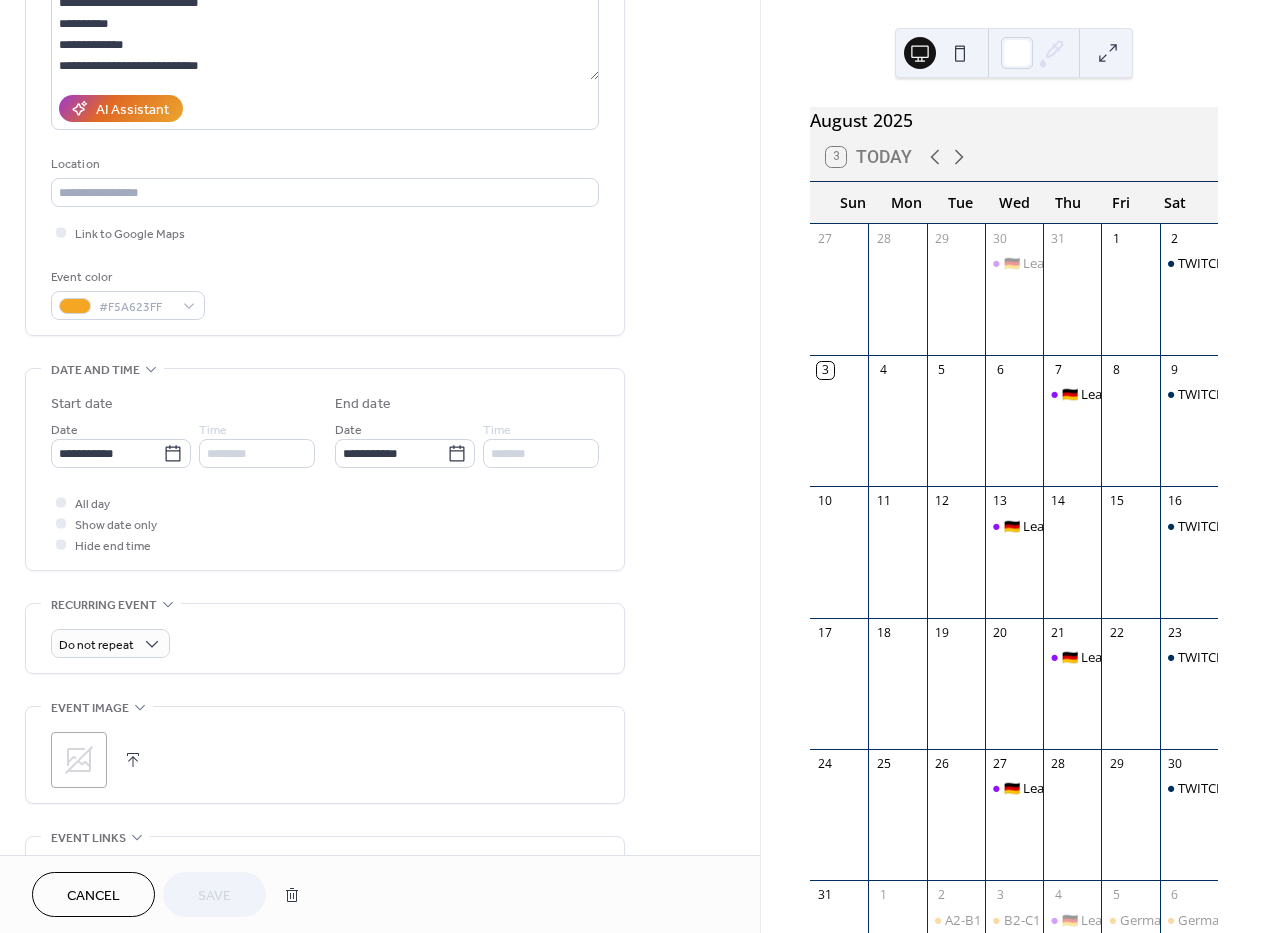 click at bounding box center [133, 760] 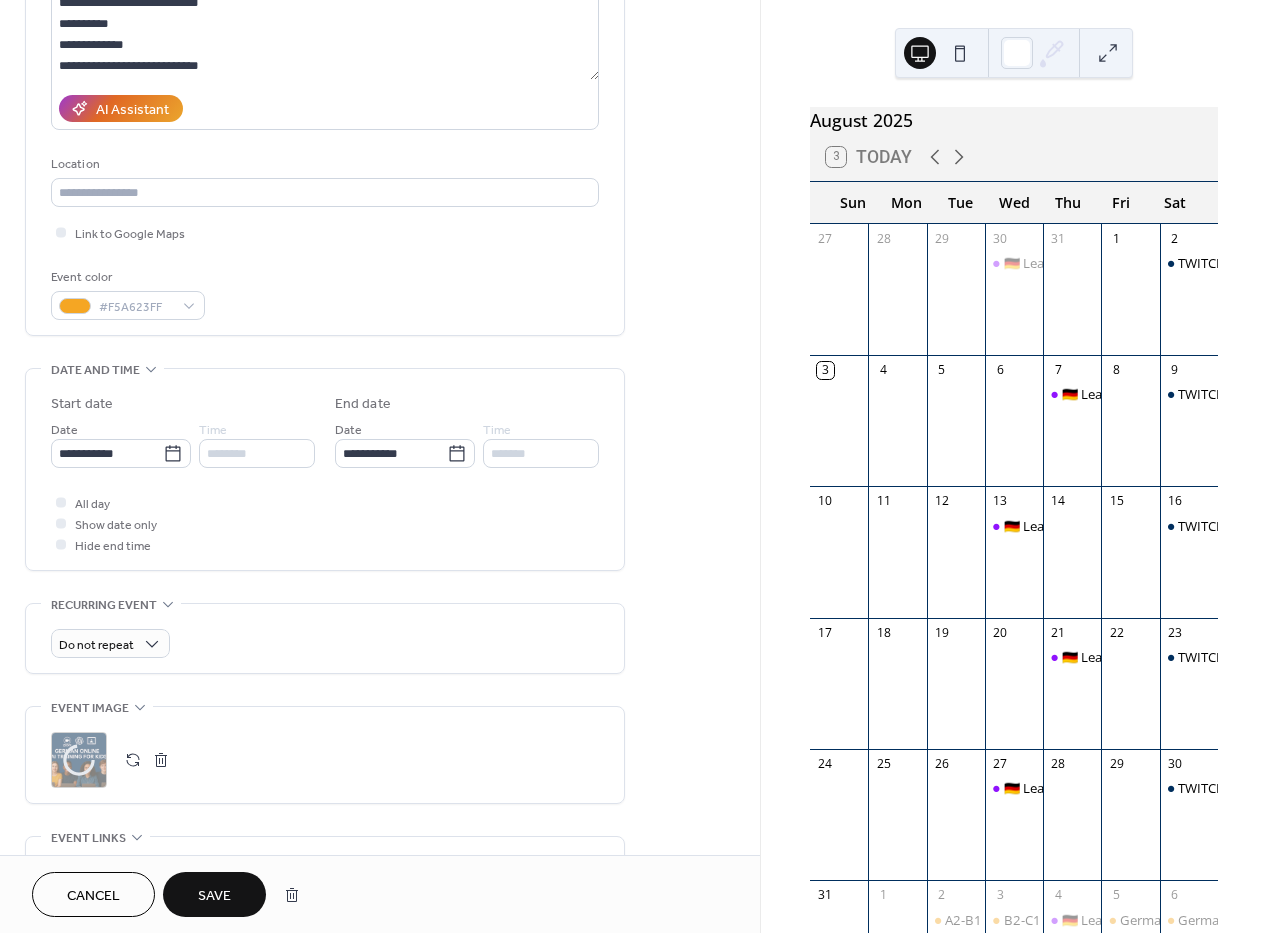 click on "Save" at bounding box center (214, 896) 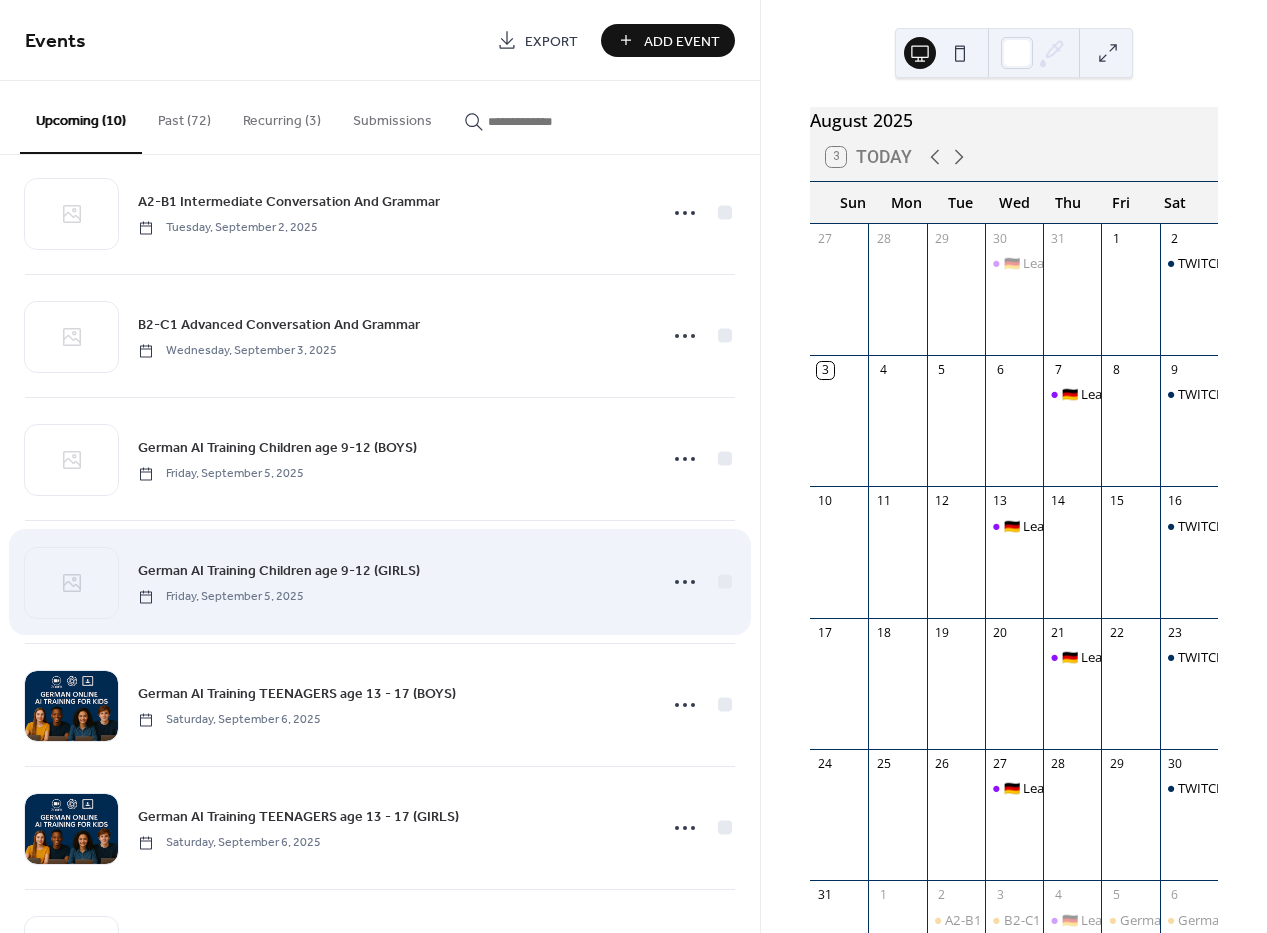 scroll, scrollTop: 394, scrollLeft: 0, axis: vertical 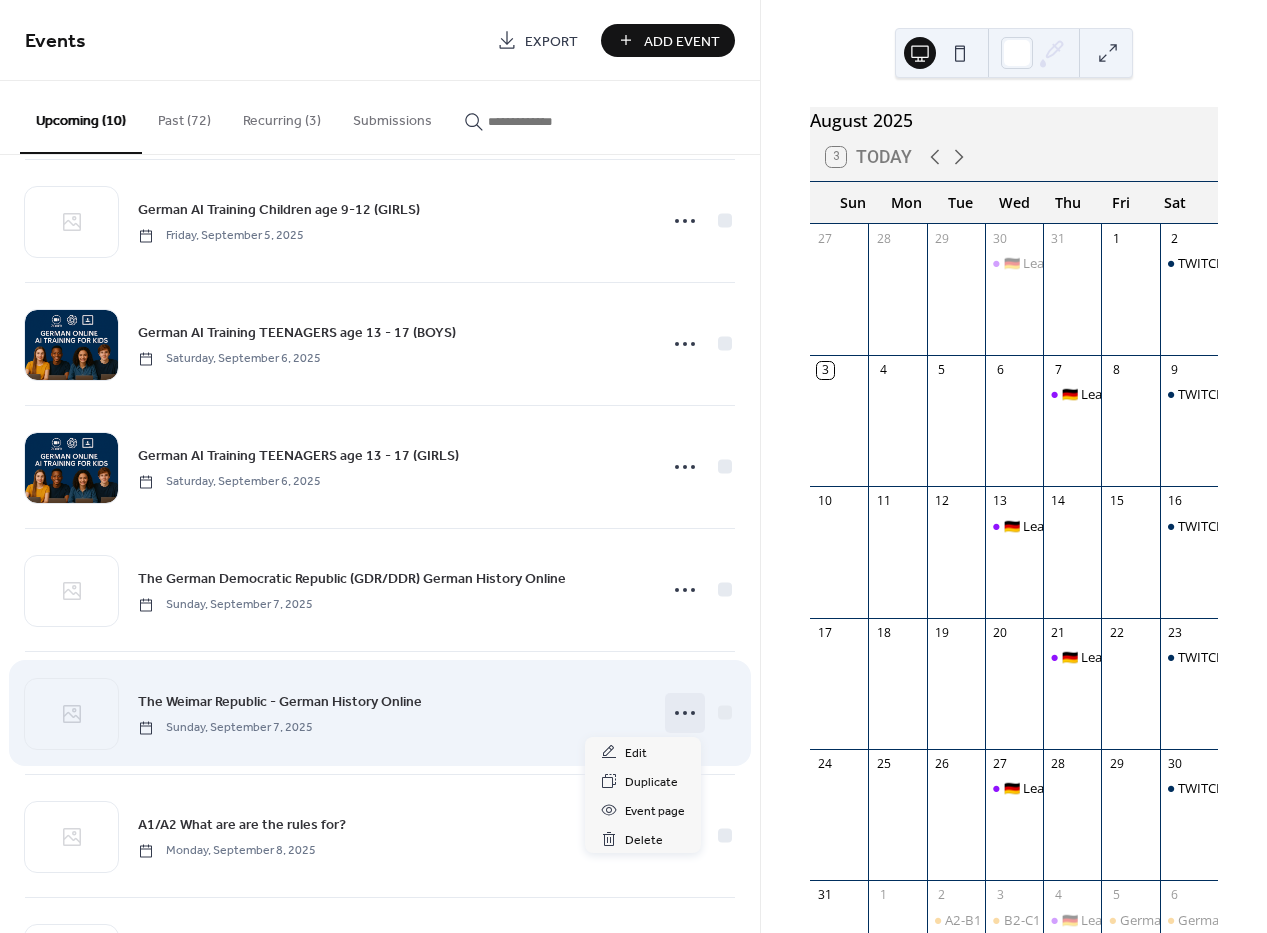 click 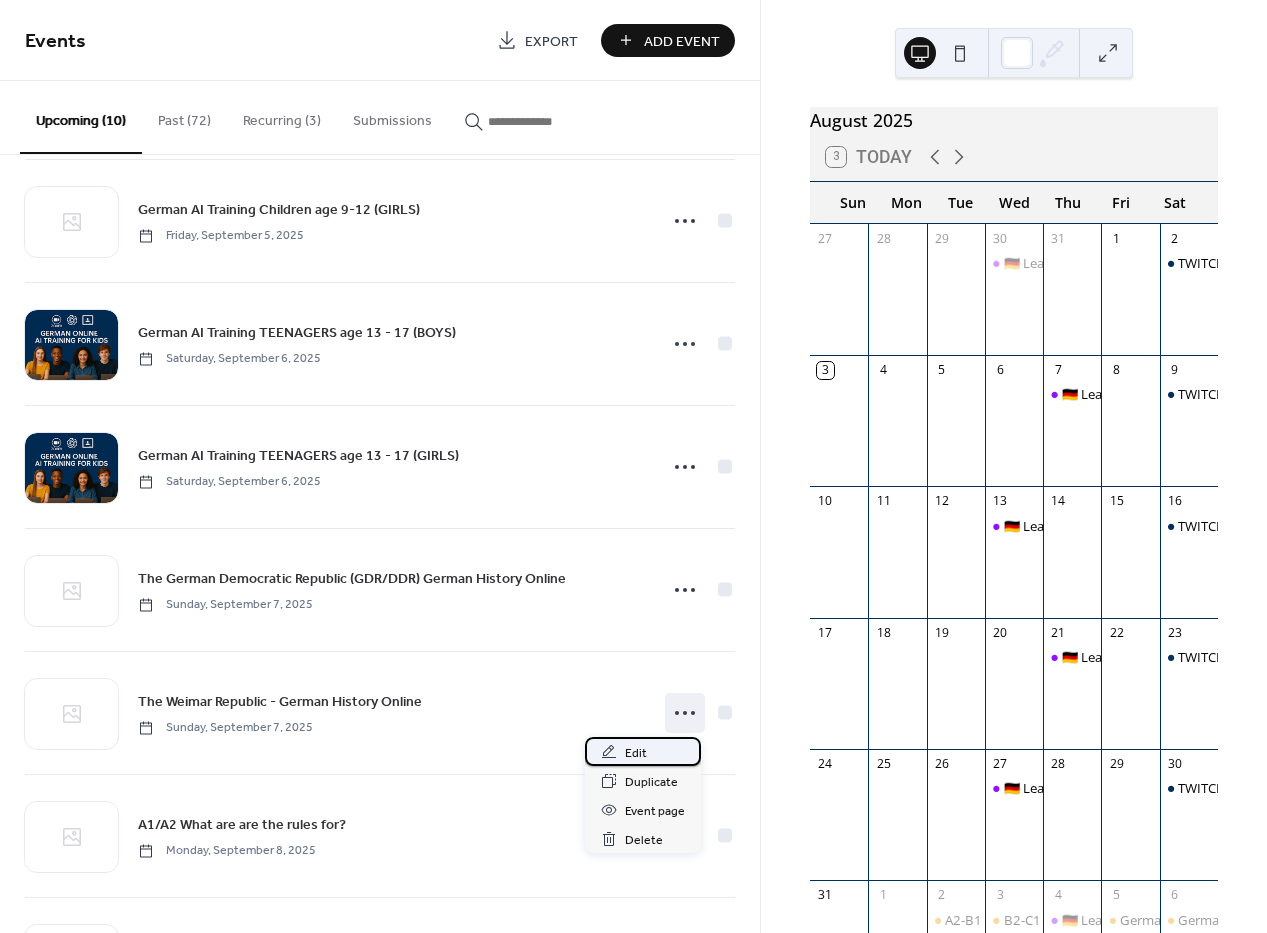 click on "Edit" at bounding box center (643, 751) 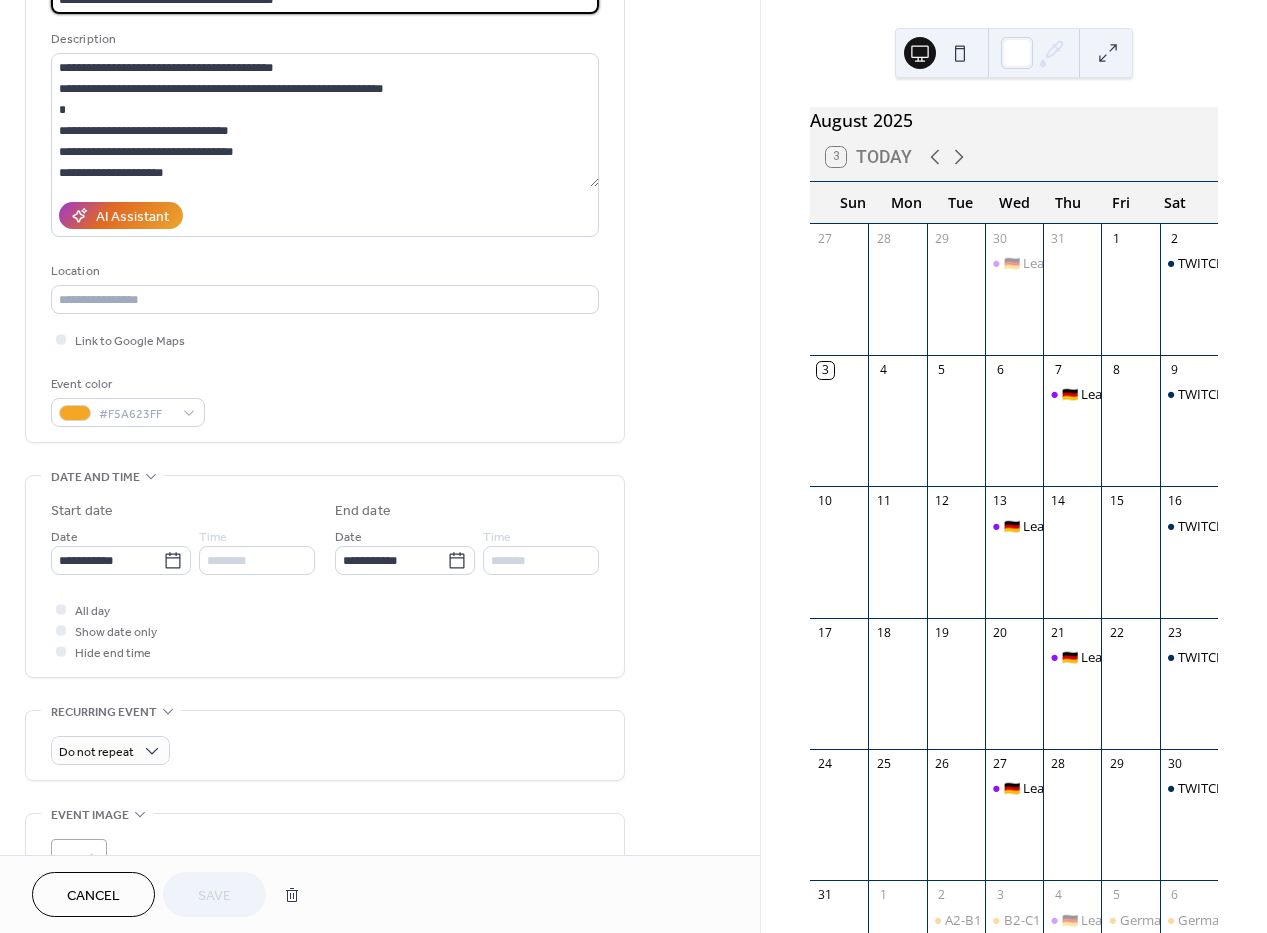 scroll, scrollTop: 327, scrollLeft: 0, axis: vertical 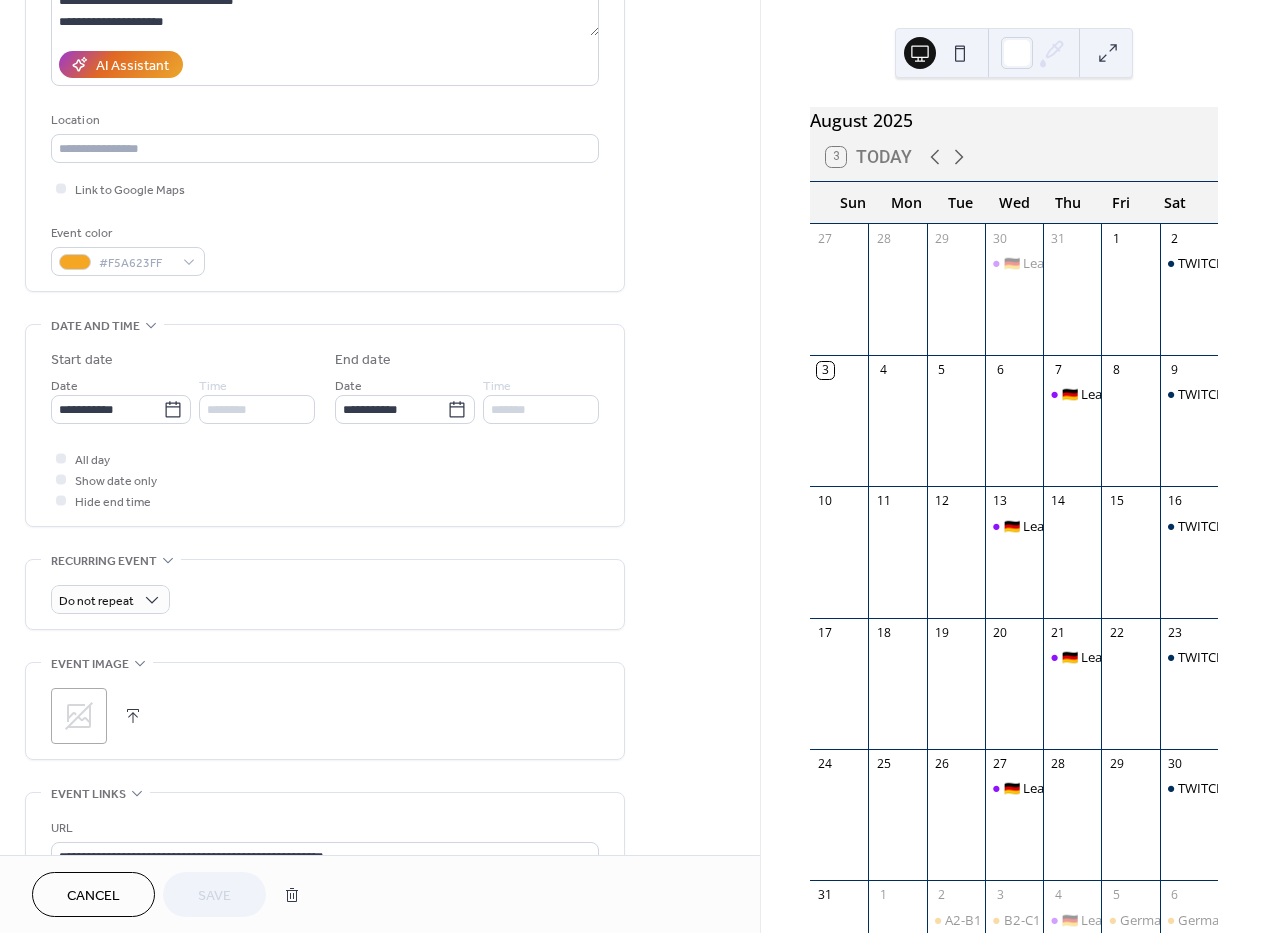 click on ";" at bounding box center (79, 716) 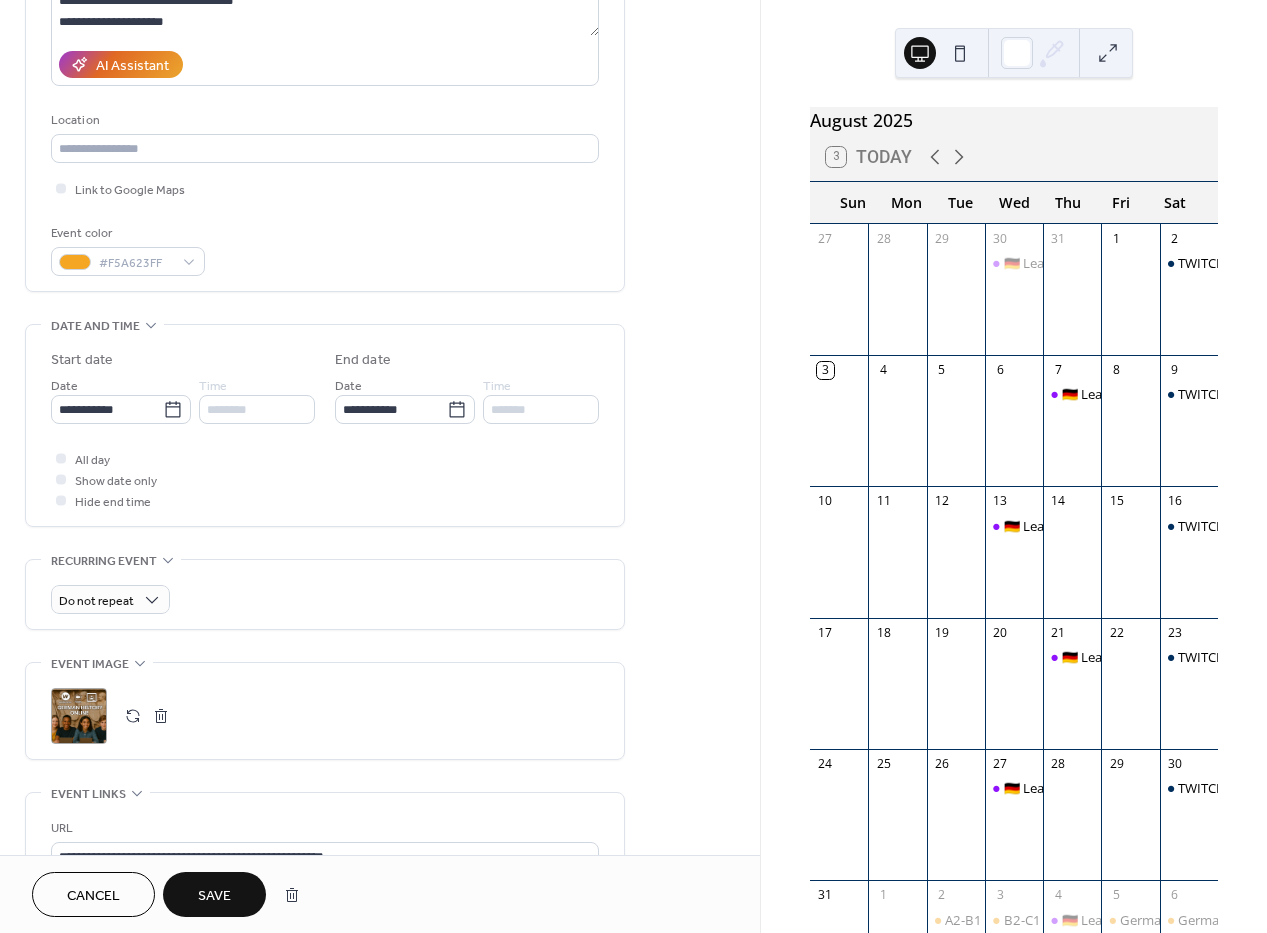 click on "Save" at bounding box center (214, 894) 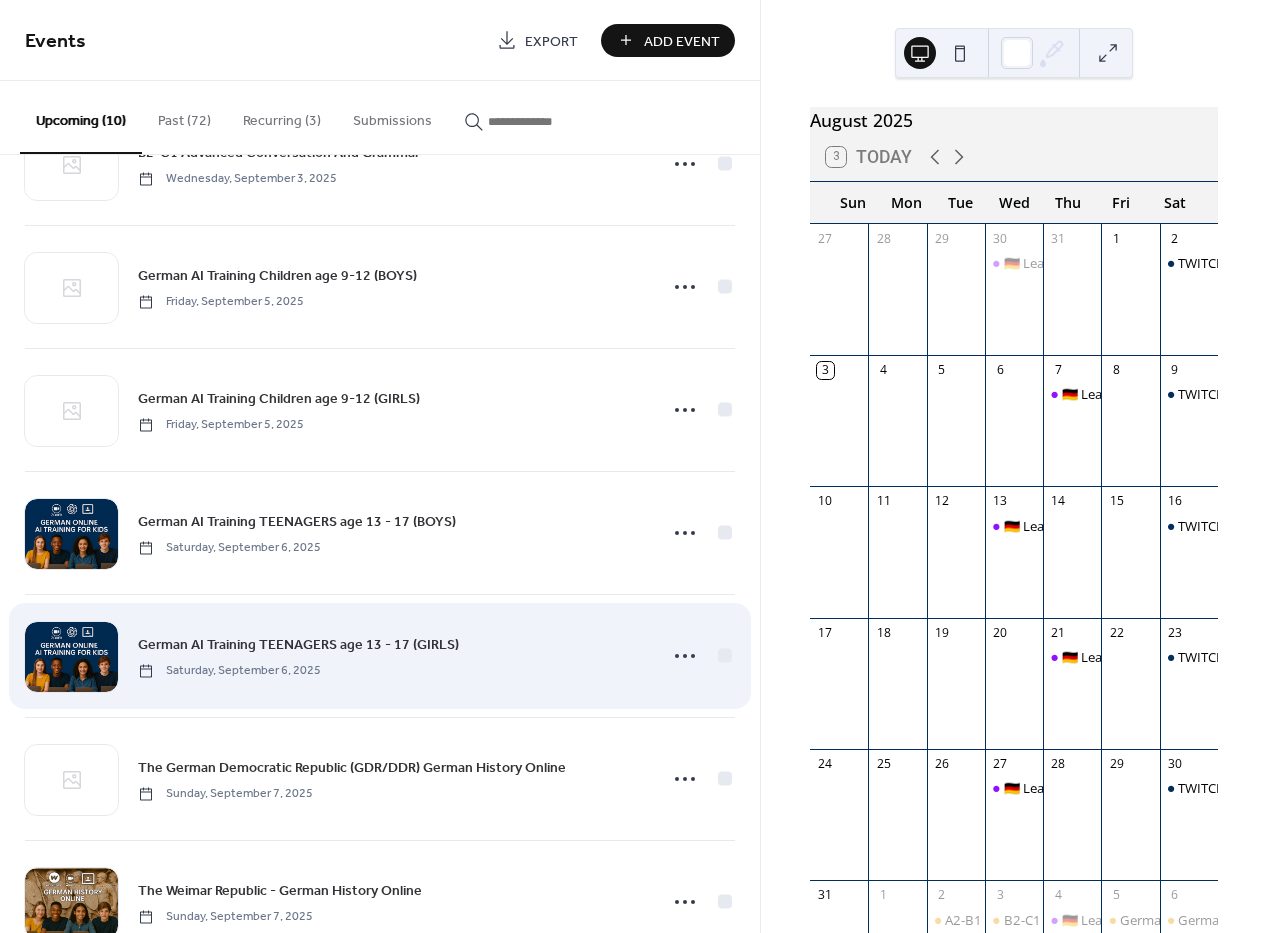 scroll, scrollTop: 379, scrollLeft: 0, axis: vertical 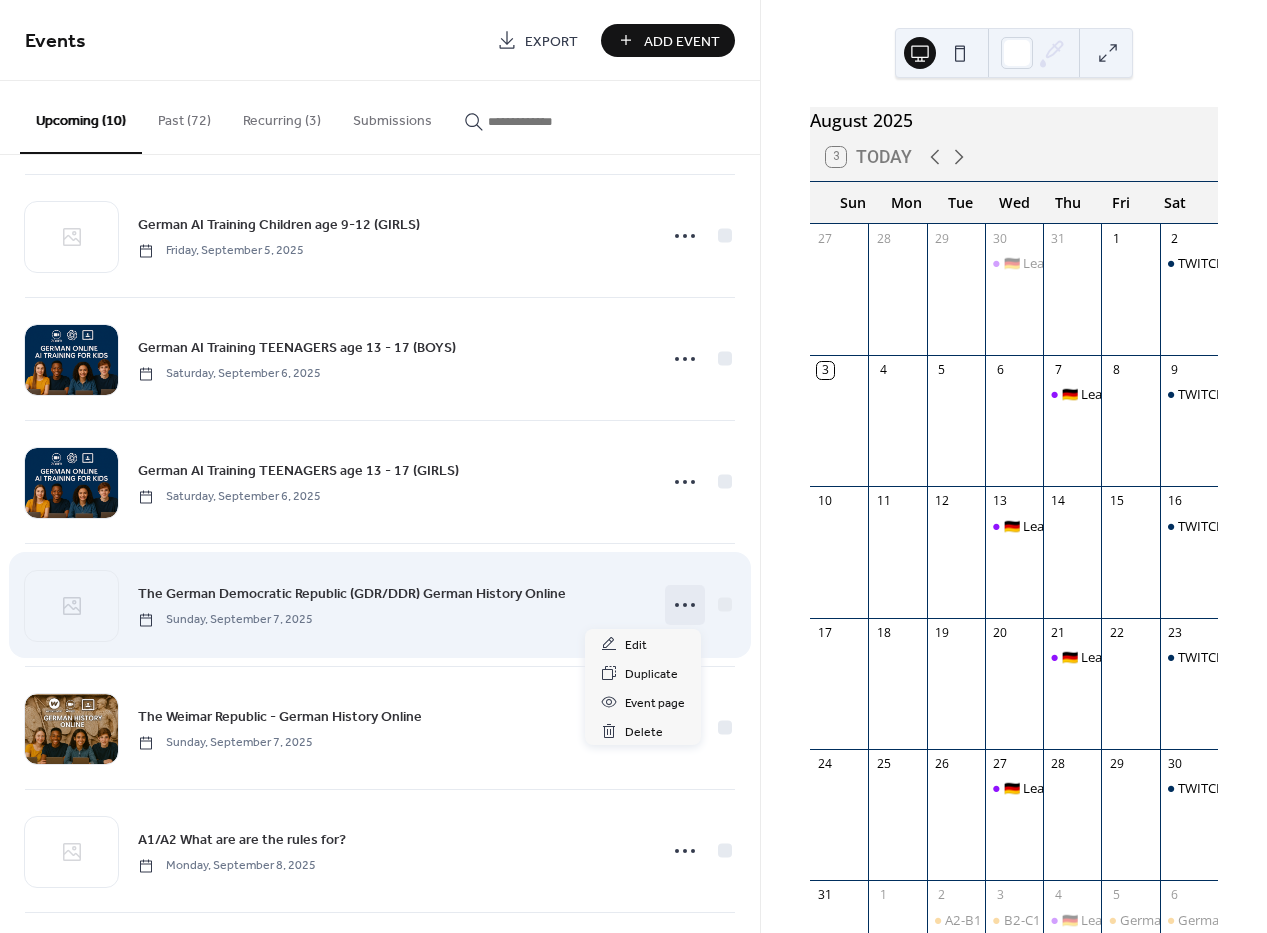 click 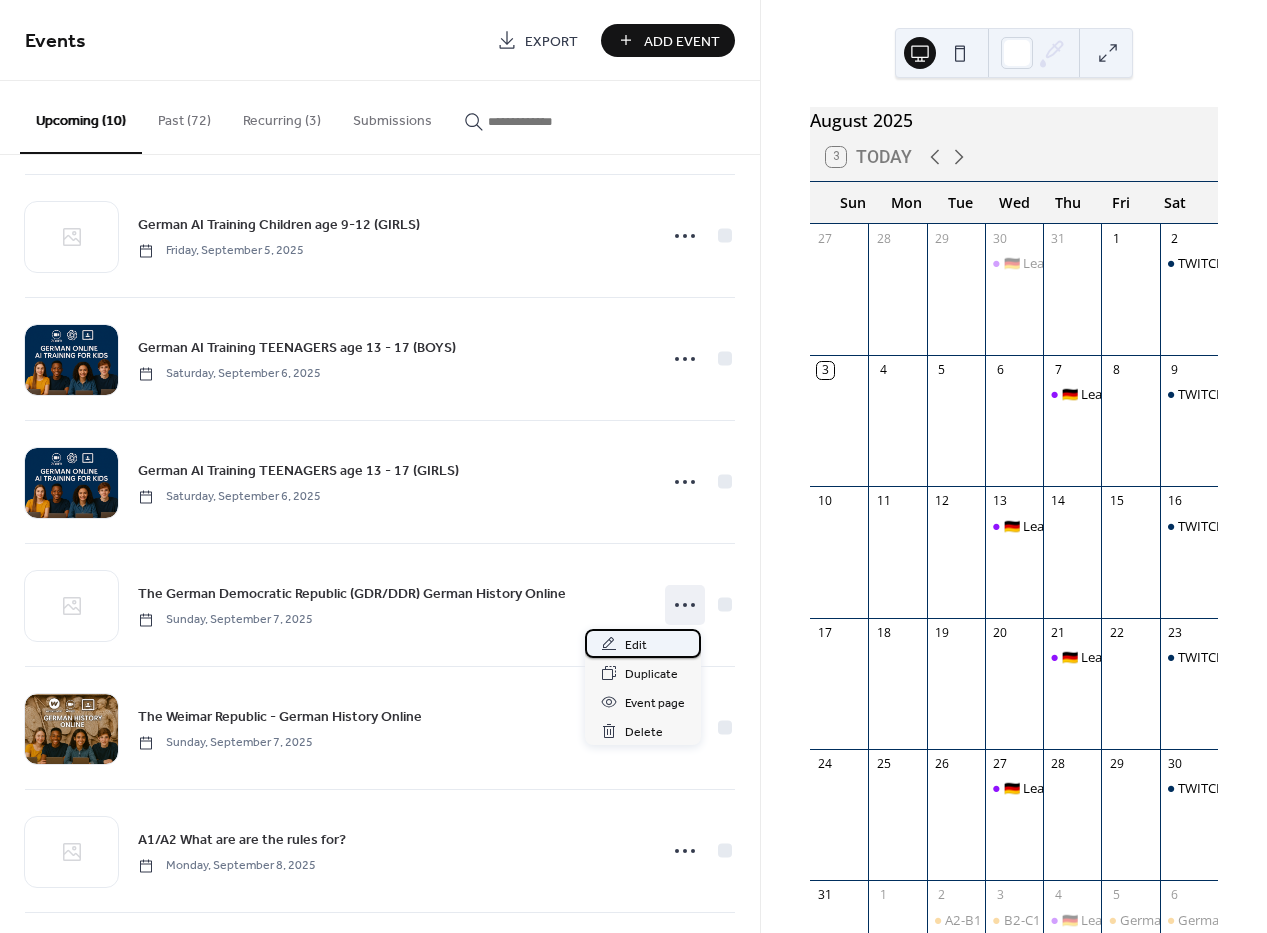 click on "Edit" at bounding box center [643, 643] 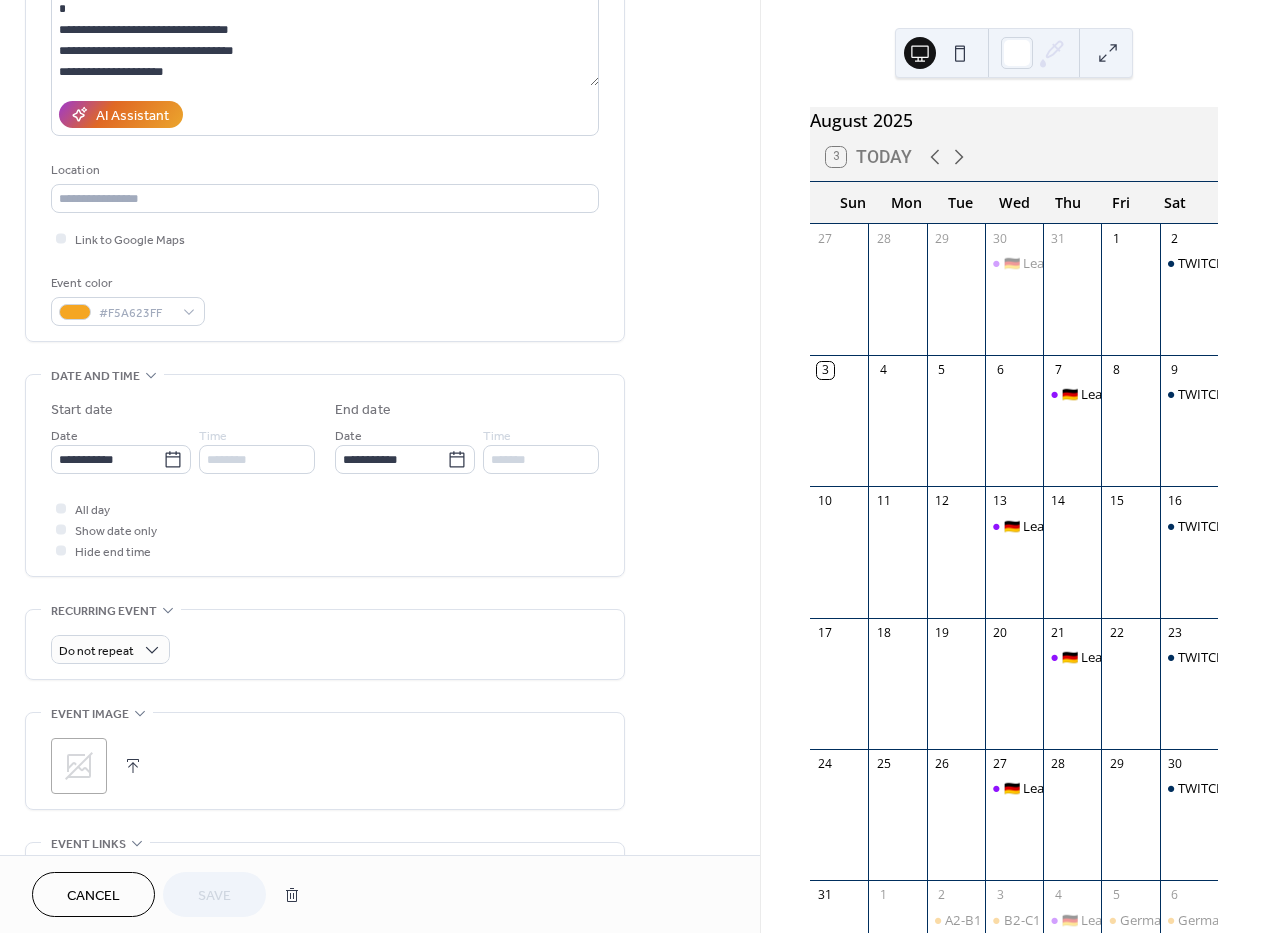 scroll, scrollTop: 430, scrollLeft: 0, axis: vertical 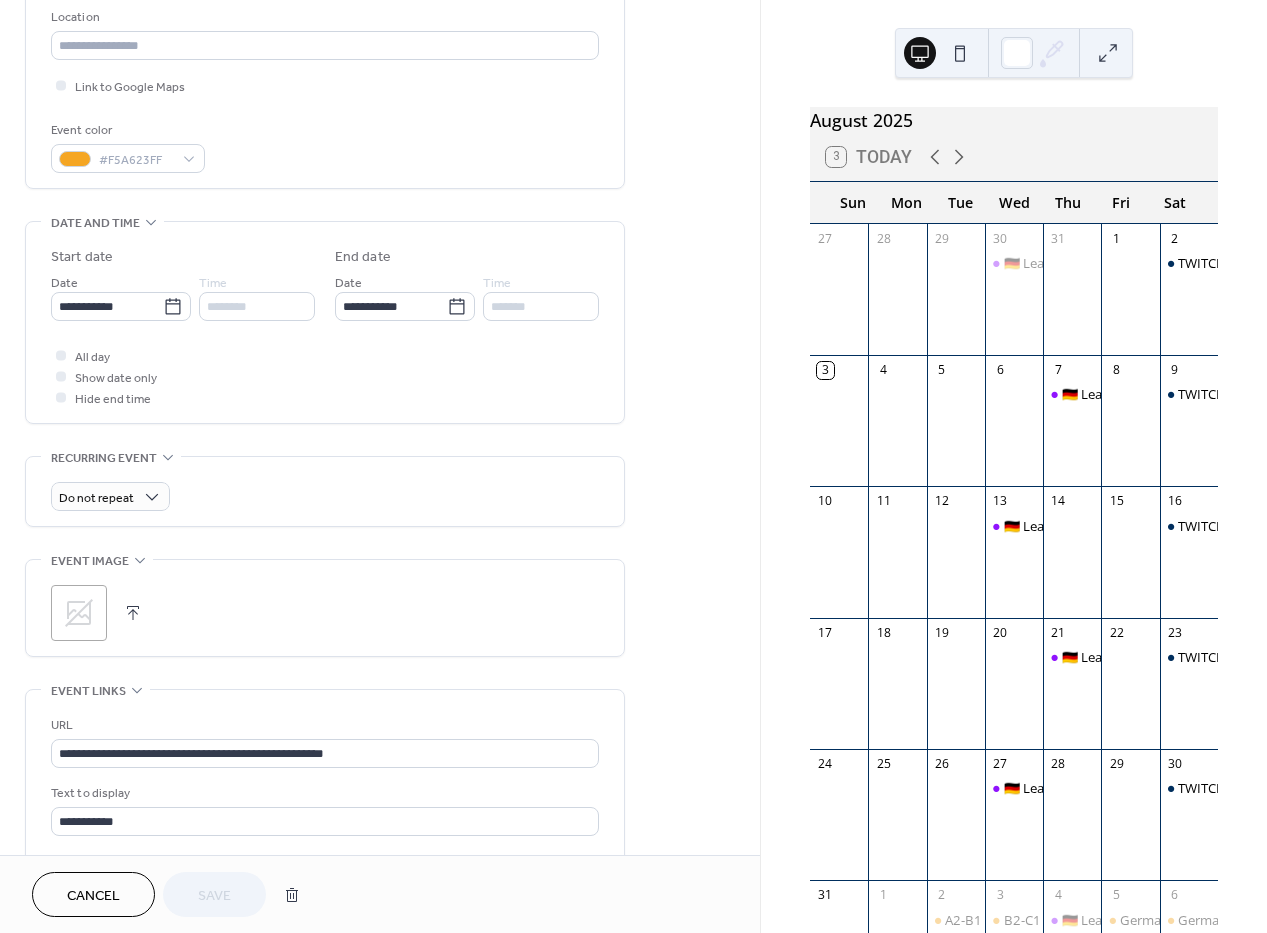 click at bounding box center (133, 613) 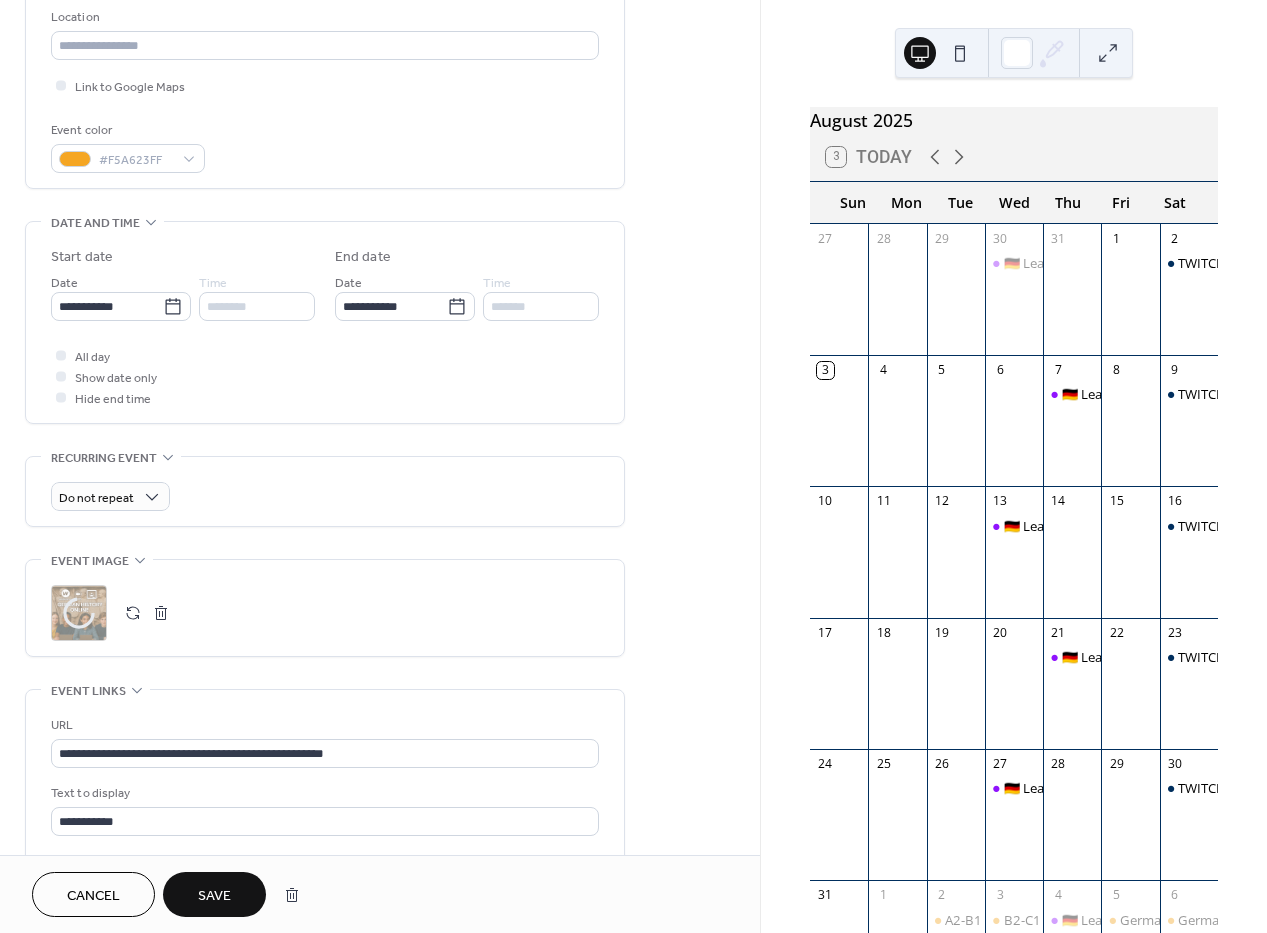 click on "Save" at bounding box center [214, 896] 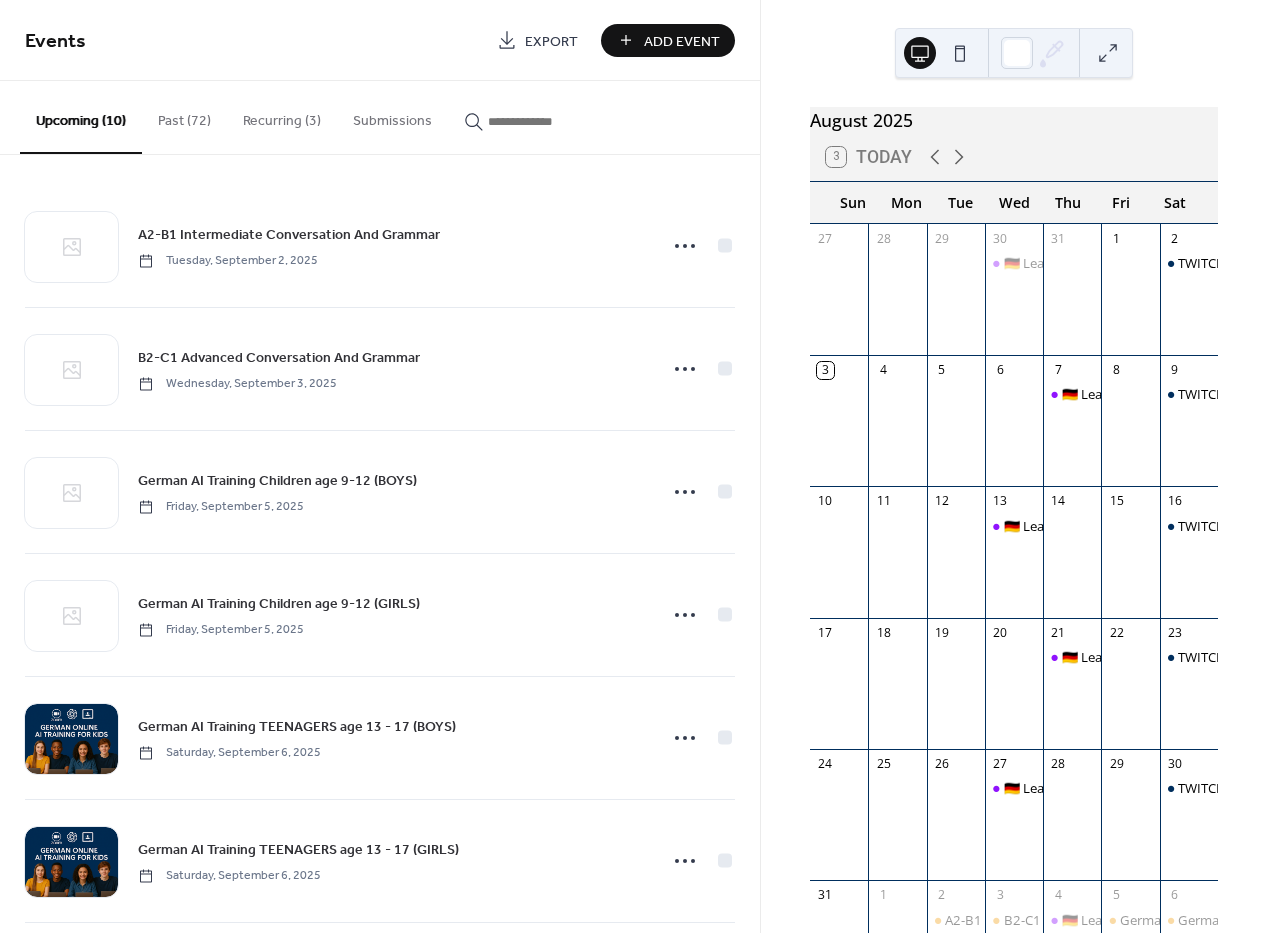 scroll, scrollTop: 511, scrollLeft: 0, axis: vertical 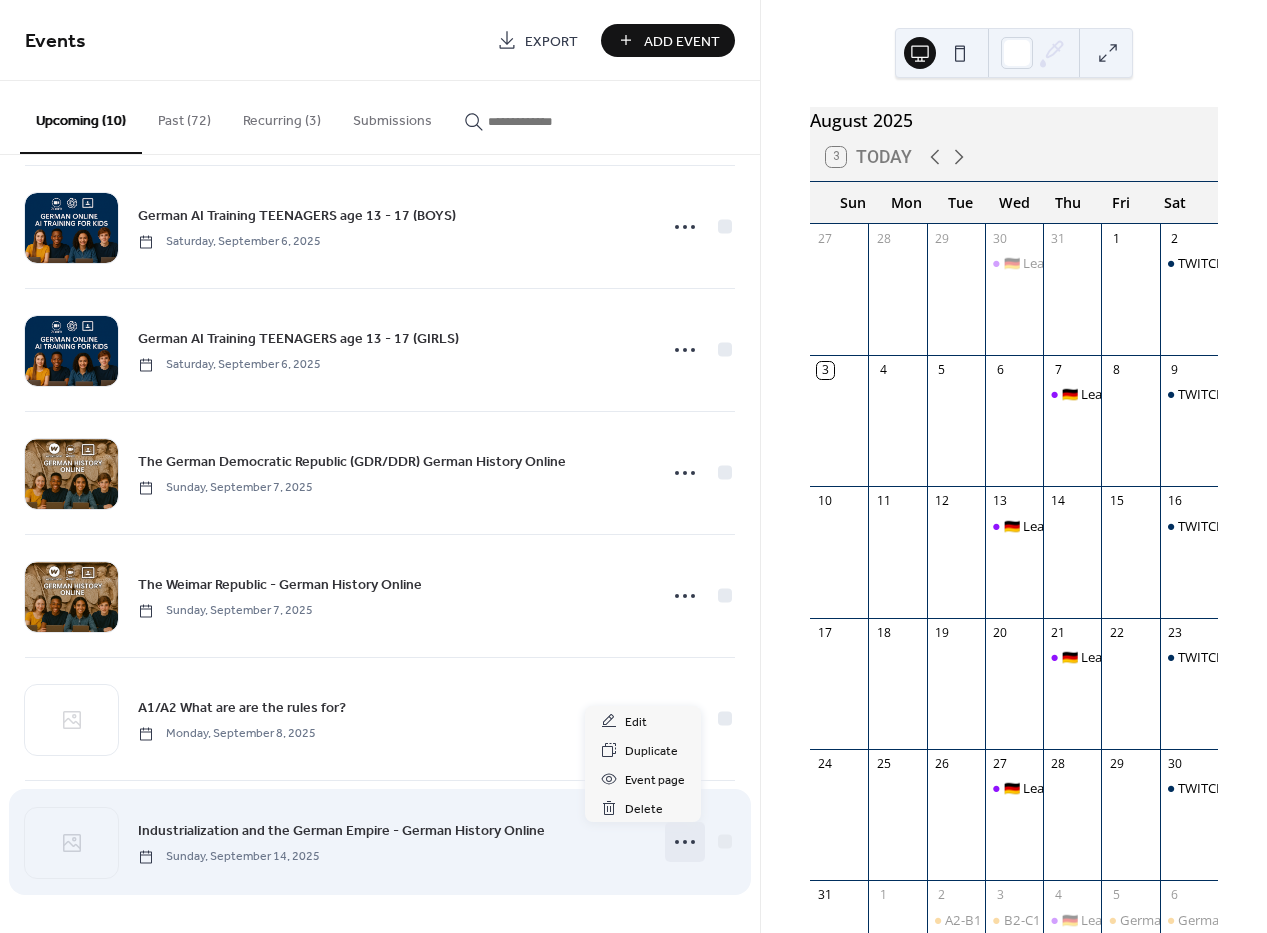 click 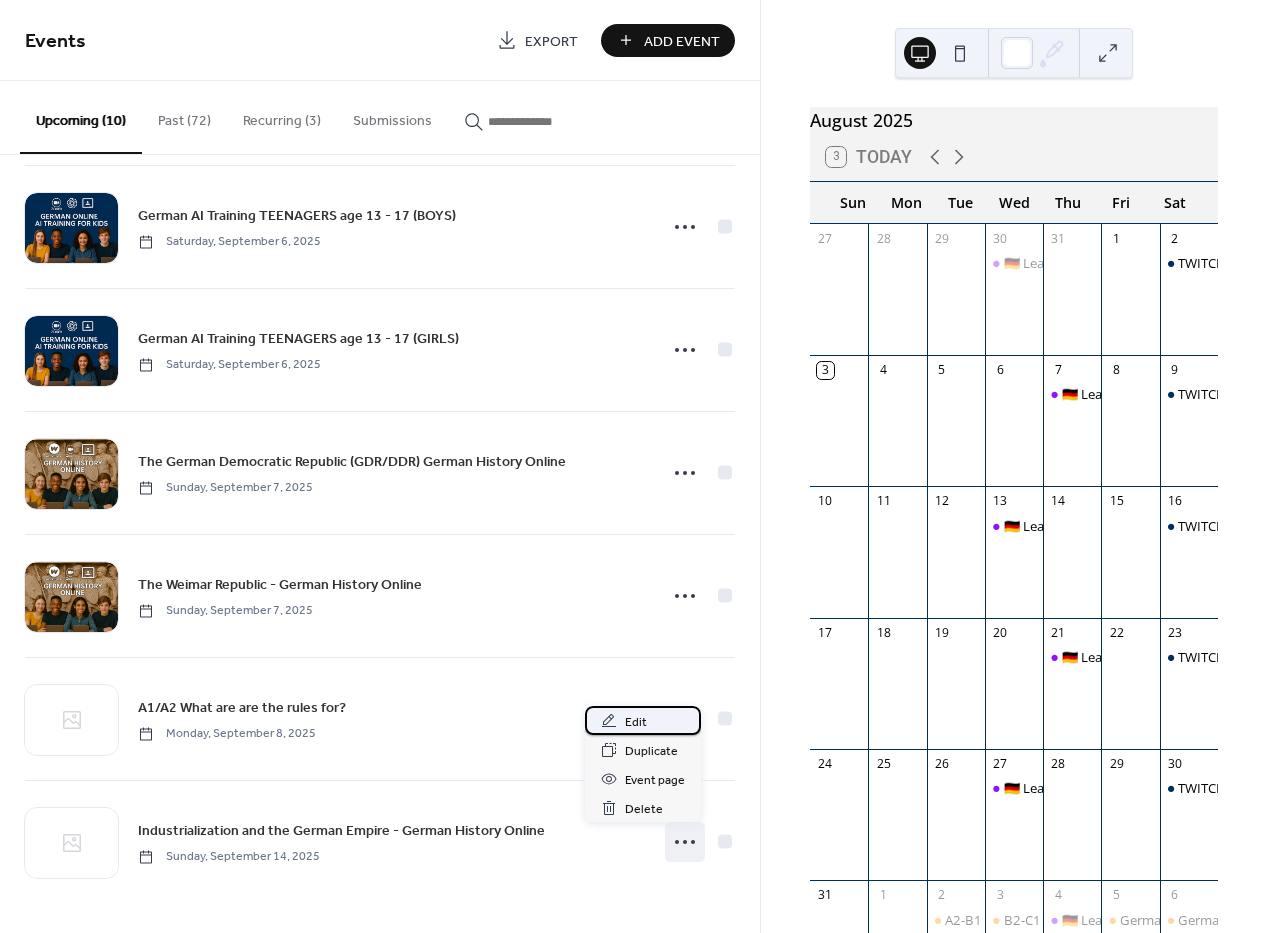 click 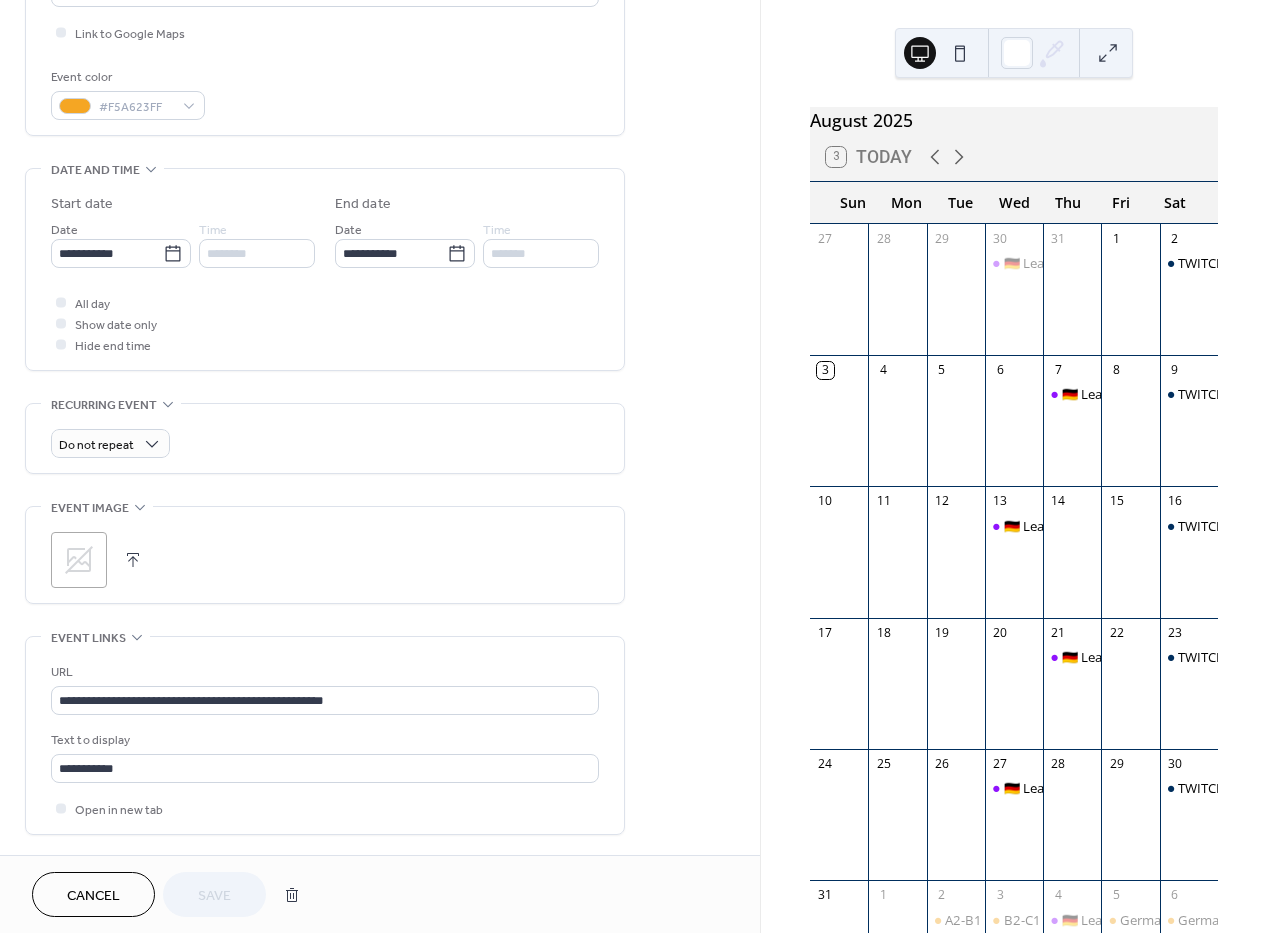 scroll, scrollTop: 641, scrollLeft: 0, axis: vertical 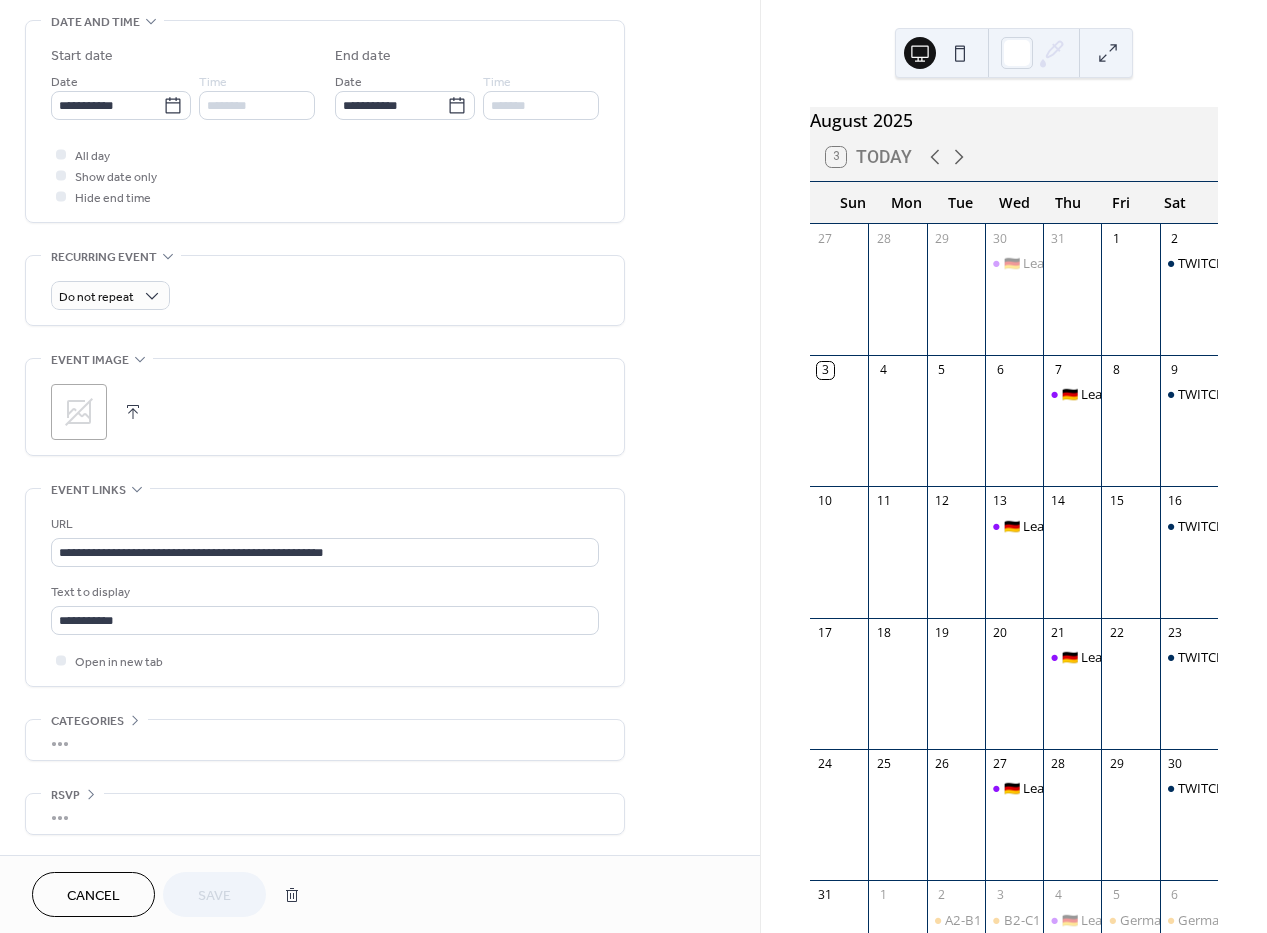 click at bounding box center (133, 412) 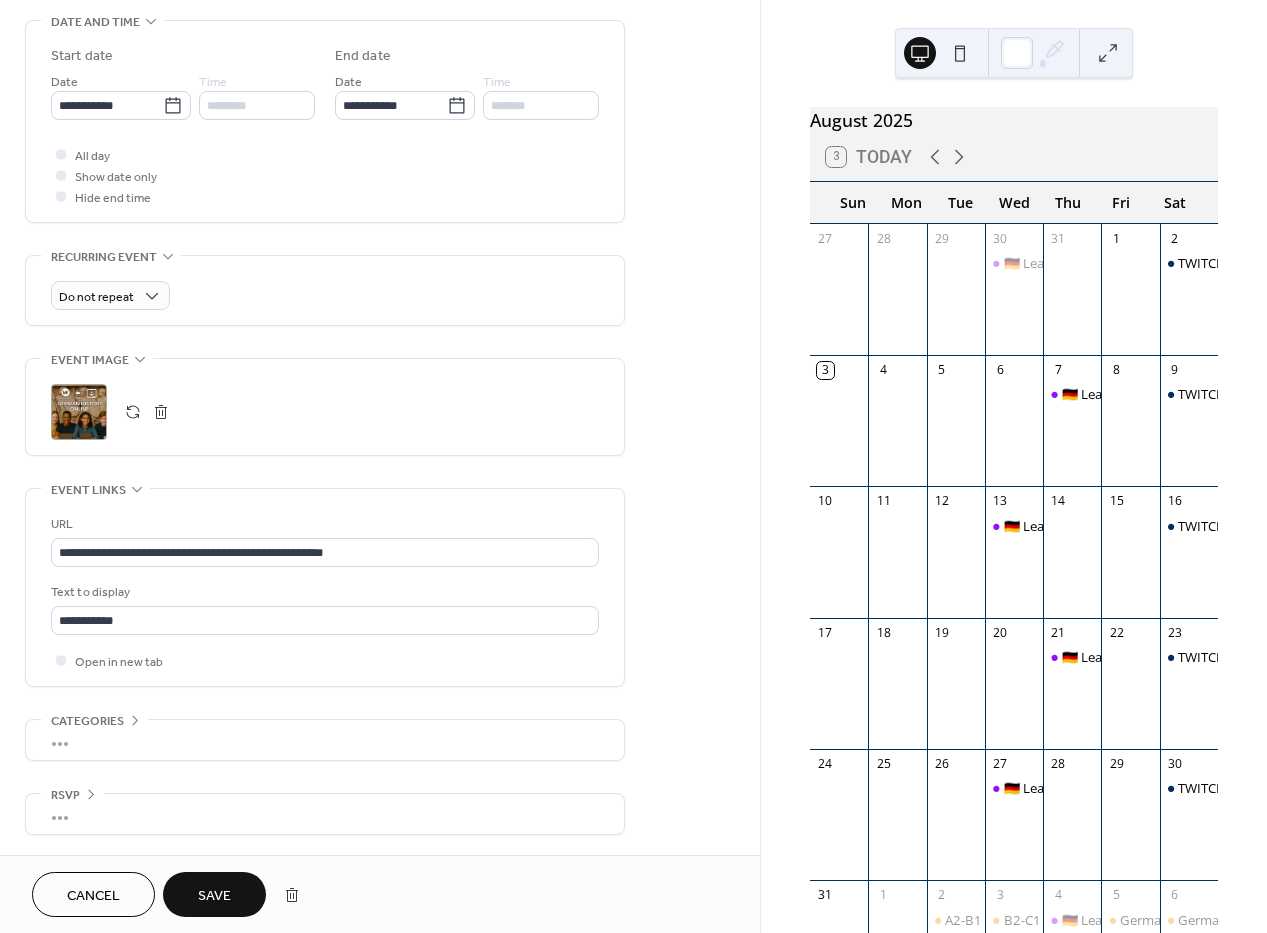 click on "Save" at bounding box center (214, 896) 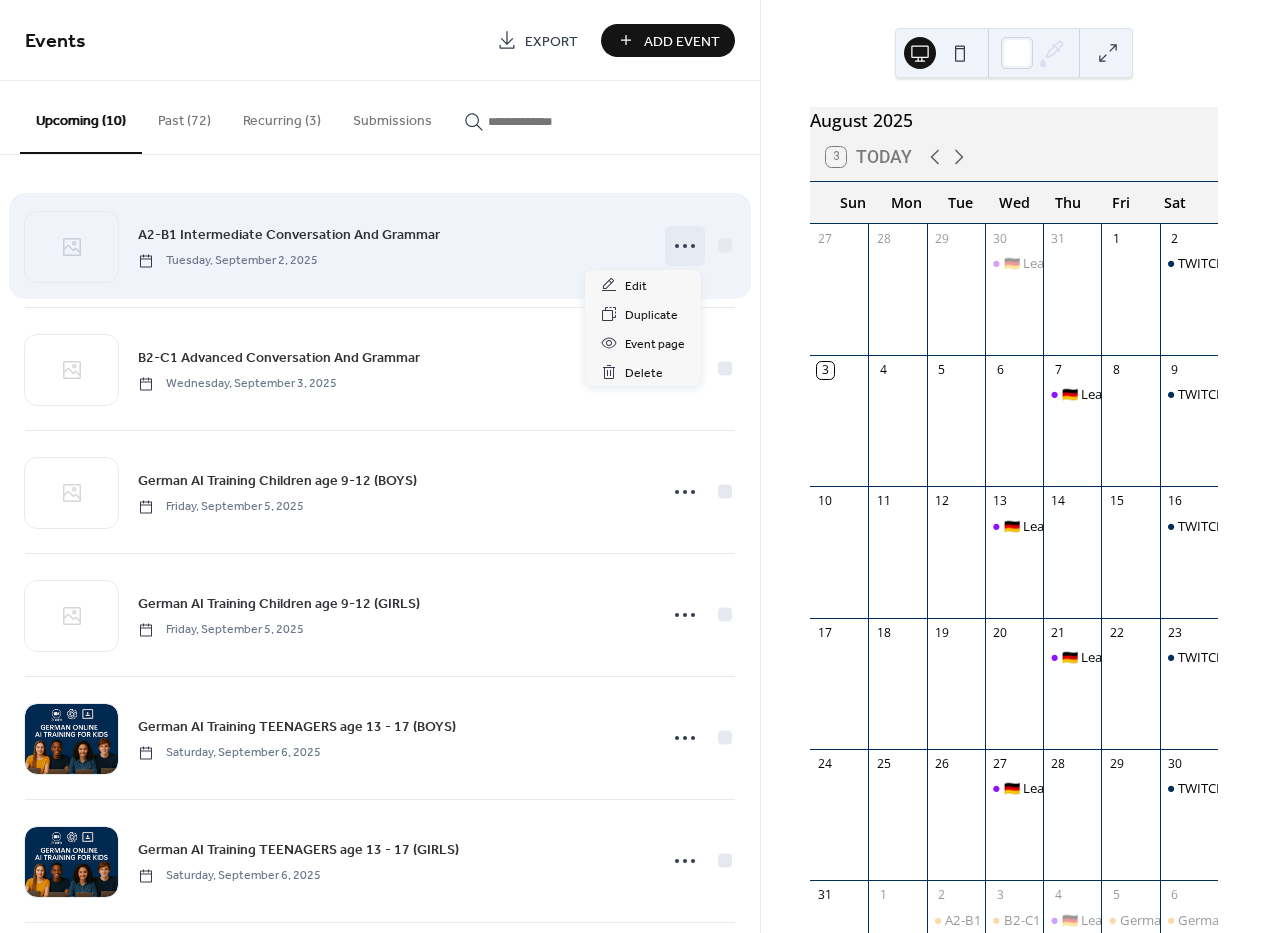 click 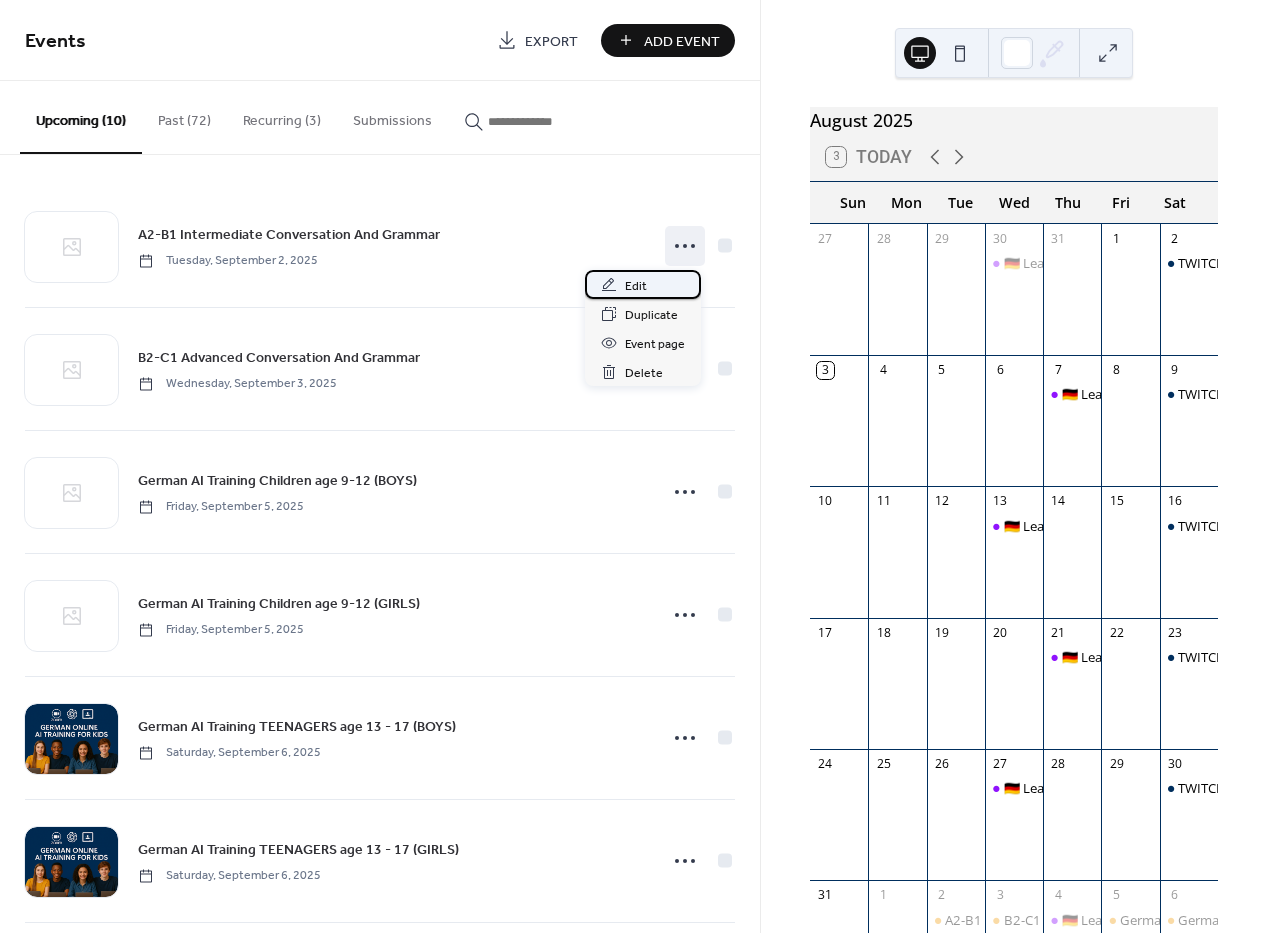 click on "Edit" at bounding box center (643, 284) 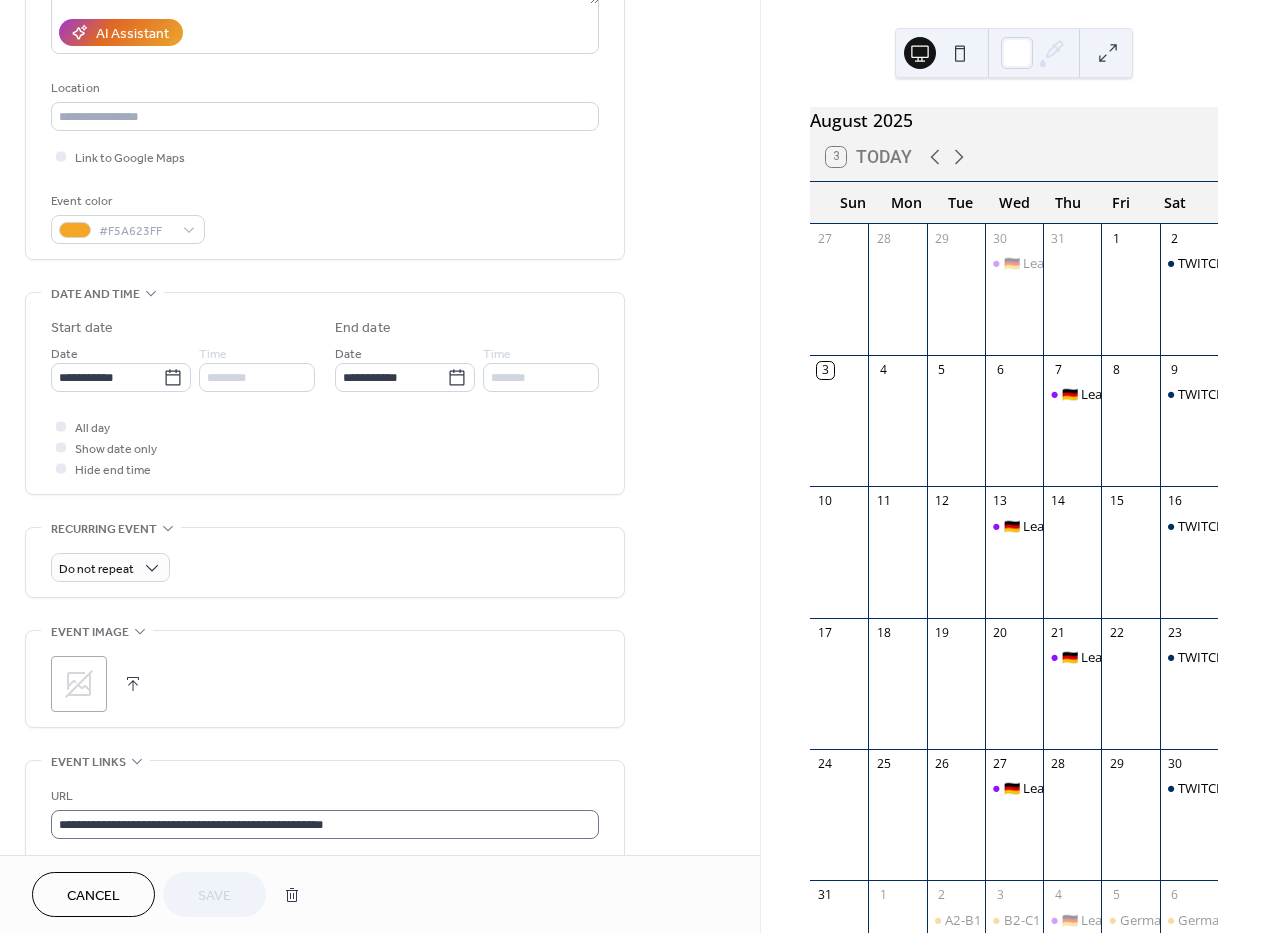 scroll, scrollTop: 525, scrollLeft: 0, axis: vertical 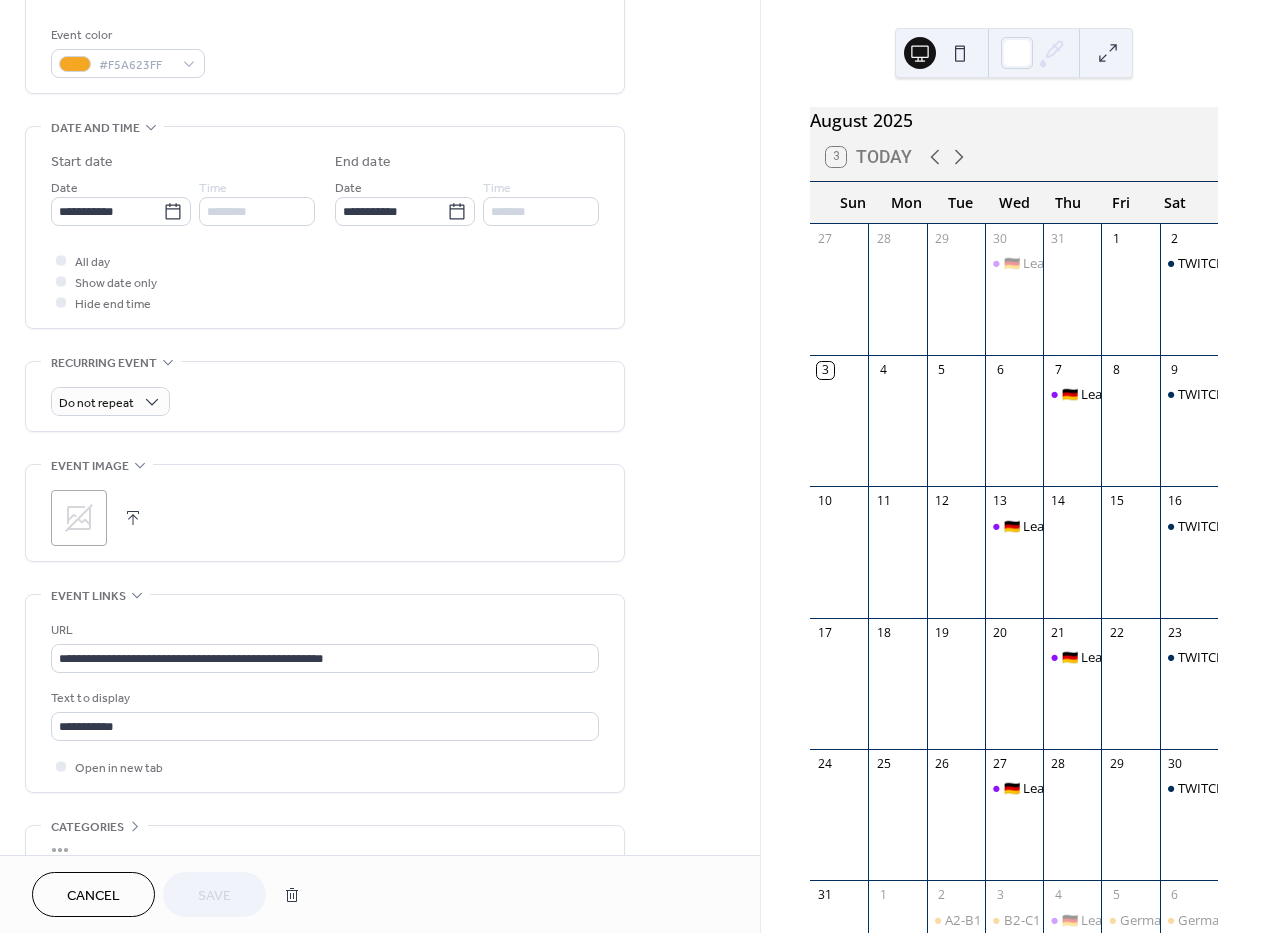 click on ";" at bounding box center [325, 518] 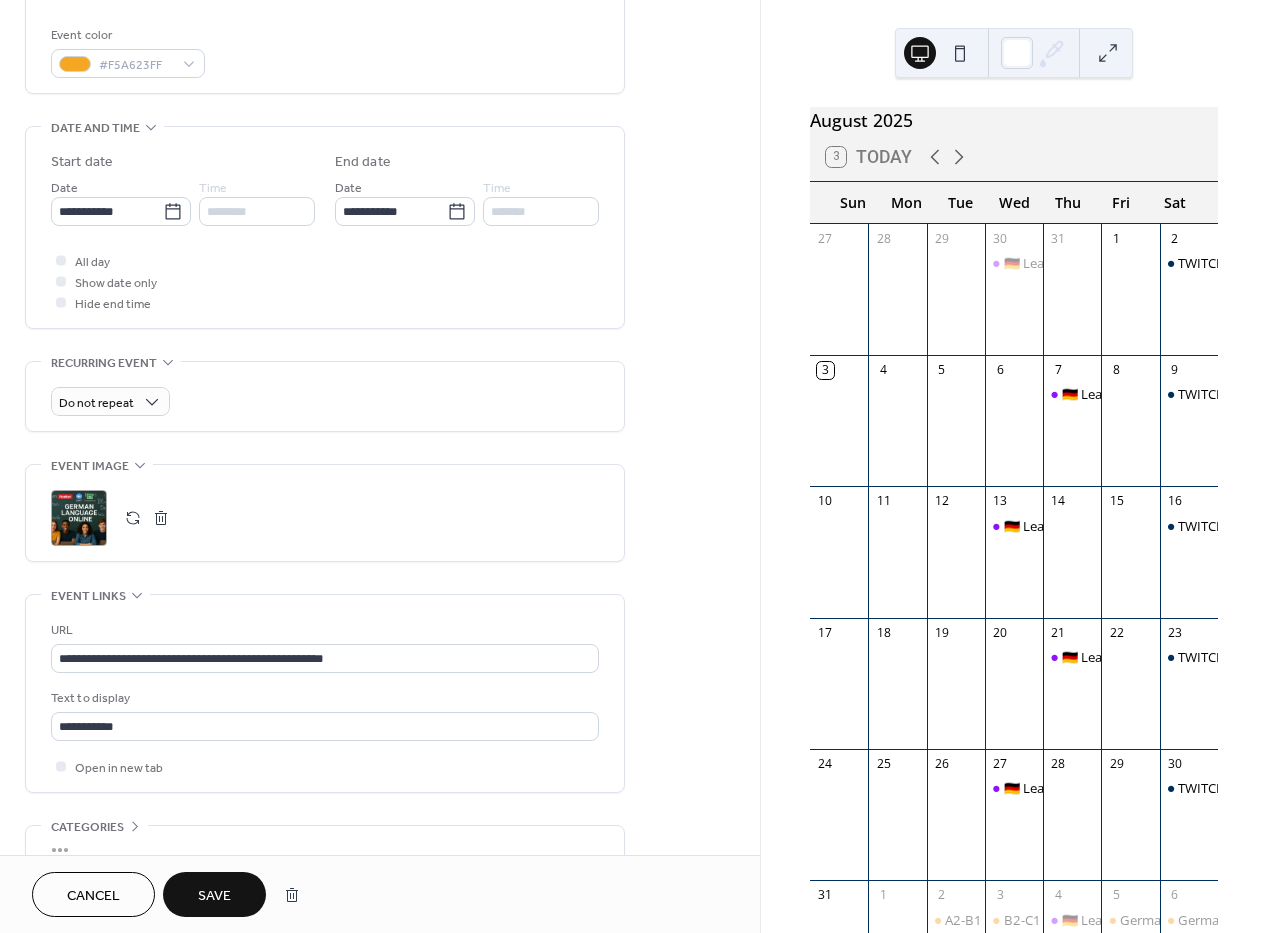 click on "Save" at bounding box center [214, 896] 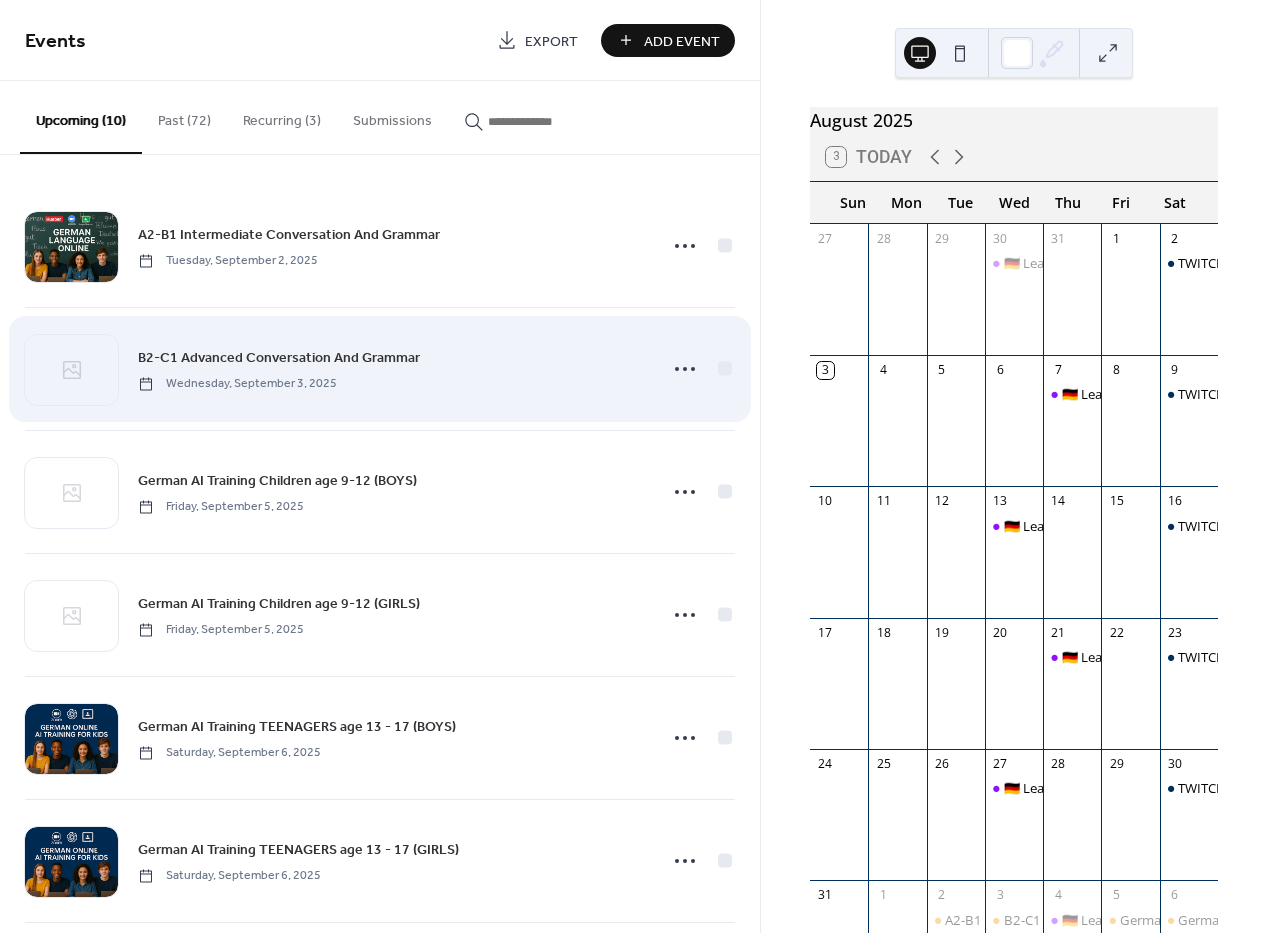 scroll, scrollTop: 4, scrollLeft: 0, axis: vertical 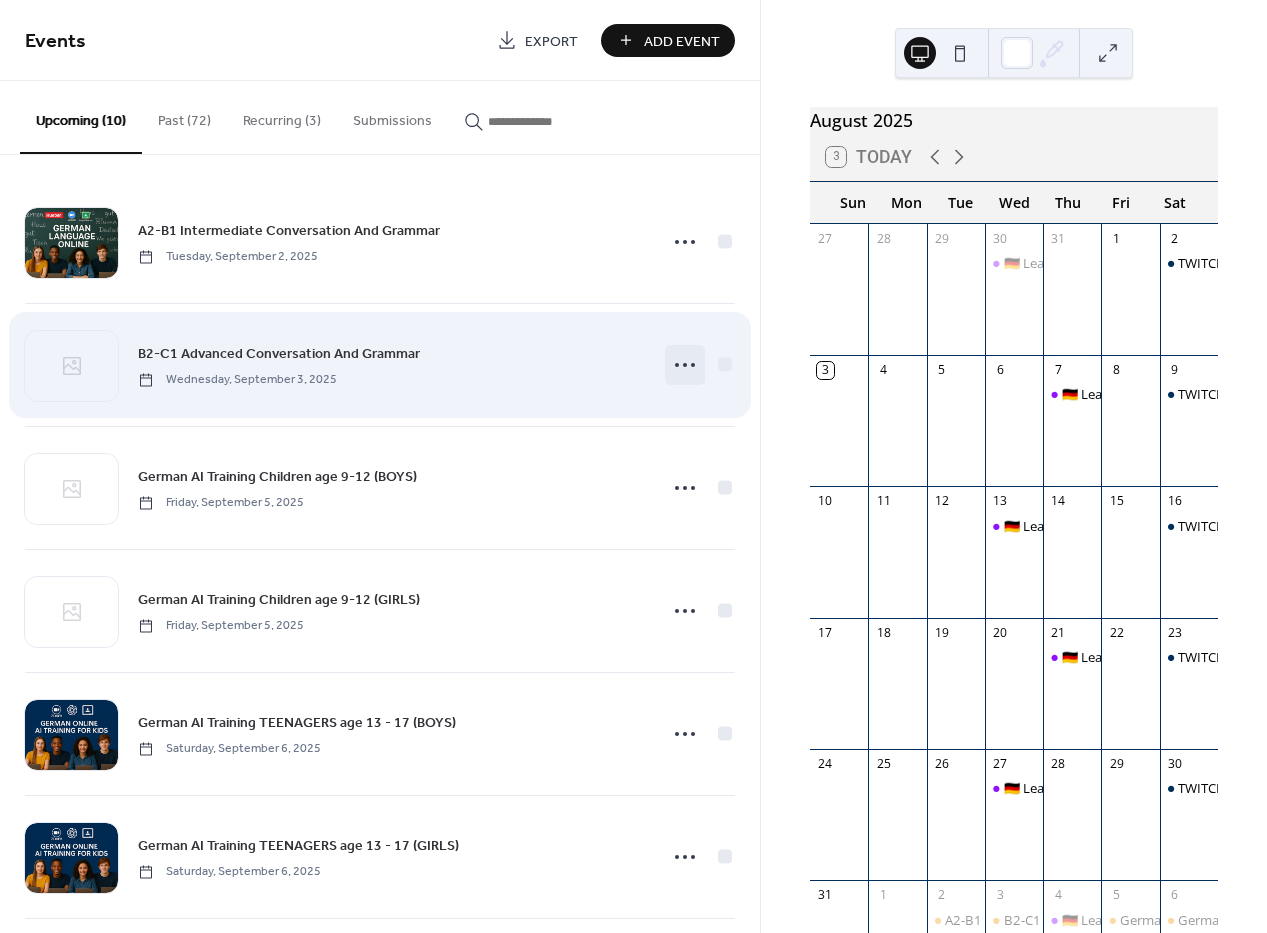 click 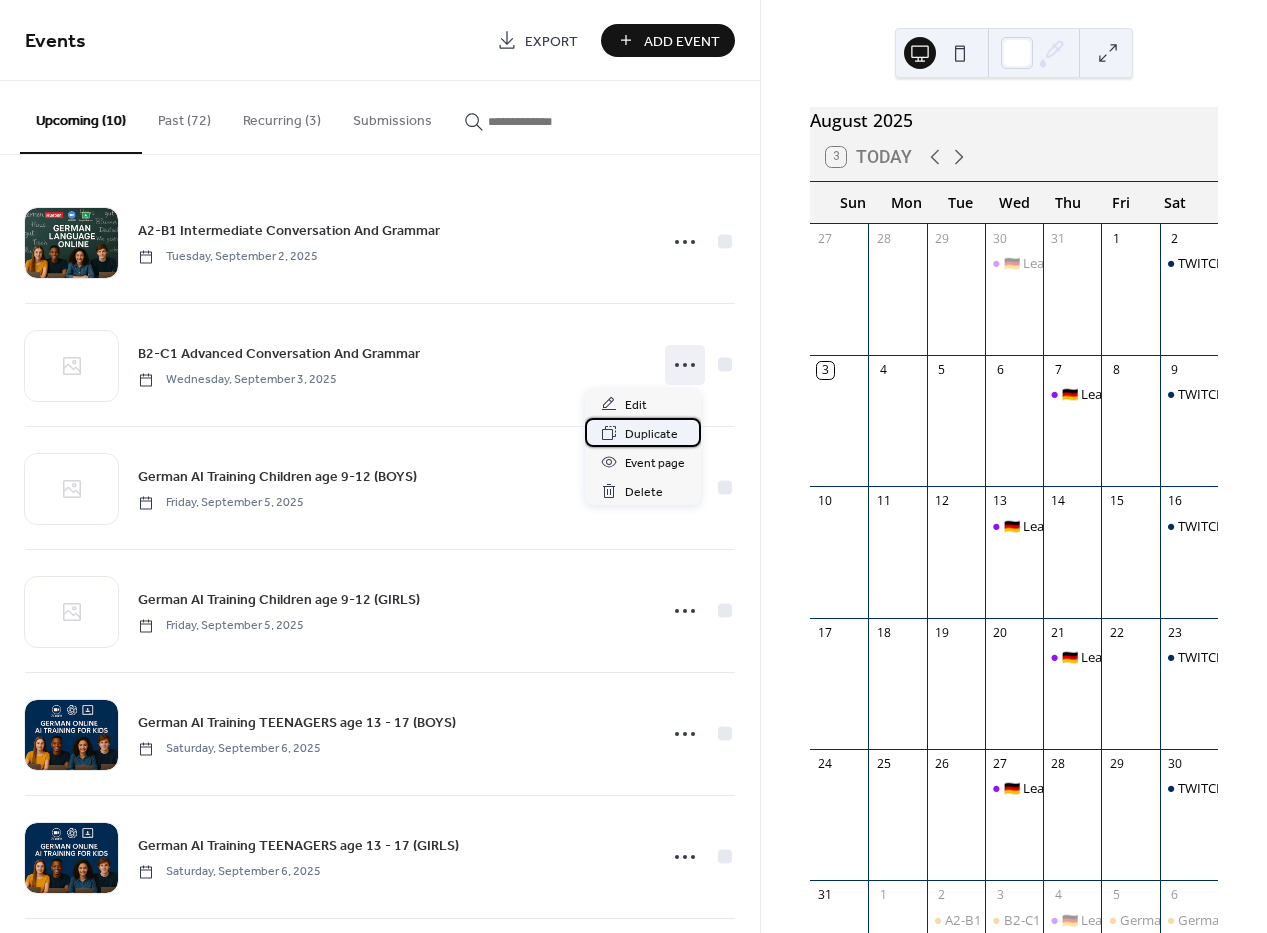 click on "Duplicate" at bounding box center (643, 432) 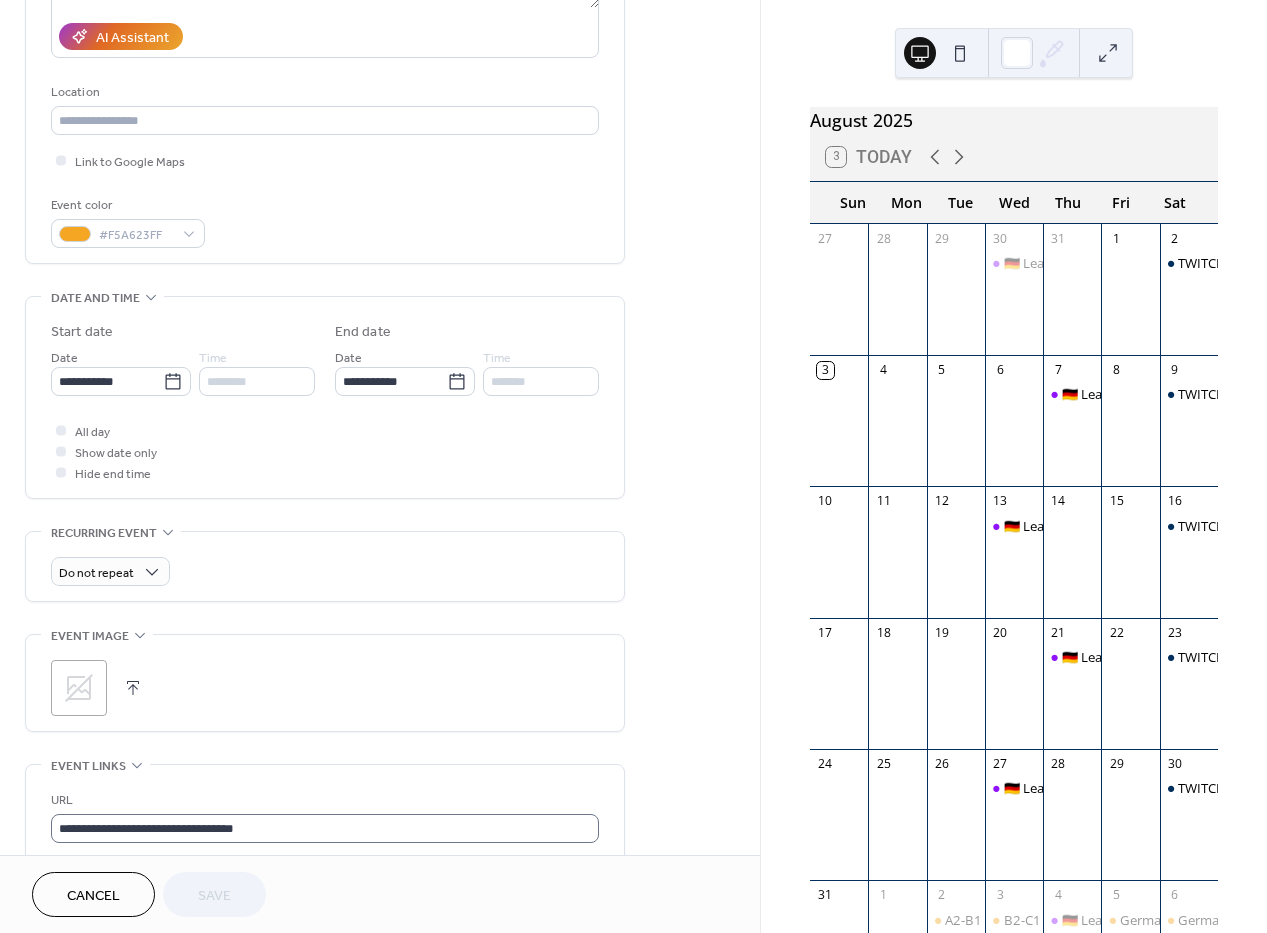 scroll, scrollTop: 579, scrollLeft: 0, axis: vertical 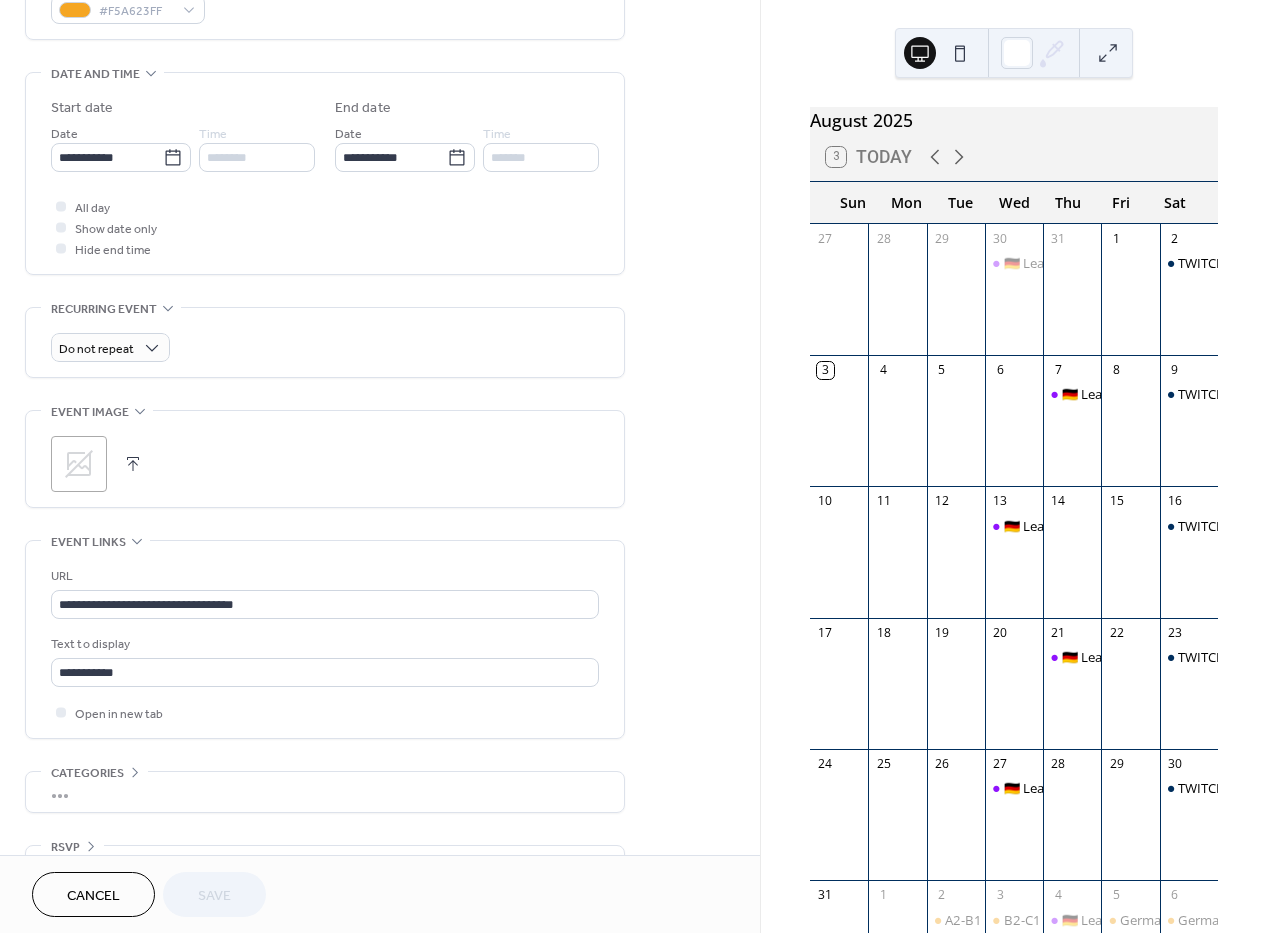 click at bounding box center [133, 464] 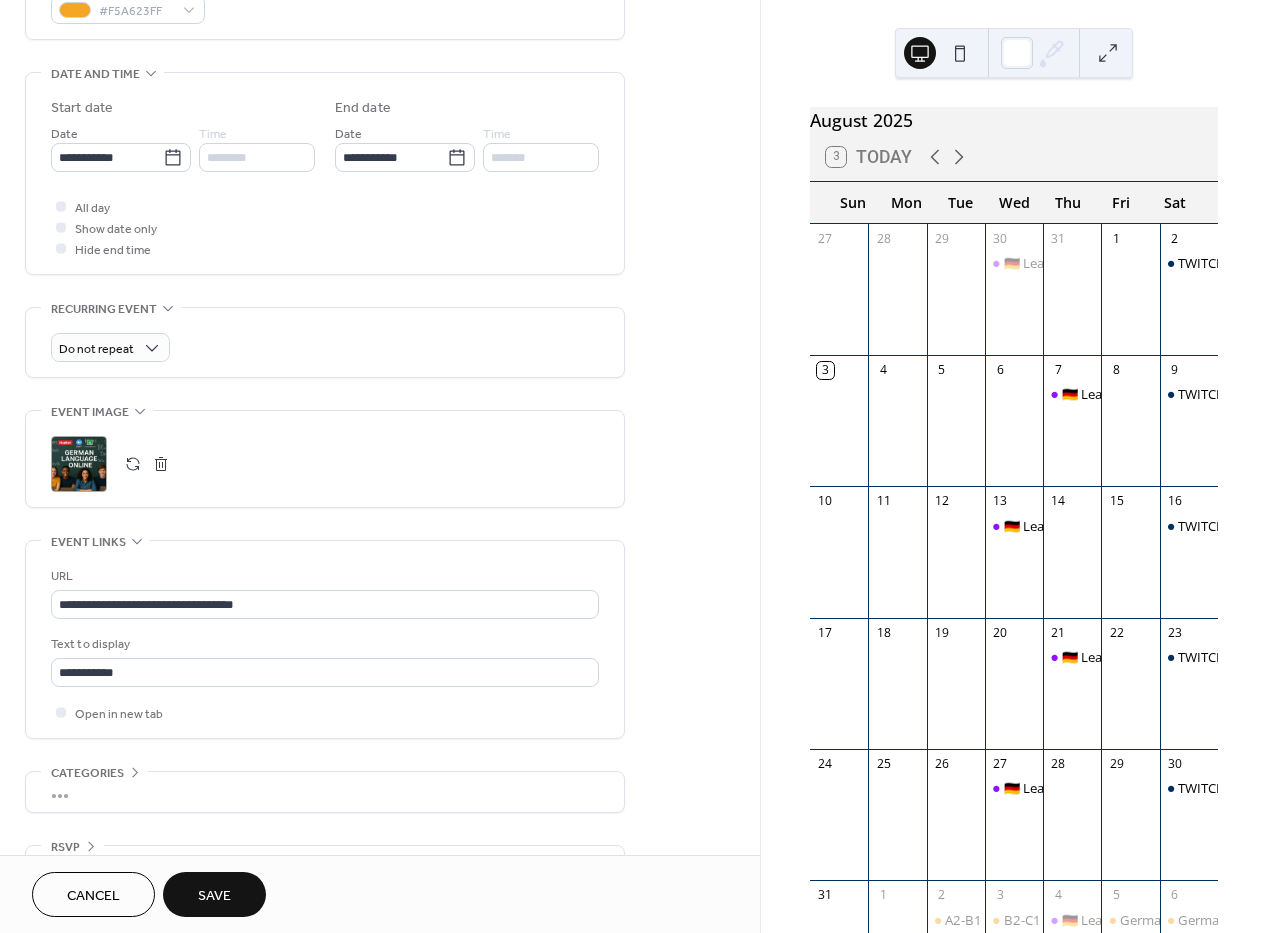 click on "Save" at bounding box center [214, 896] 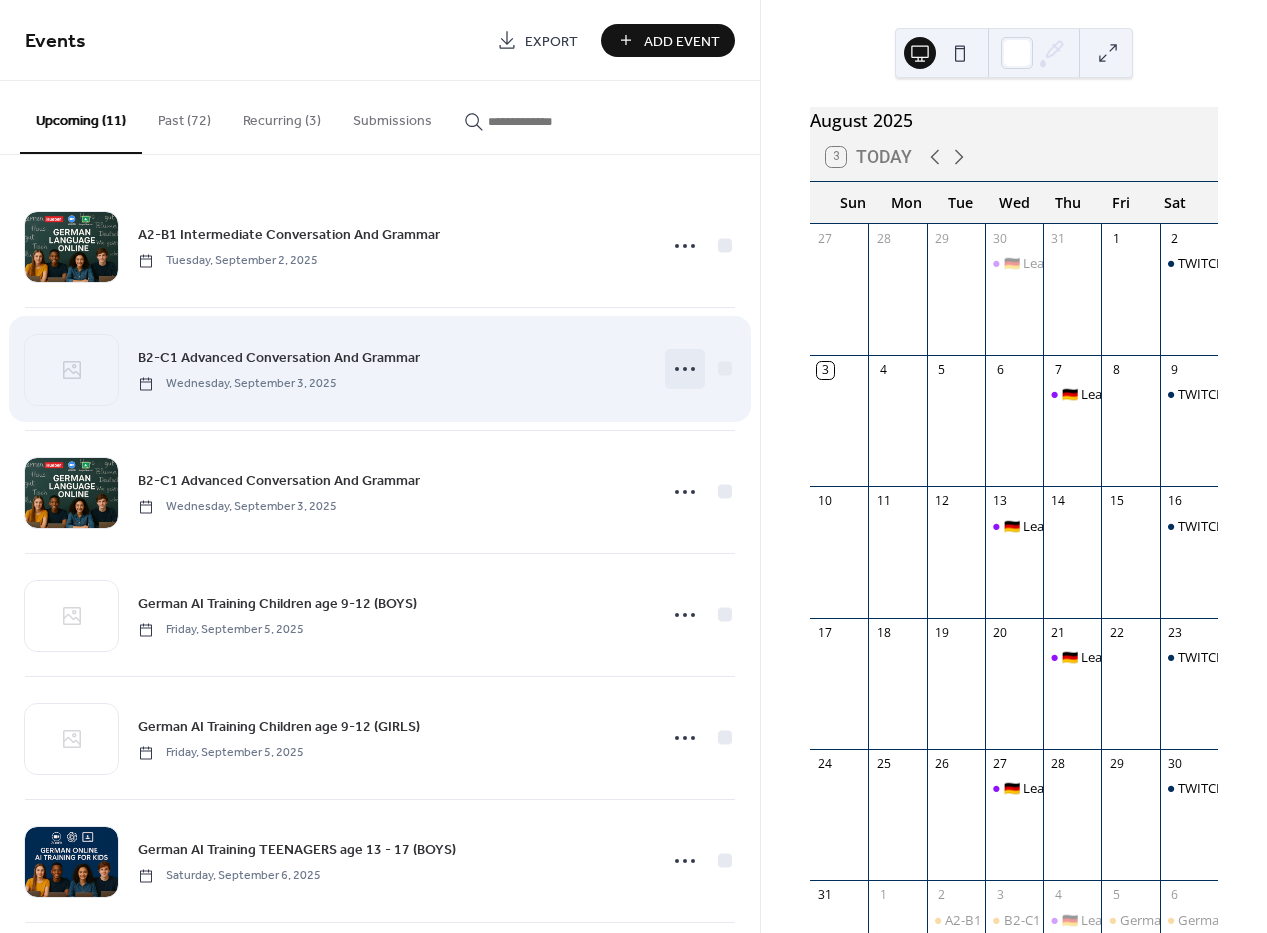 click 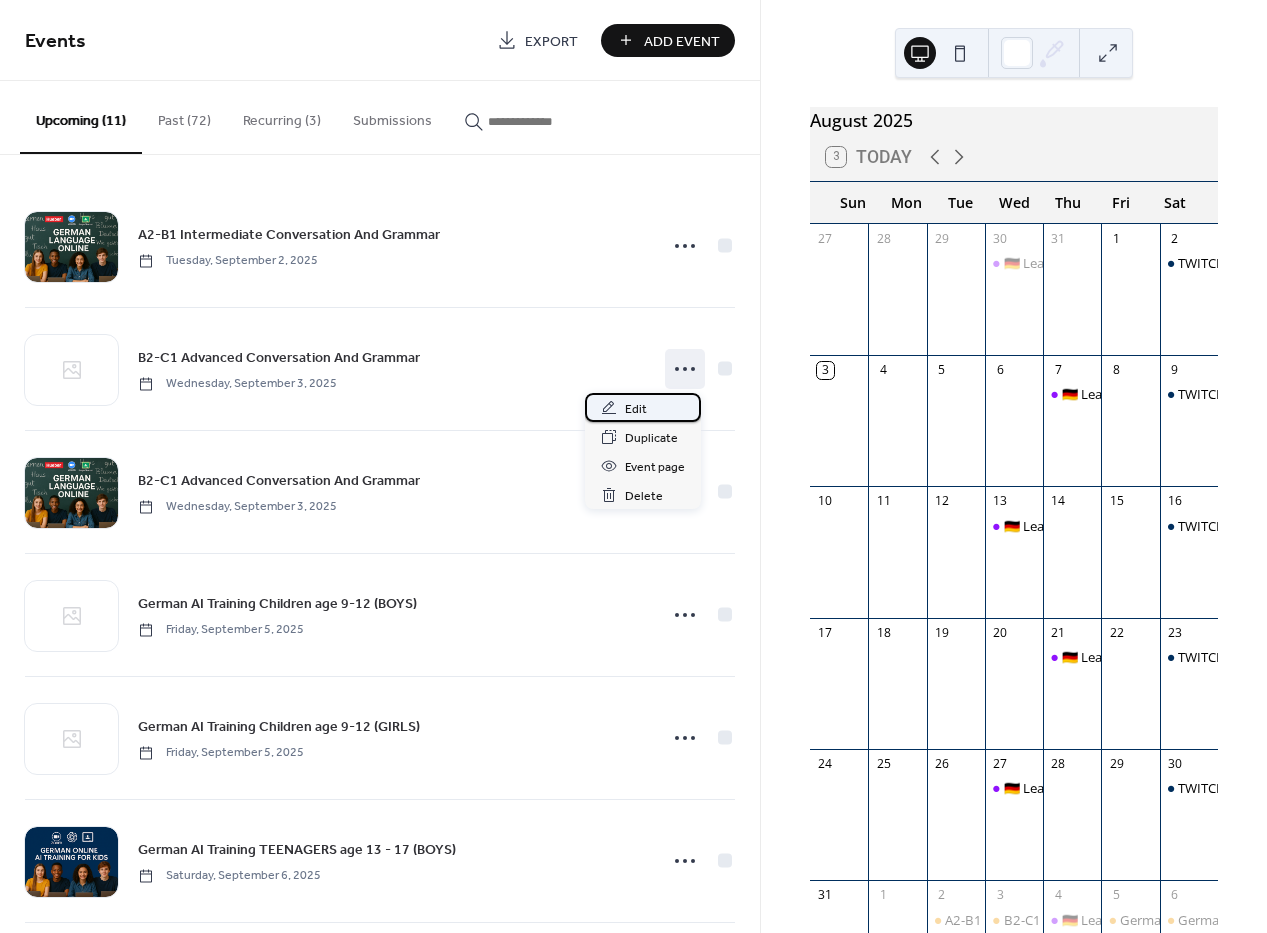 click on "Edit" at bounding box center [643, 407] 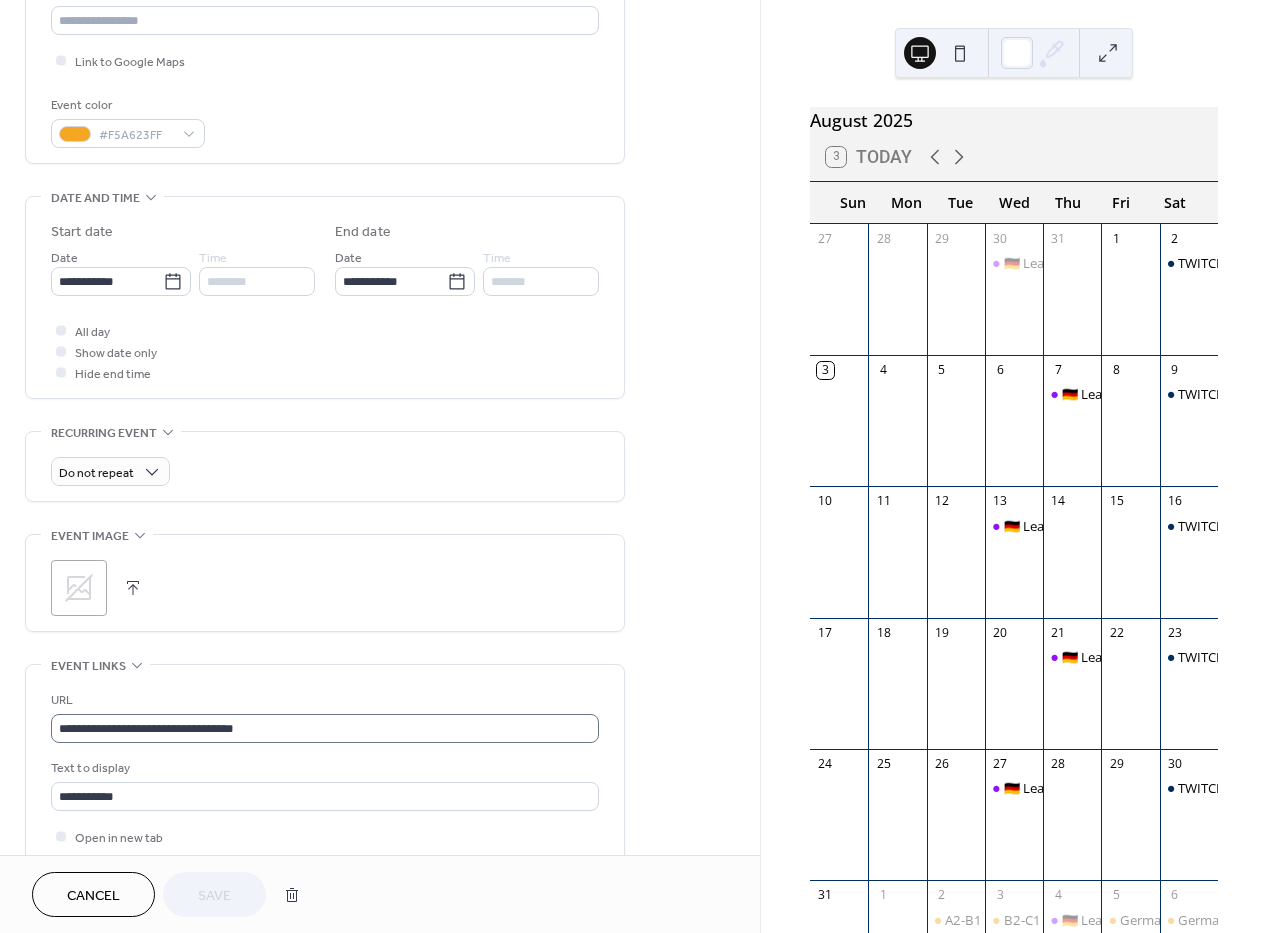 scroll, scrollTop: 641, scrollLeft: 0, axis: vertical 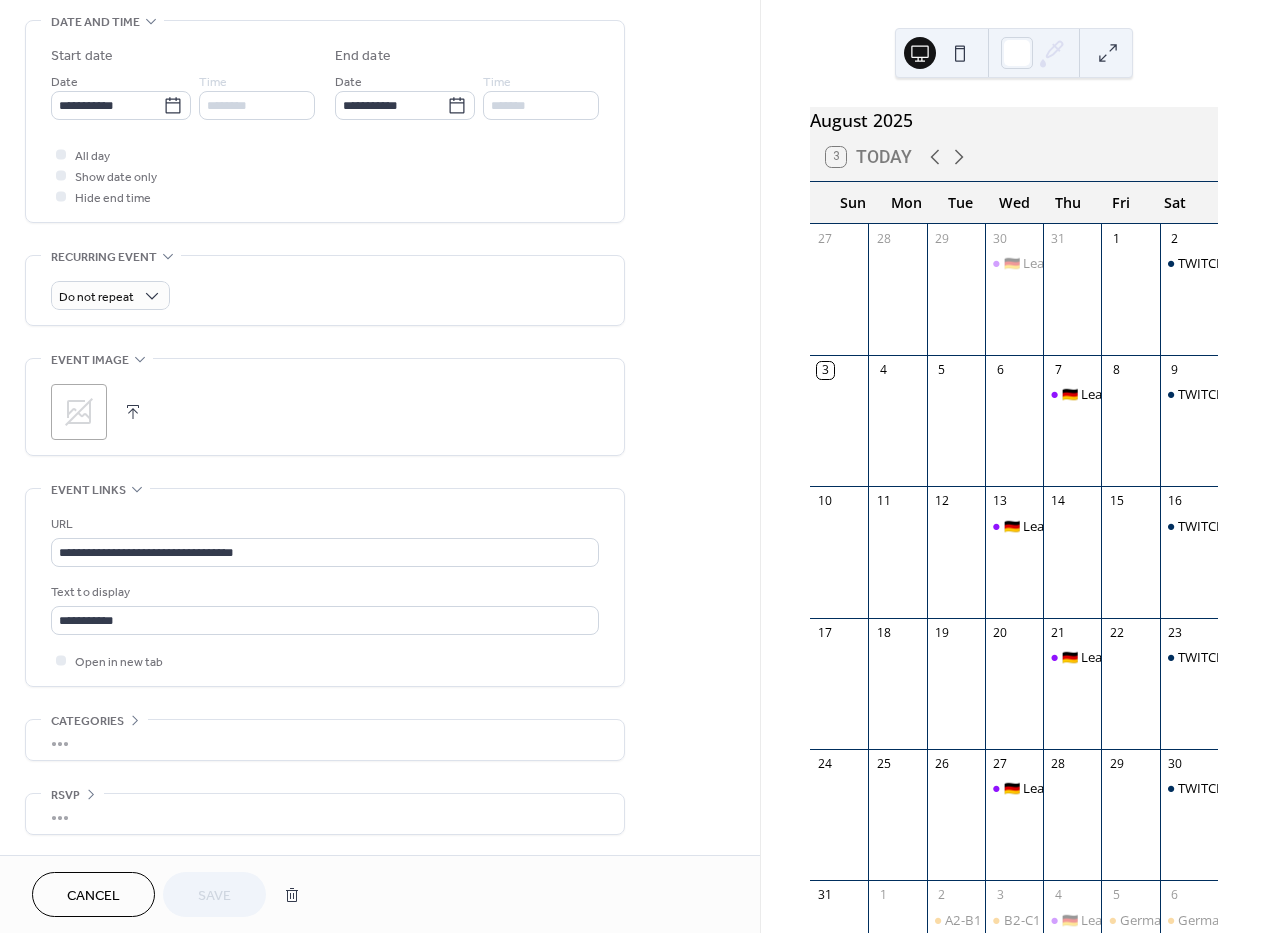 click at bounding box center [133, 412] 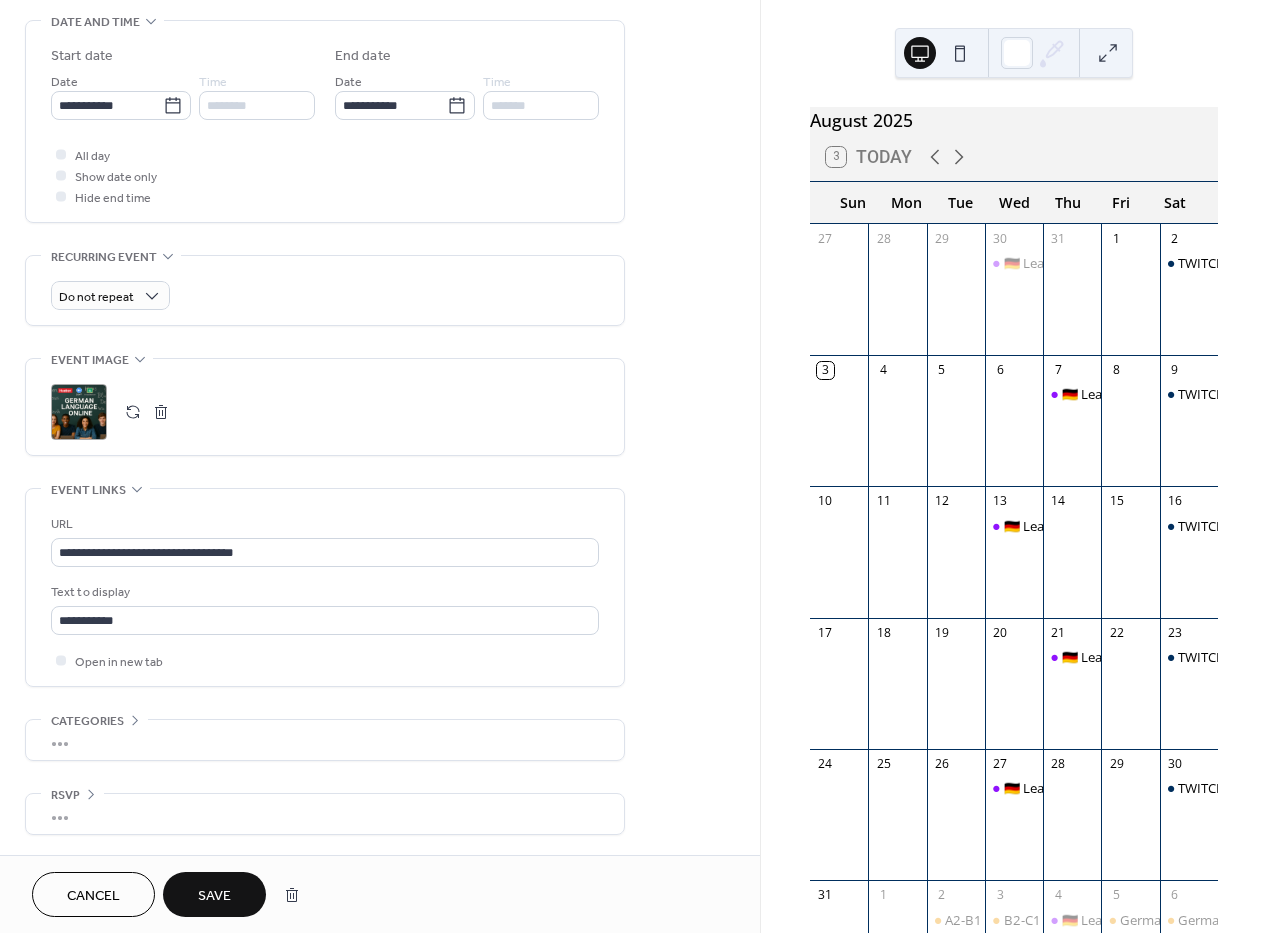 click on "Save" at bounding box center [214, 896] 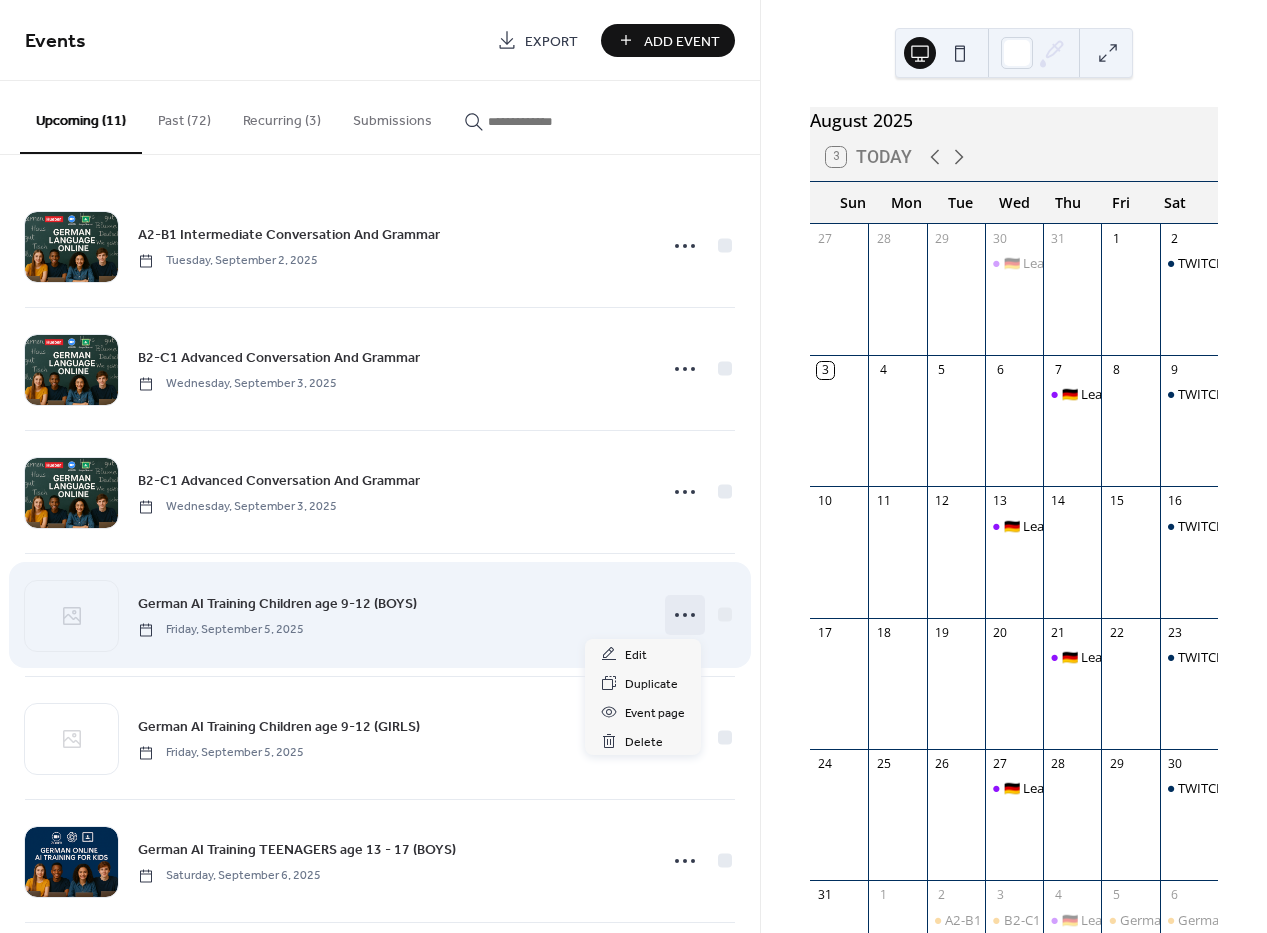 click 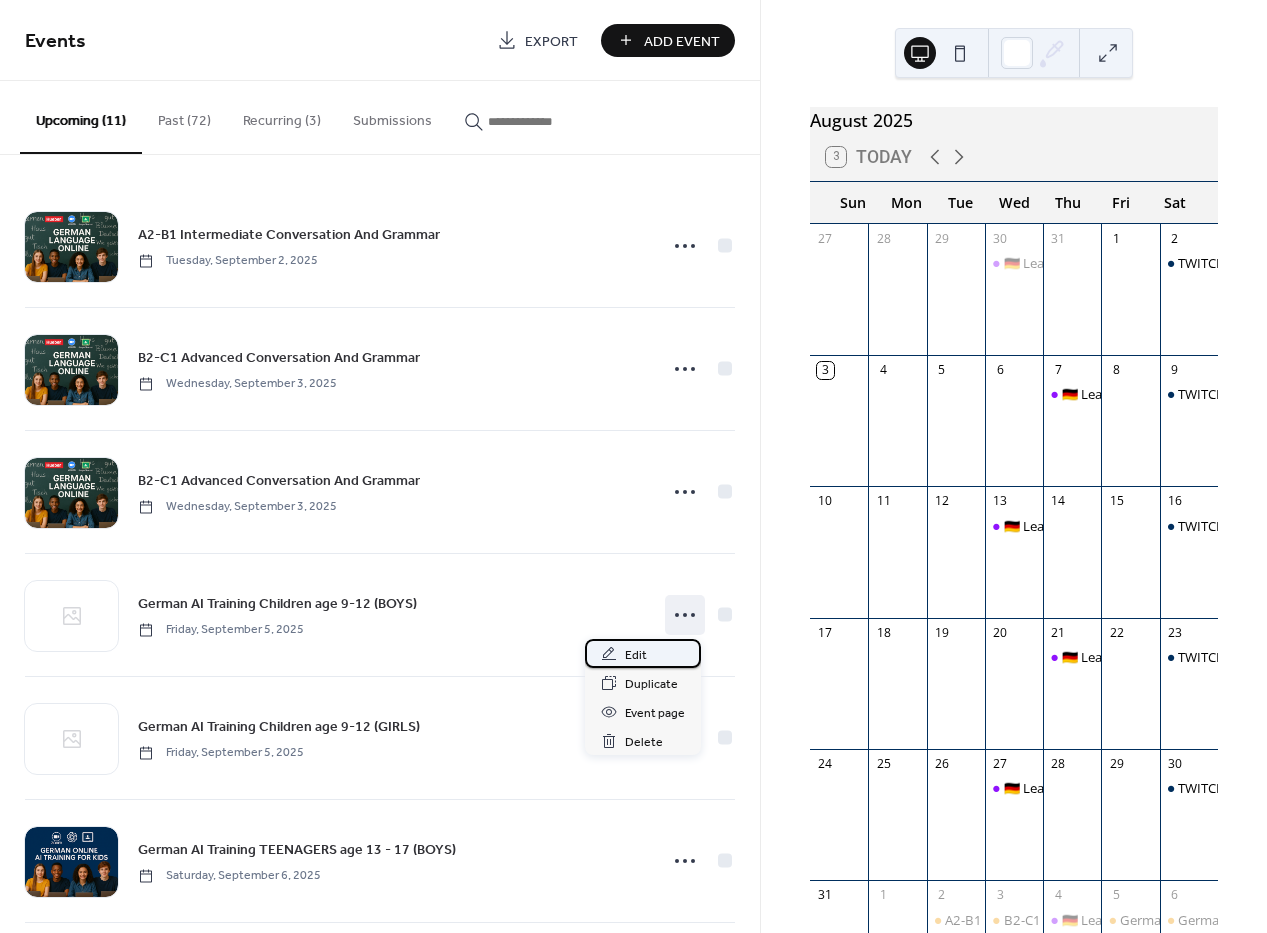 click on "Edit" at bounding box center [643, 653] 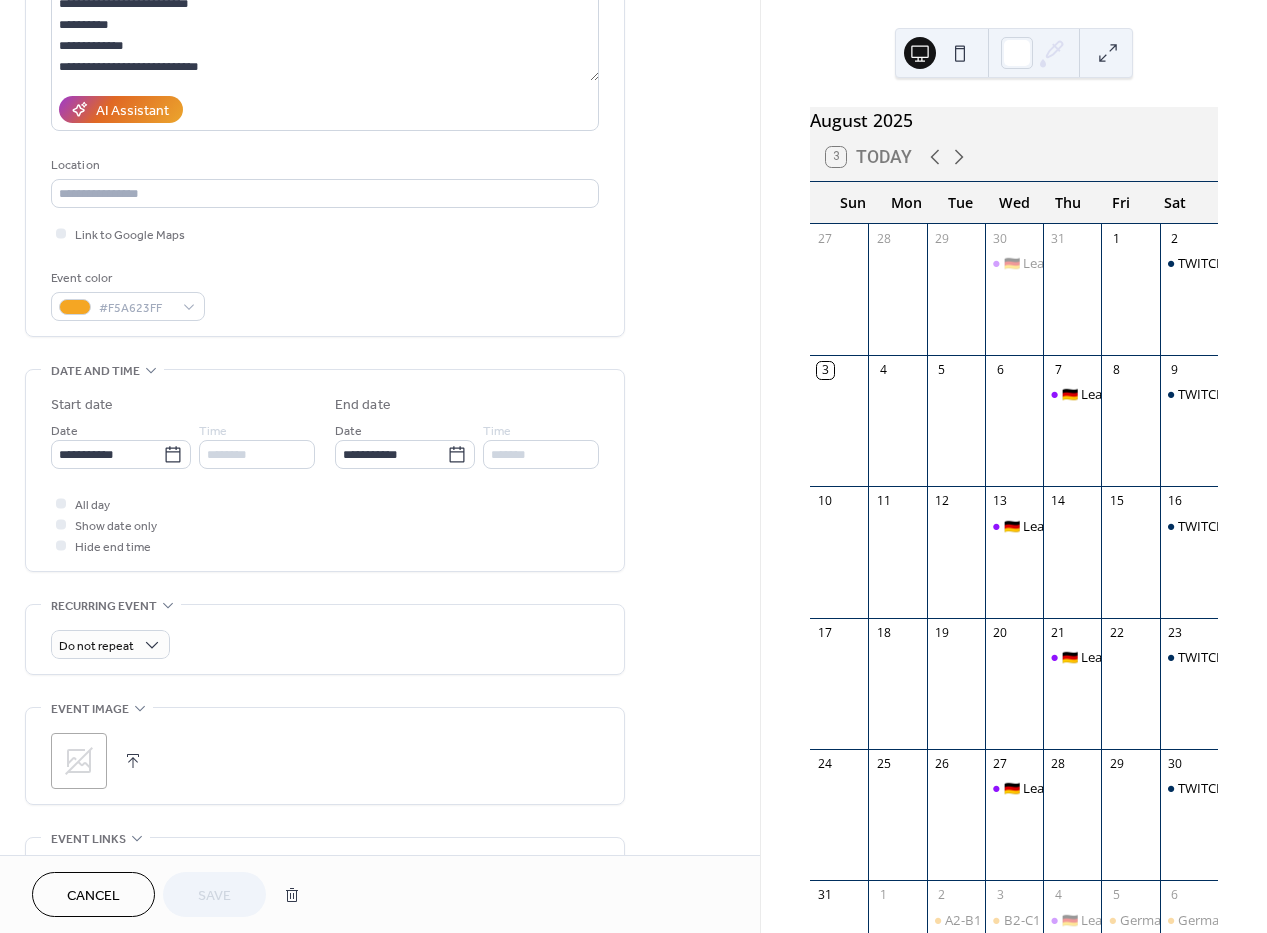 scroll, scrollTop: 390, scrollLeft: 0, axis: vertical 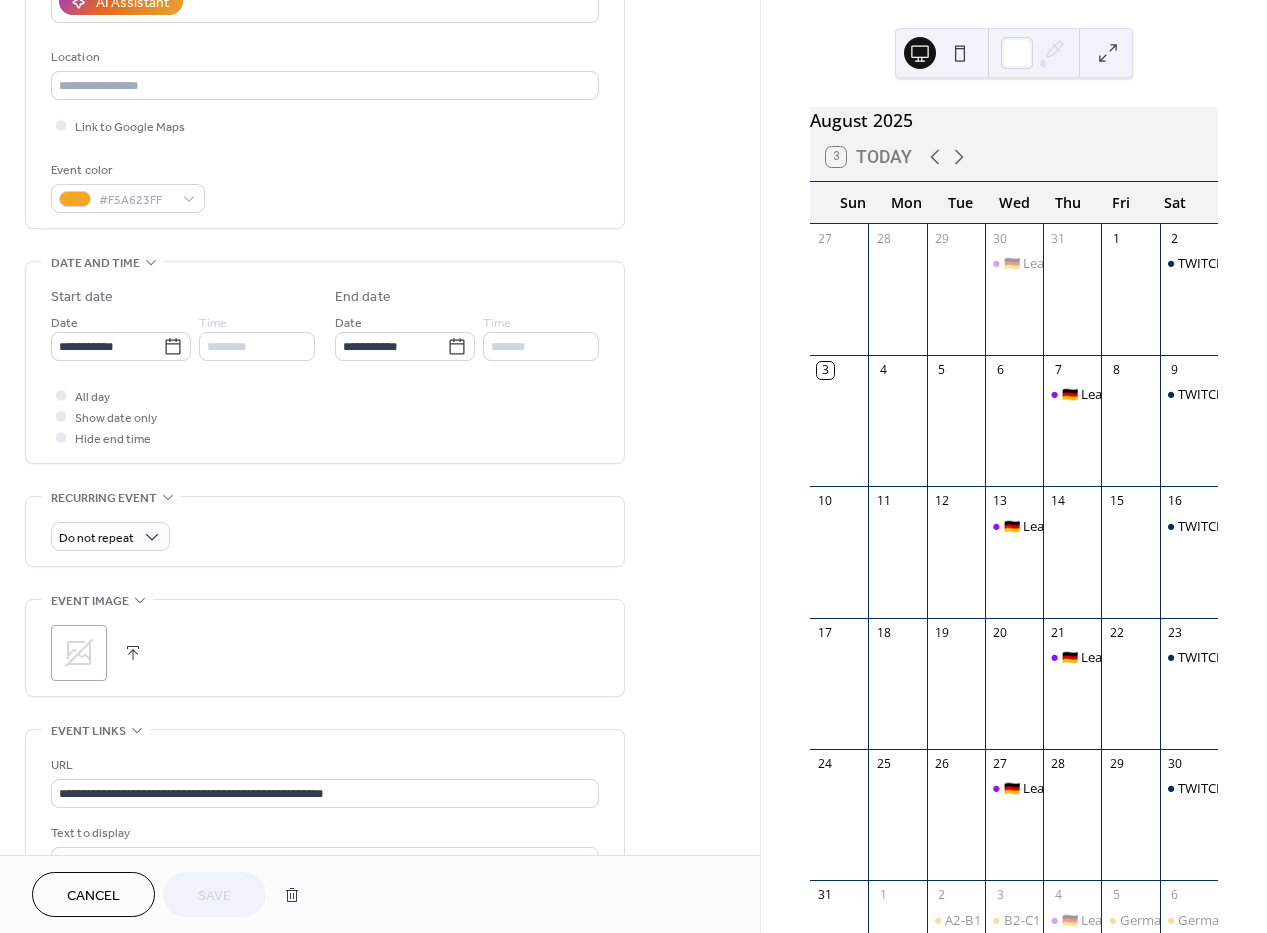 click at bounding box center (133, 653) 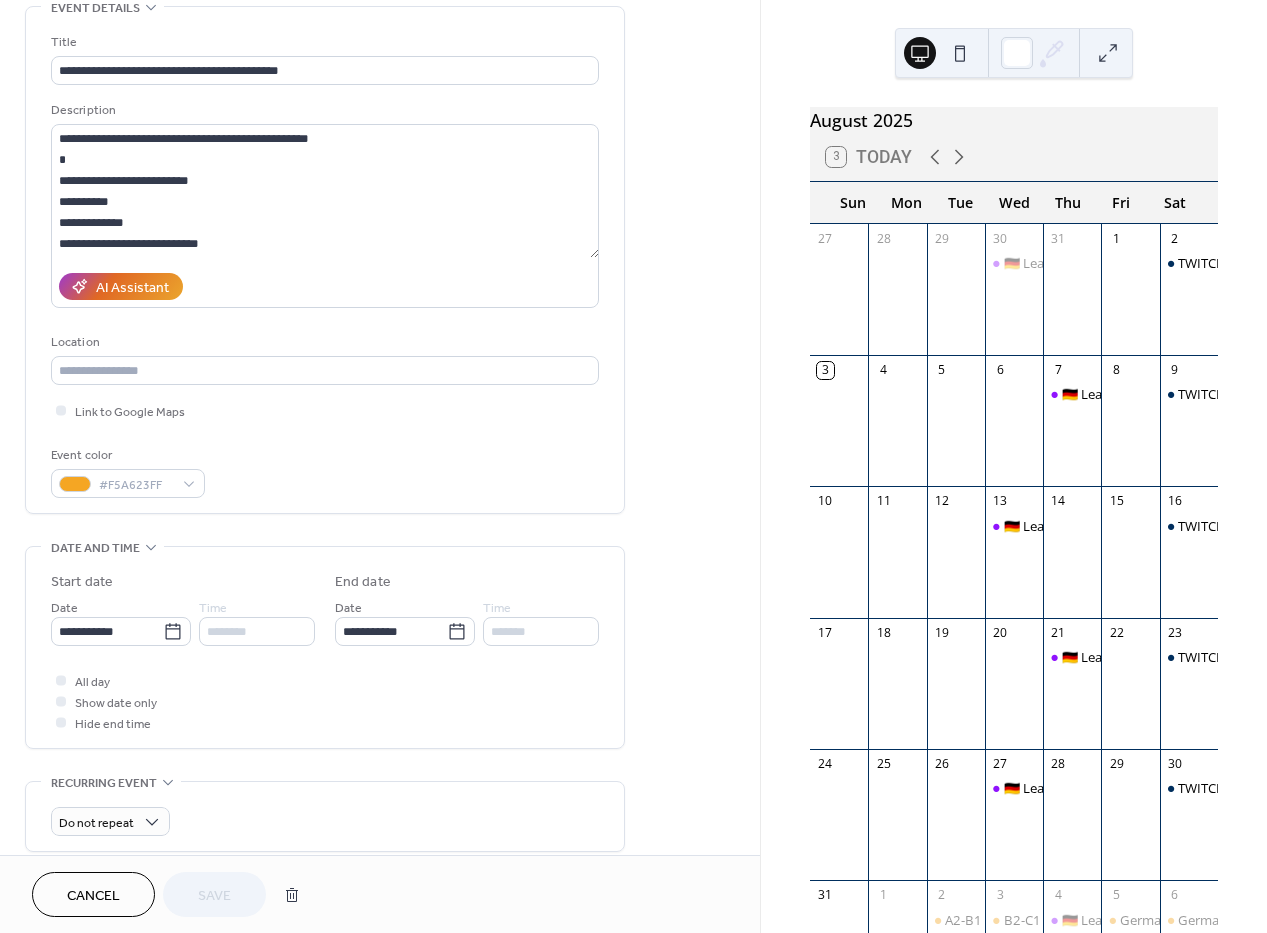 scroll, scrollTop: 242, scrollLeft: 0, axis: vertical 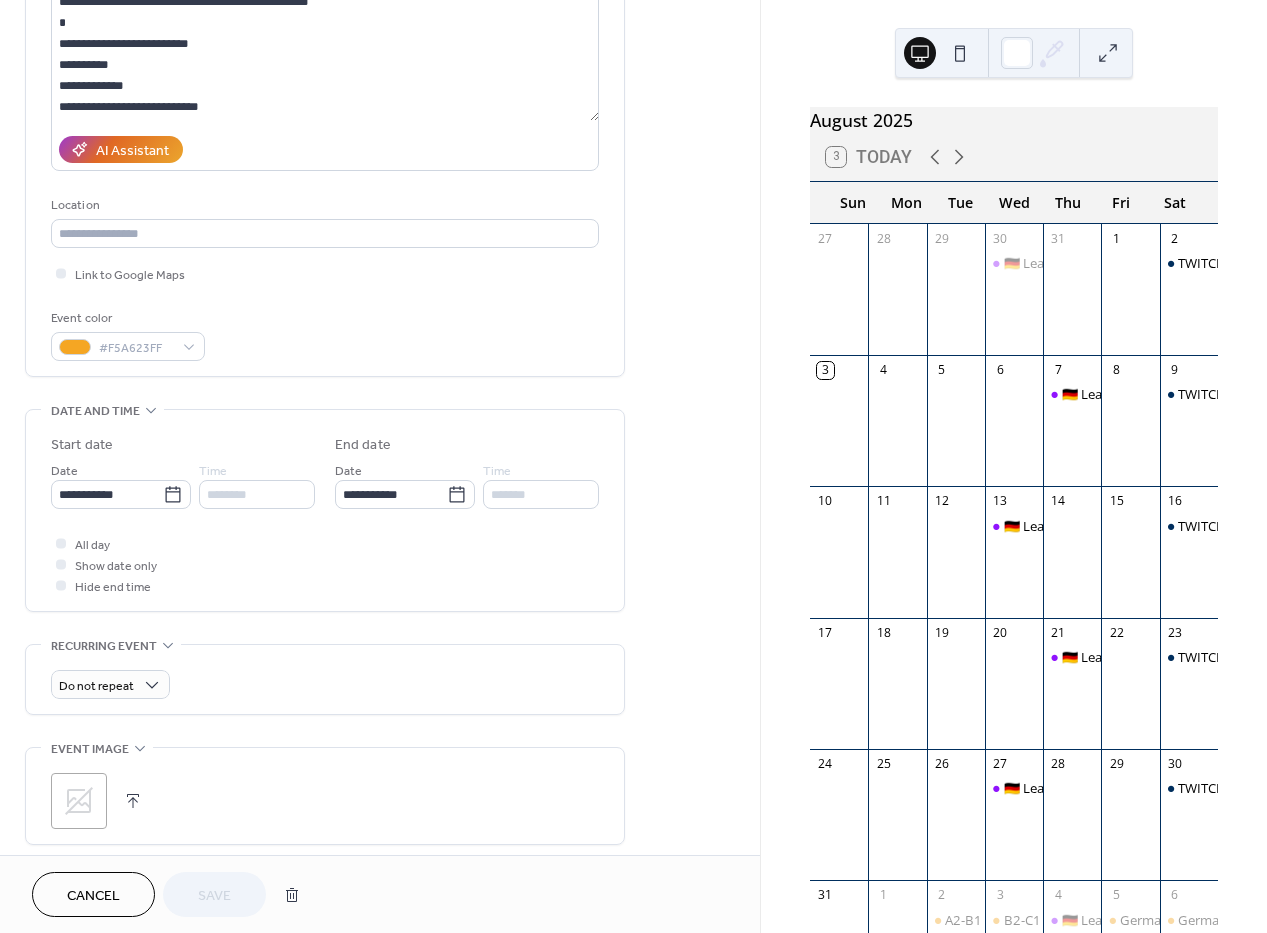 click 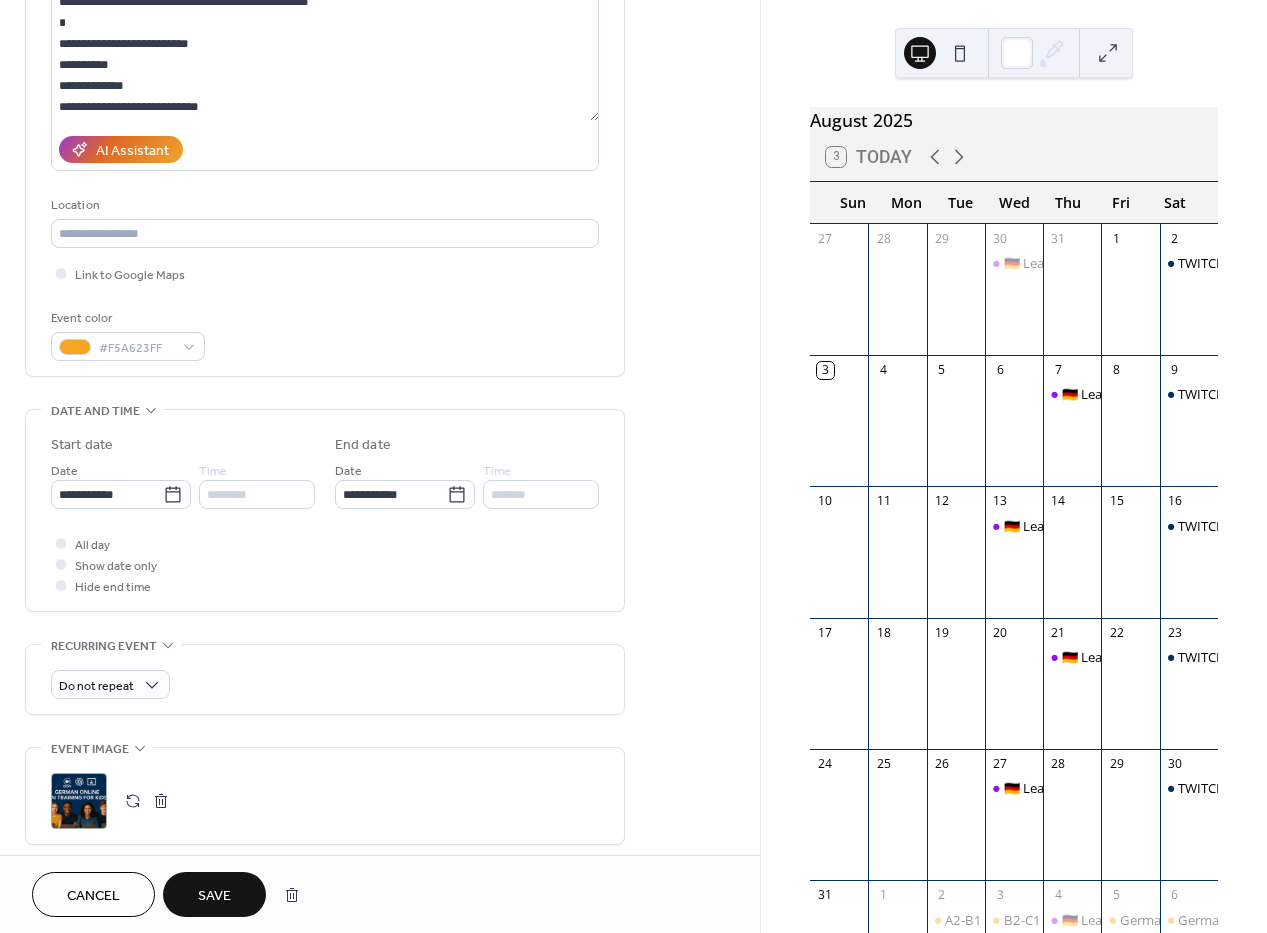 click on "Save" at bounding box center [214, 896] 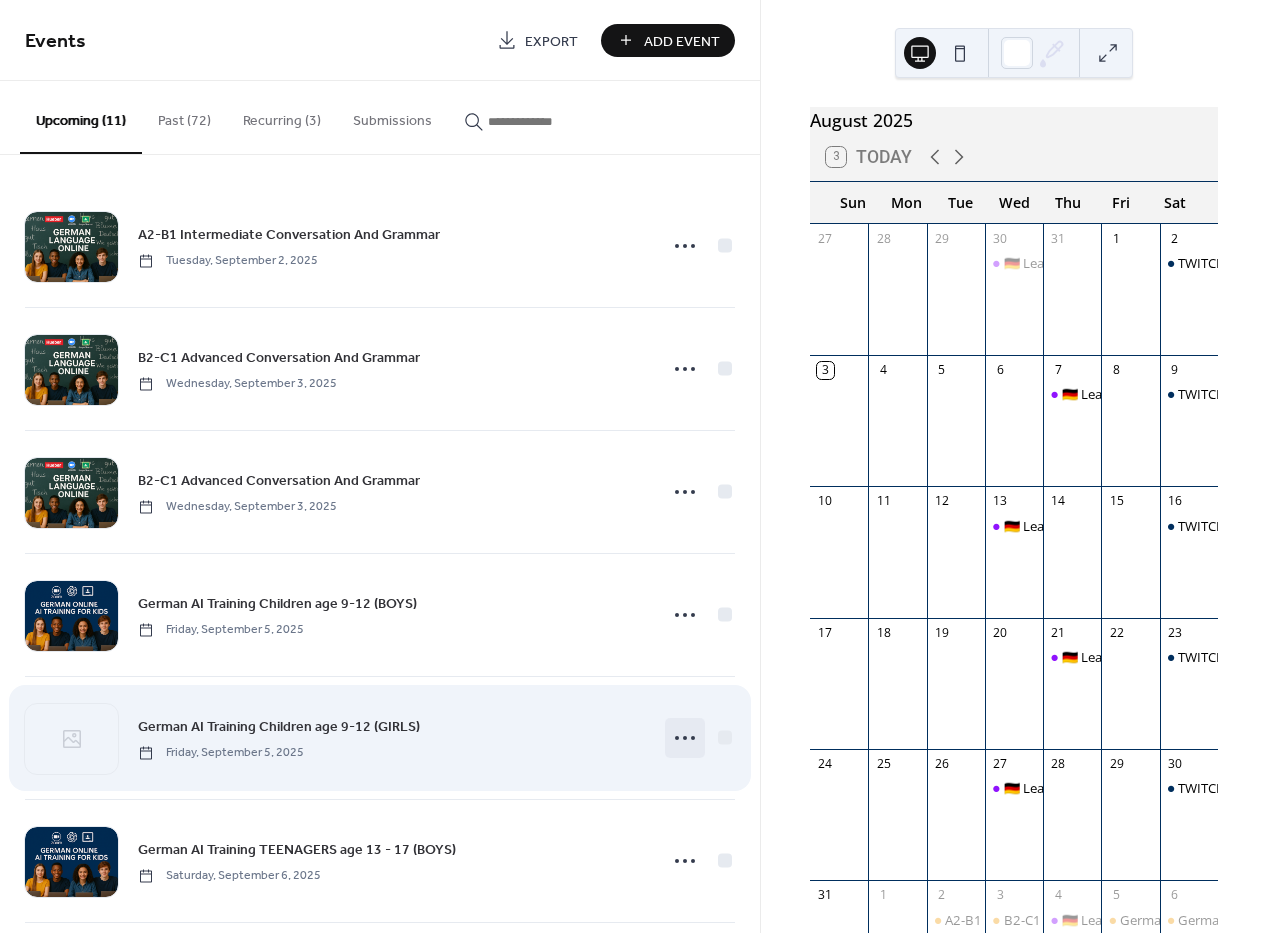 click 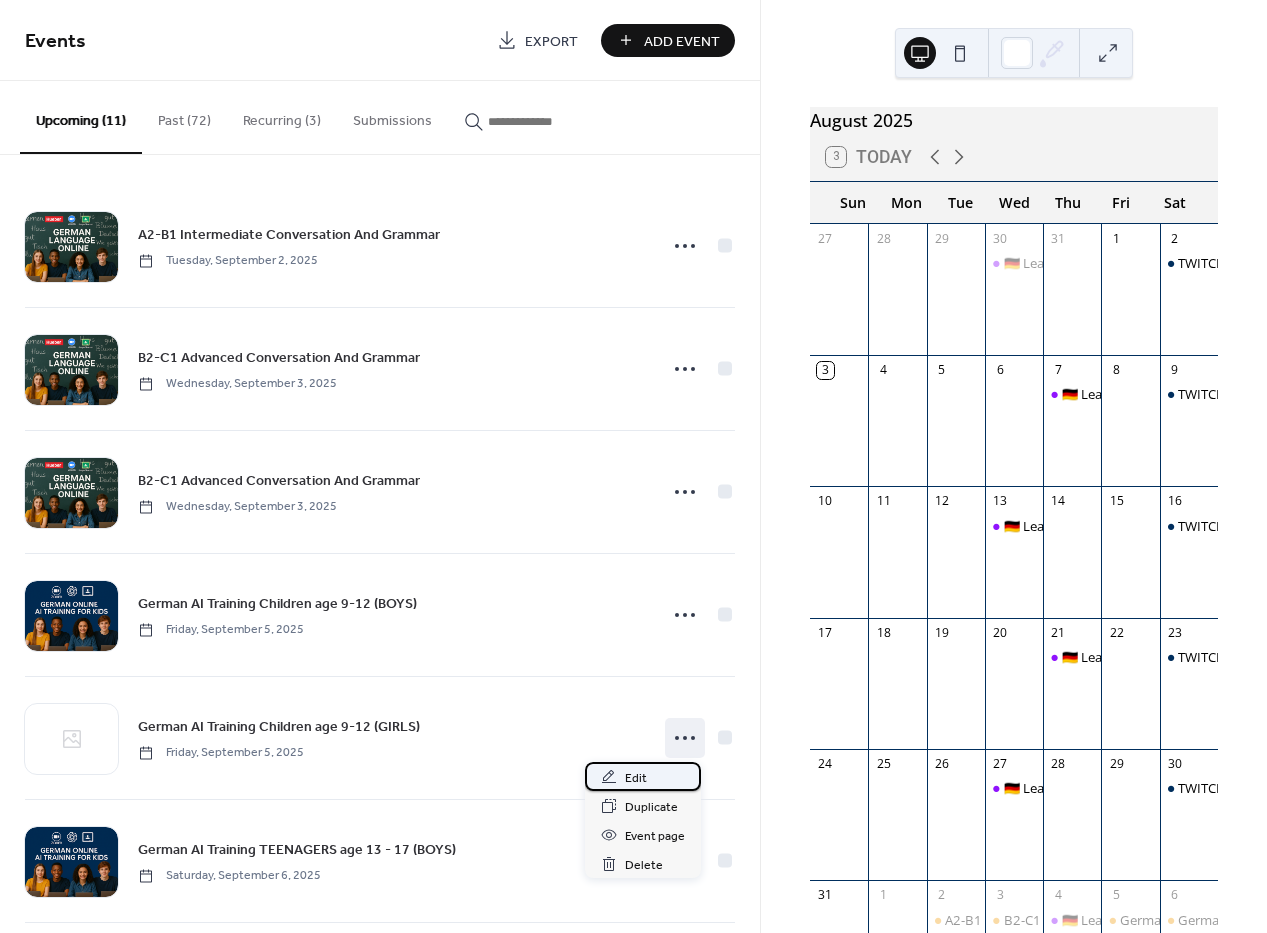 click on "Edit" at bounding box center (643, 776) 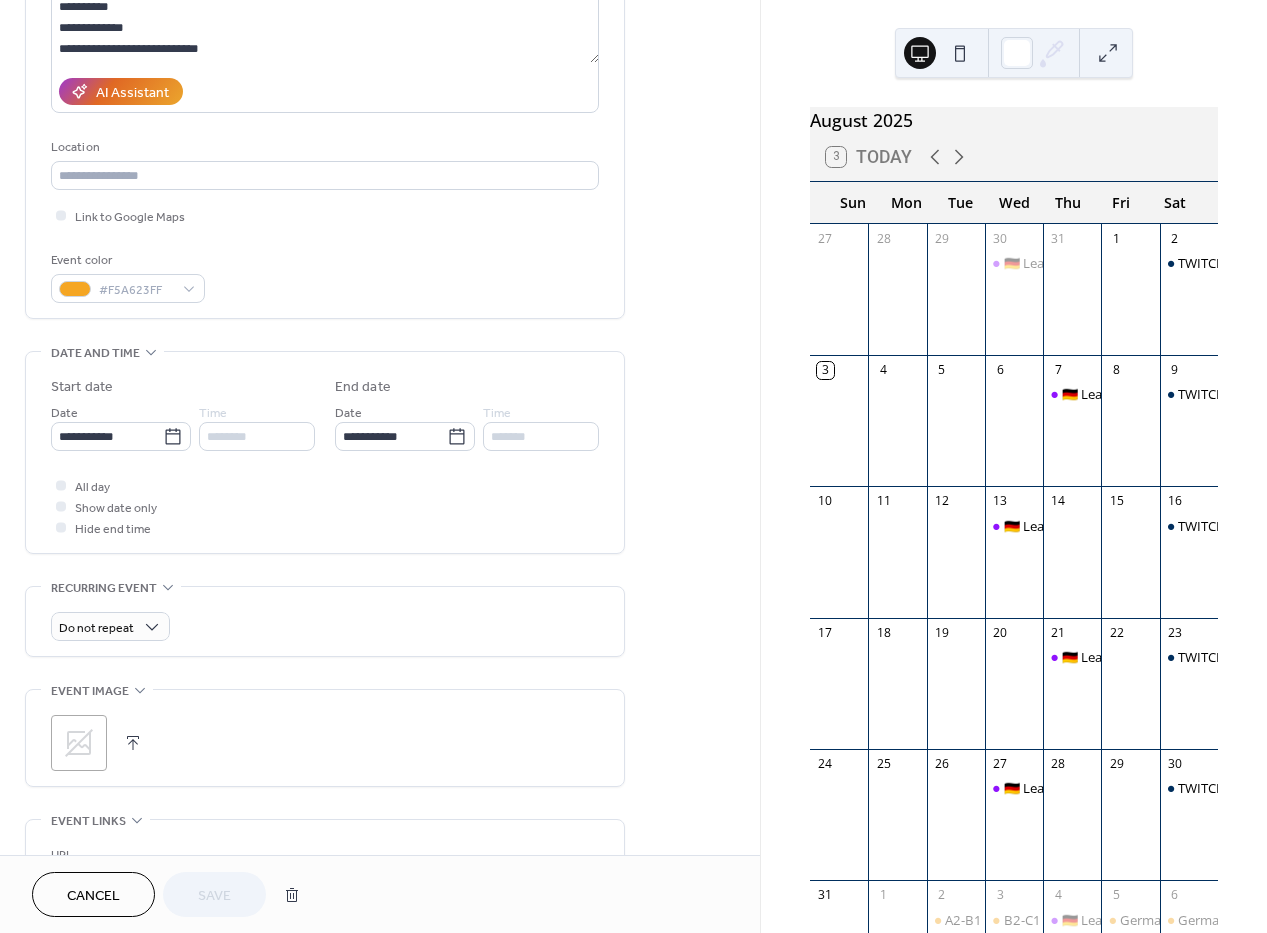 scroll, scrollTop: 641, scrollLeft: 0, axis: vertical 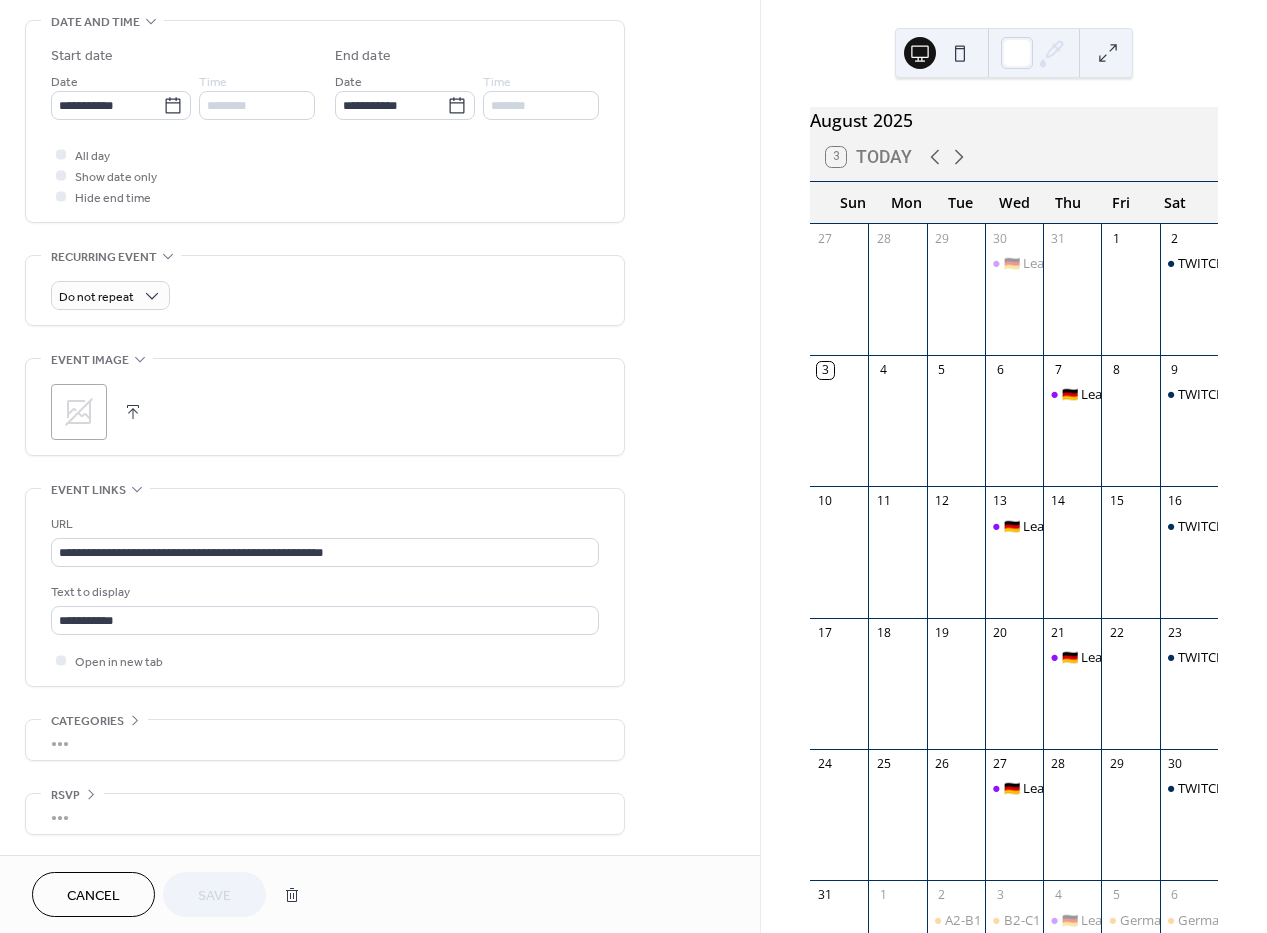 click at bounding box center (133, 412) 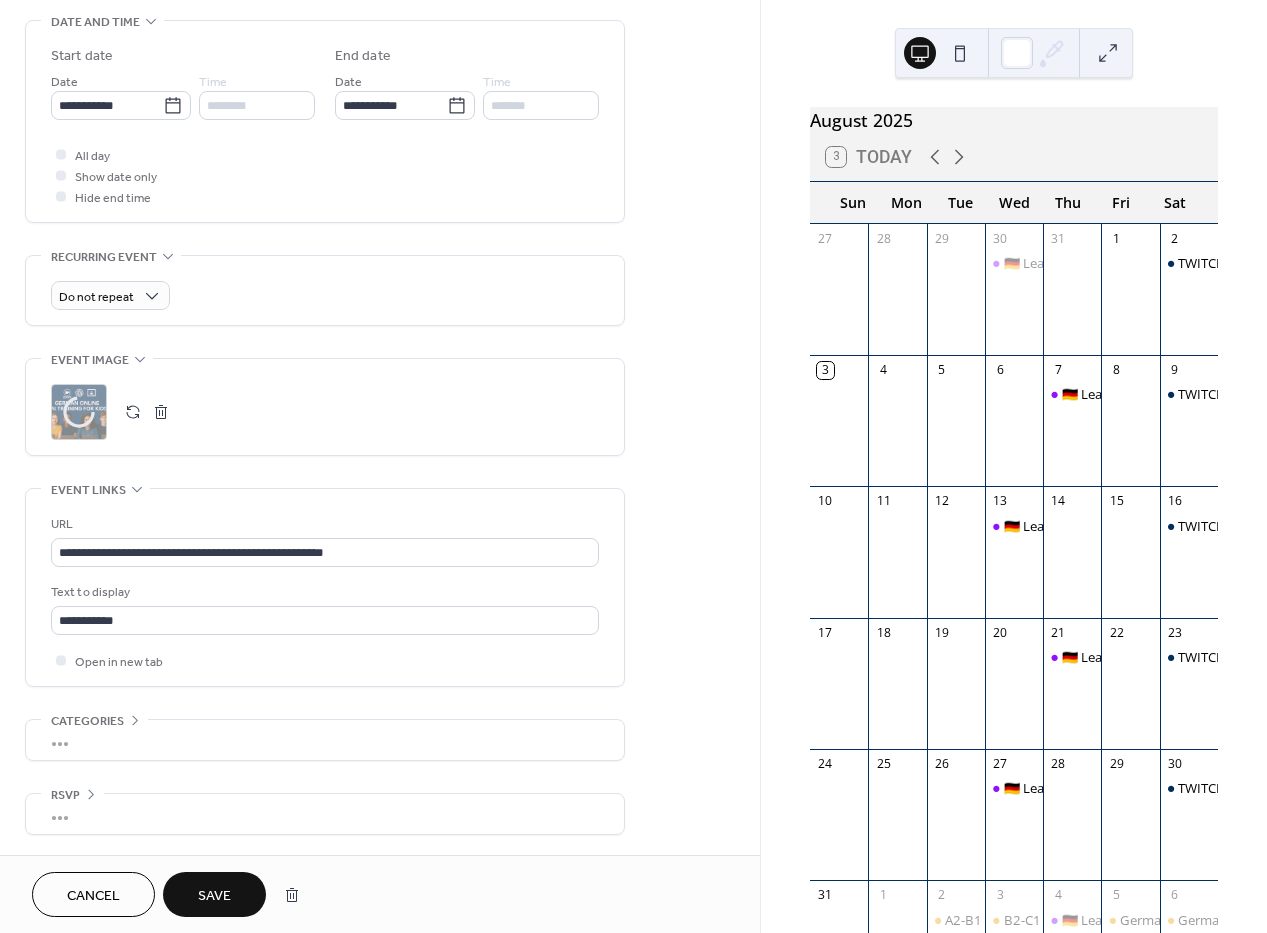 click on "Save" at bounding box center [214, 896] 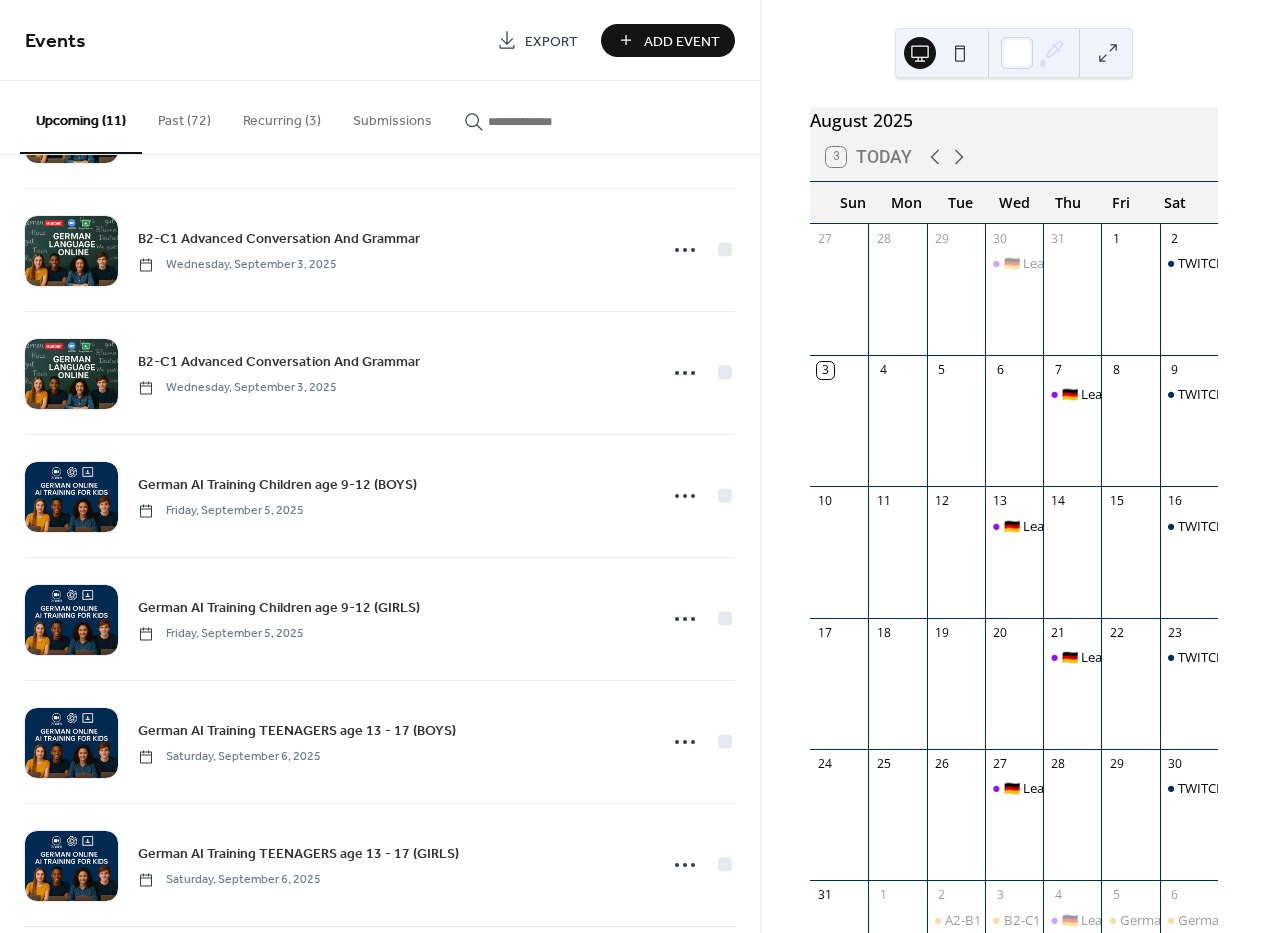 scroll, scrollTop: 634, scrollLeft: 0, axis: vertical 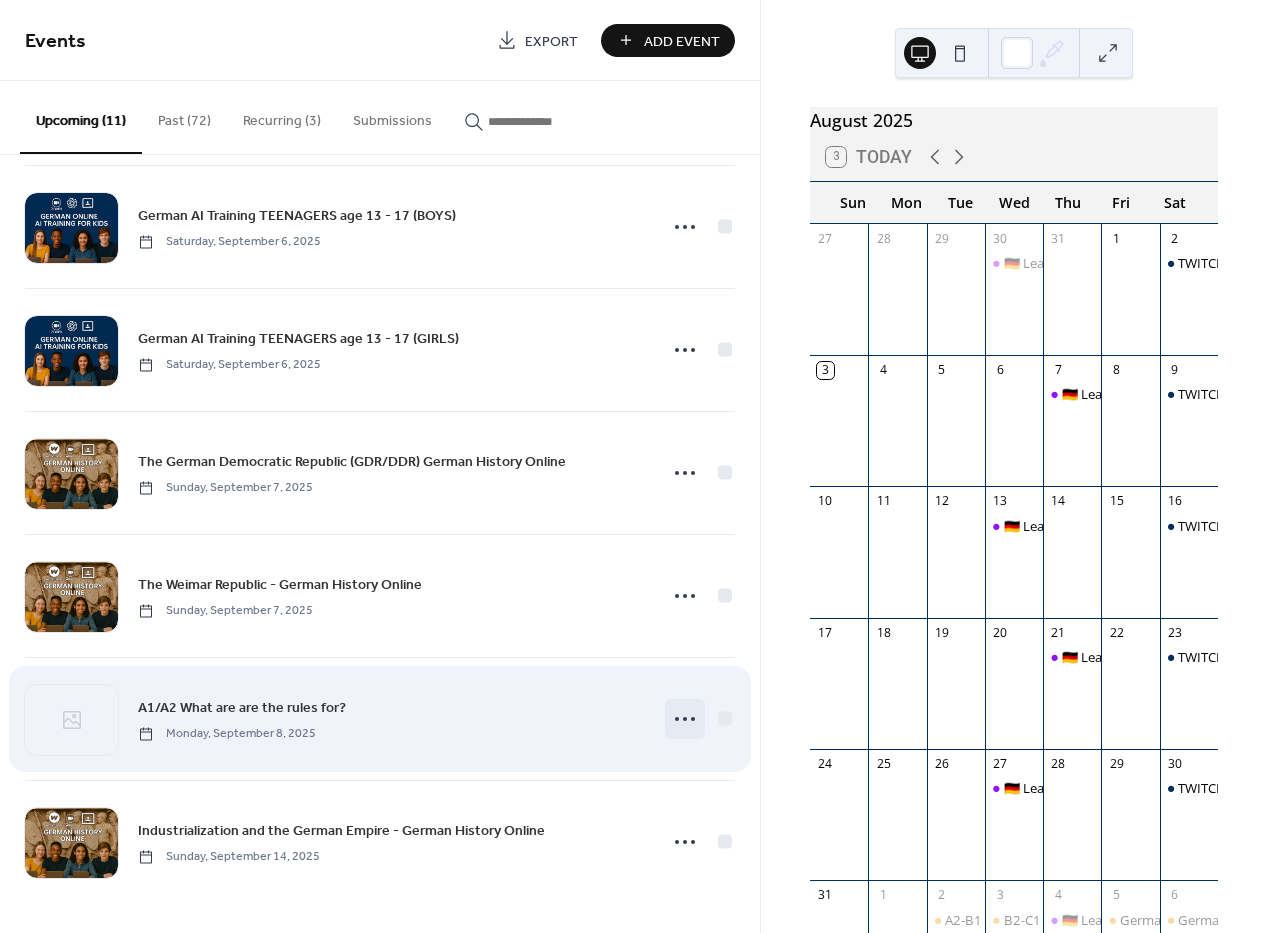 click 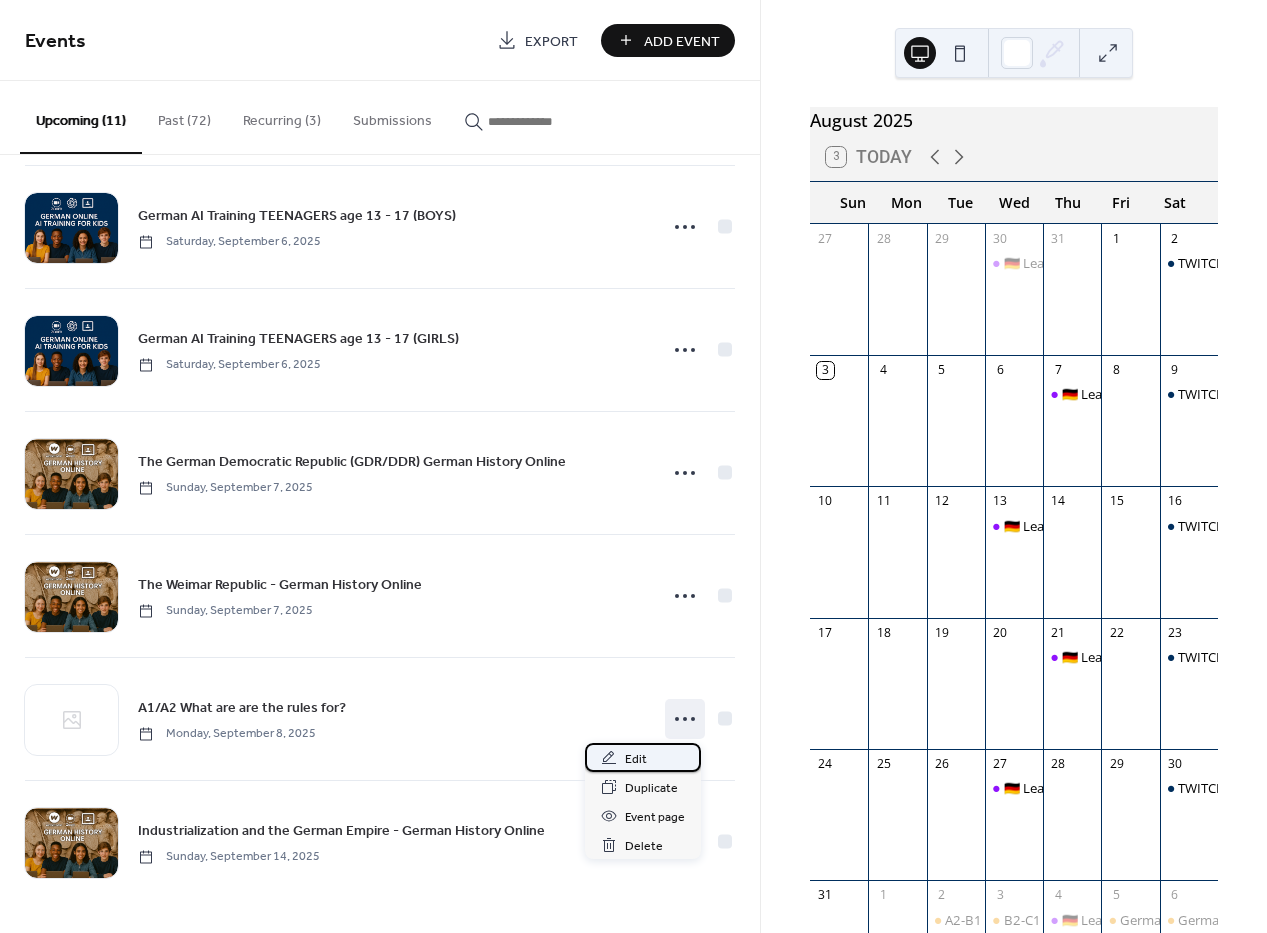 click on "Edit" at bounding box center [643, 757] 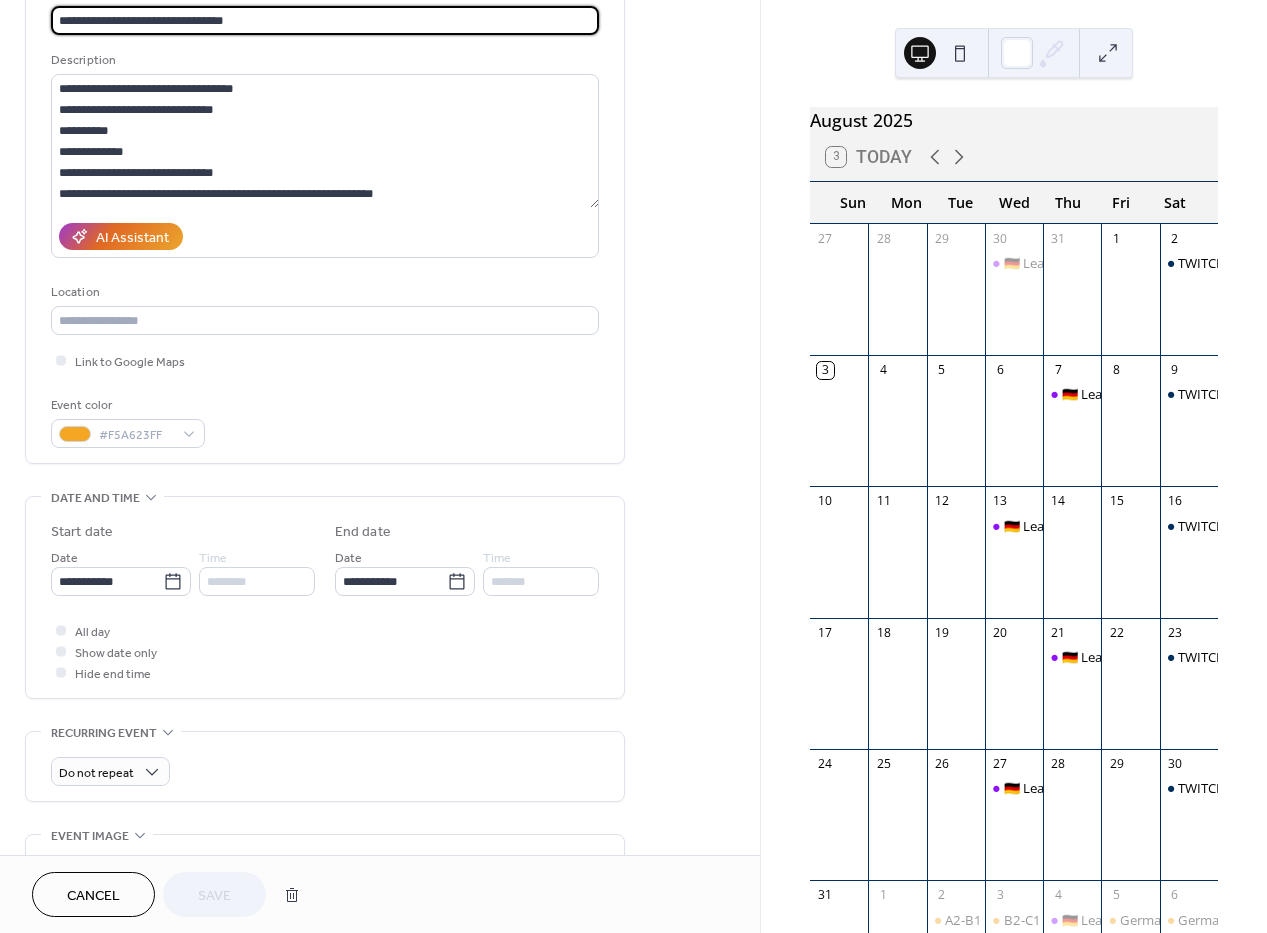 scroll, scrollTop: 546, scrollLeft: 0, axis: vertical 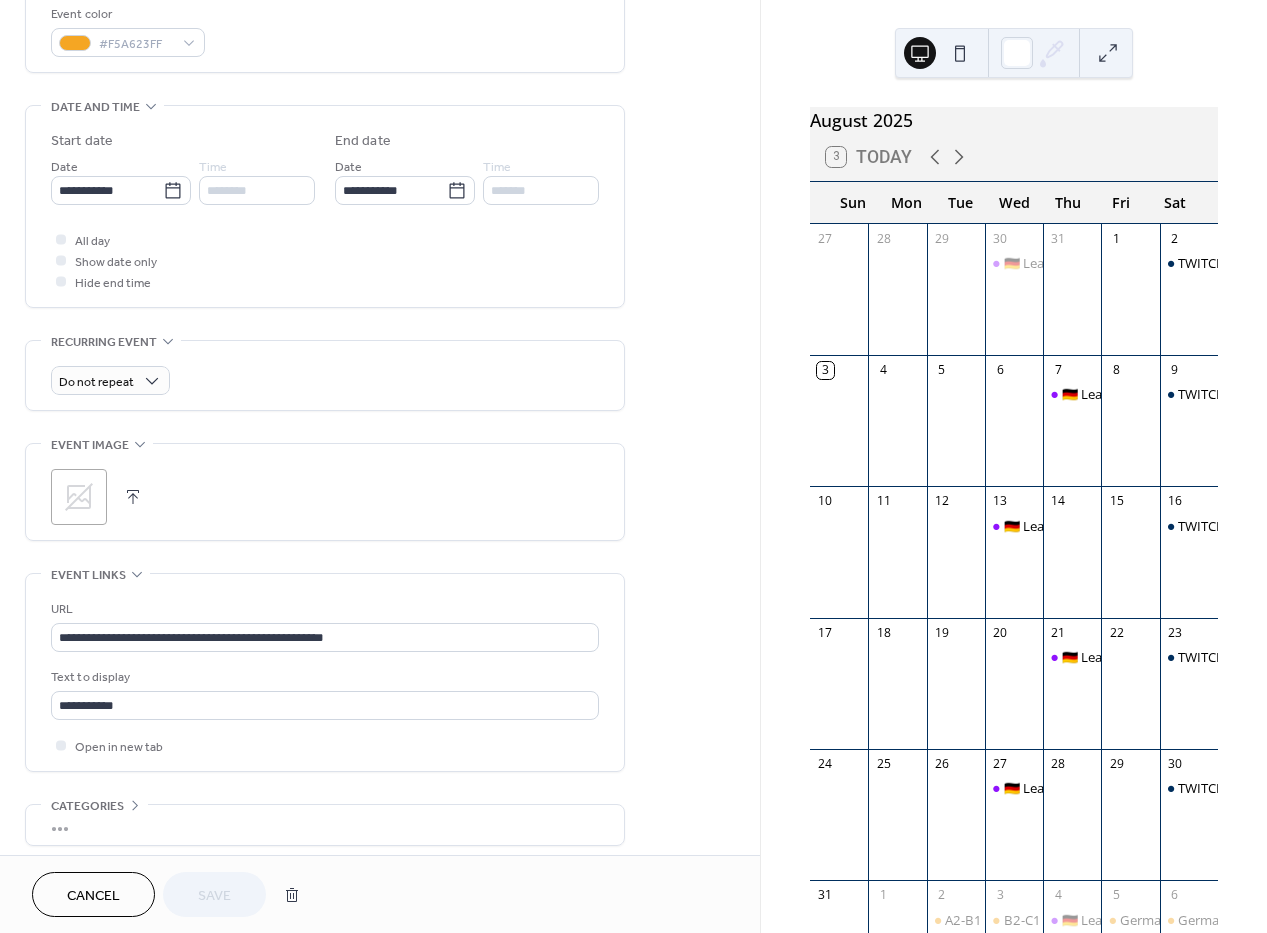 click at bounding box center (133, 497) 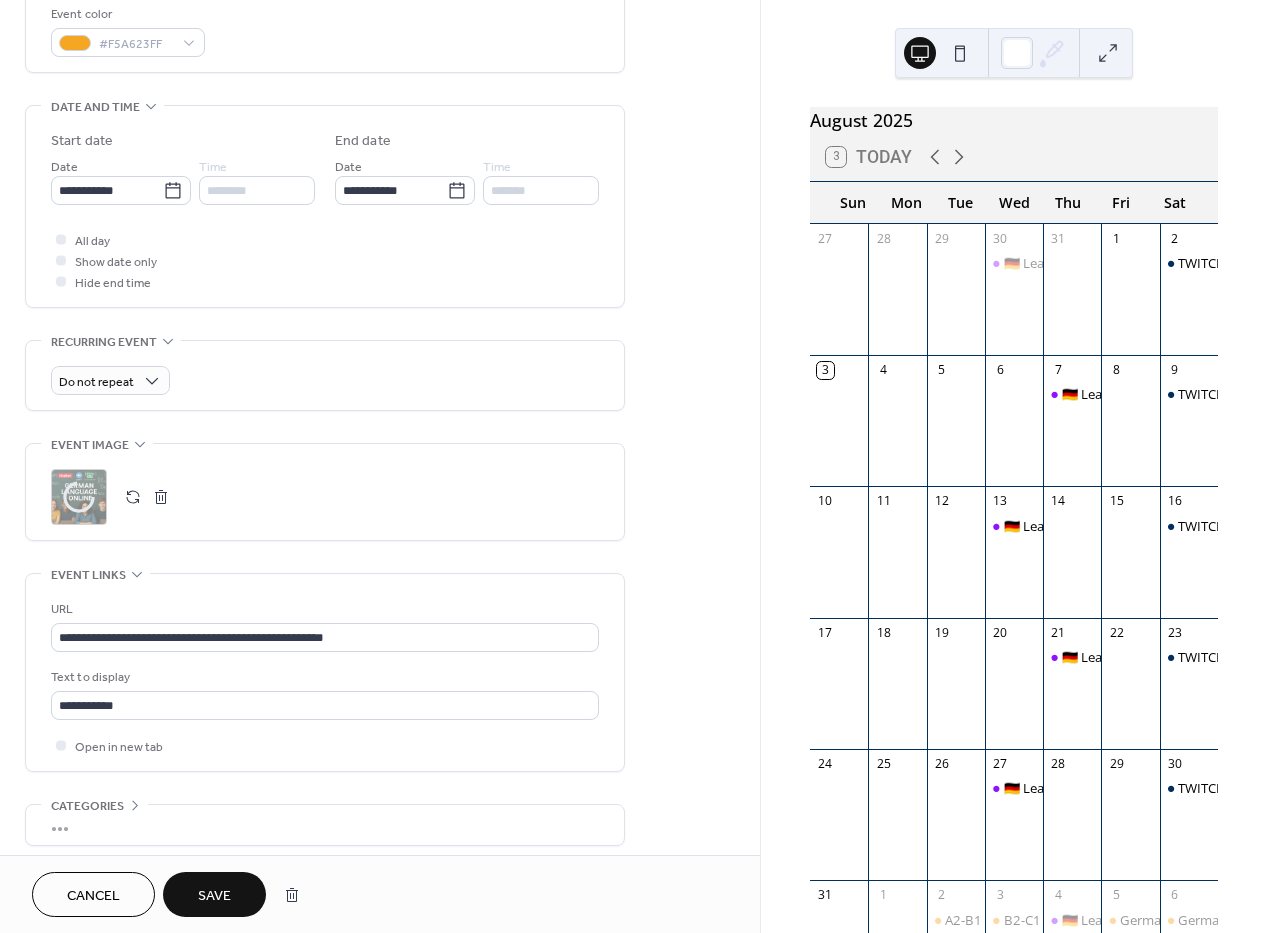 scroll, scrollTop: 641, scrollLeft: 0, axis: vertical 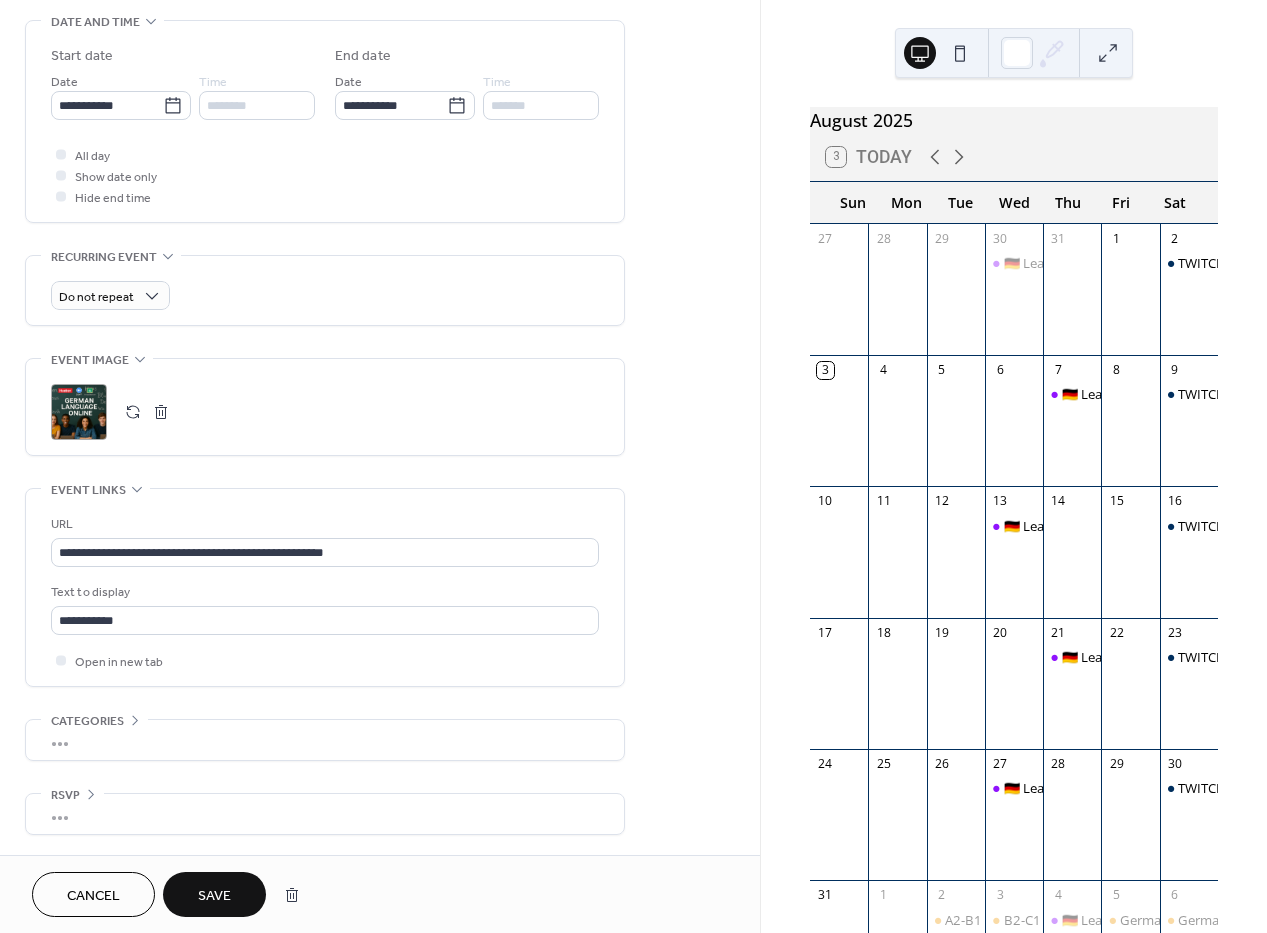click on "Save" at bounding box center (214, 896) 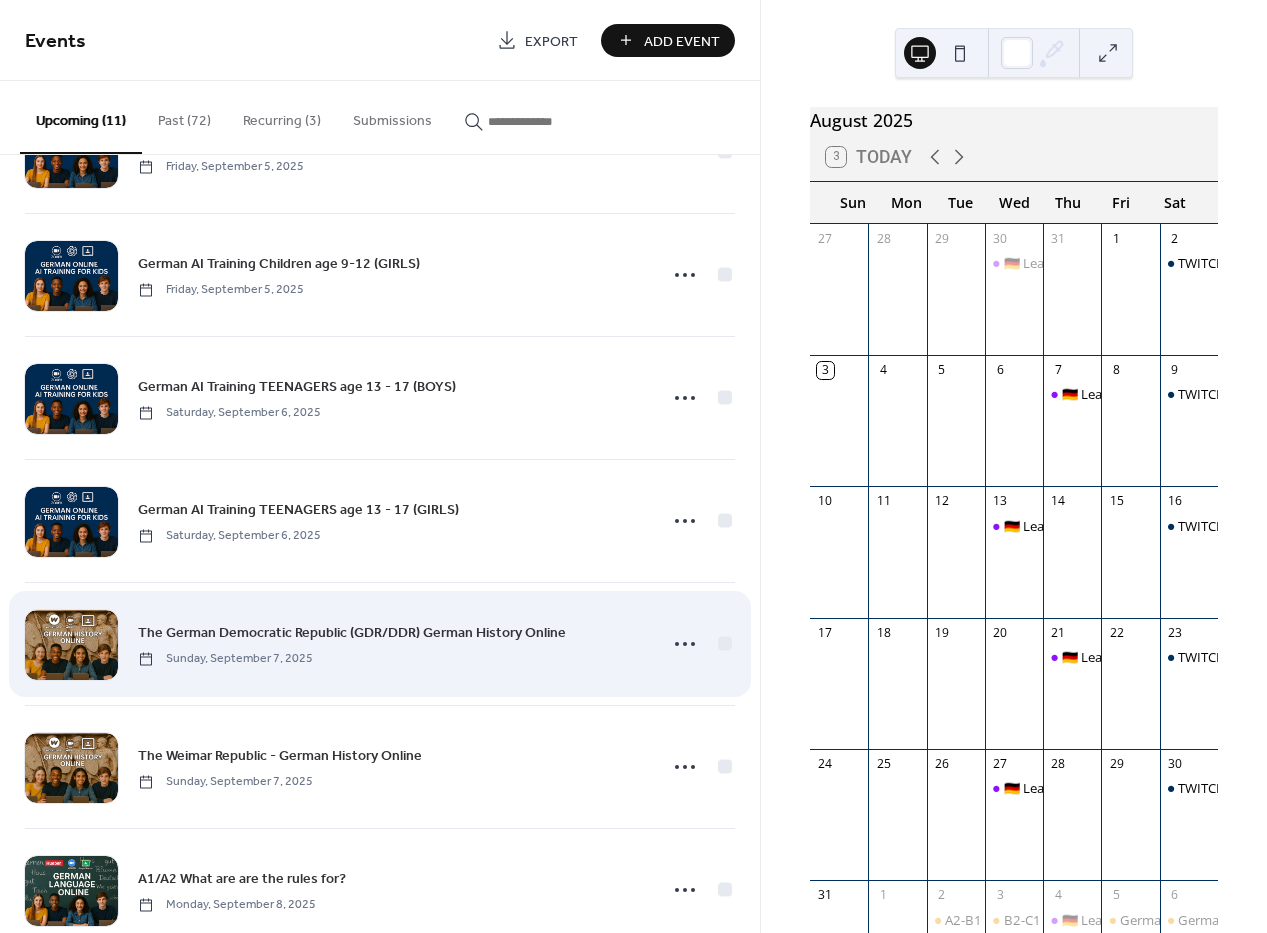 scroll, scrollTop: 621, scrollLeft: 0, axis: vertical 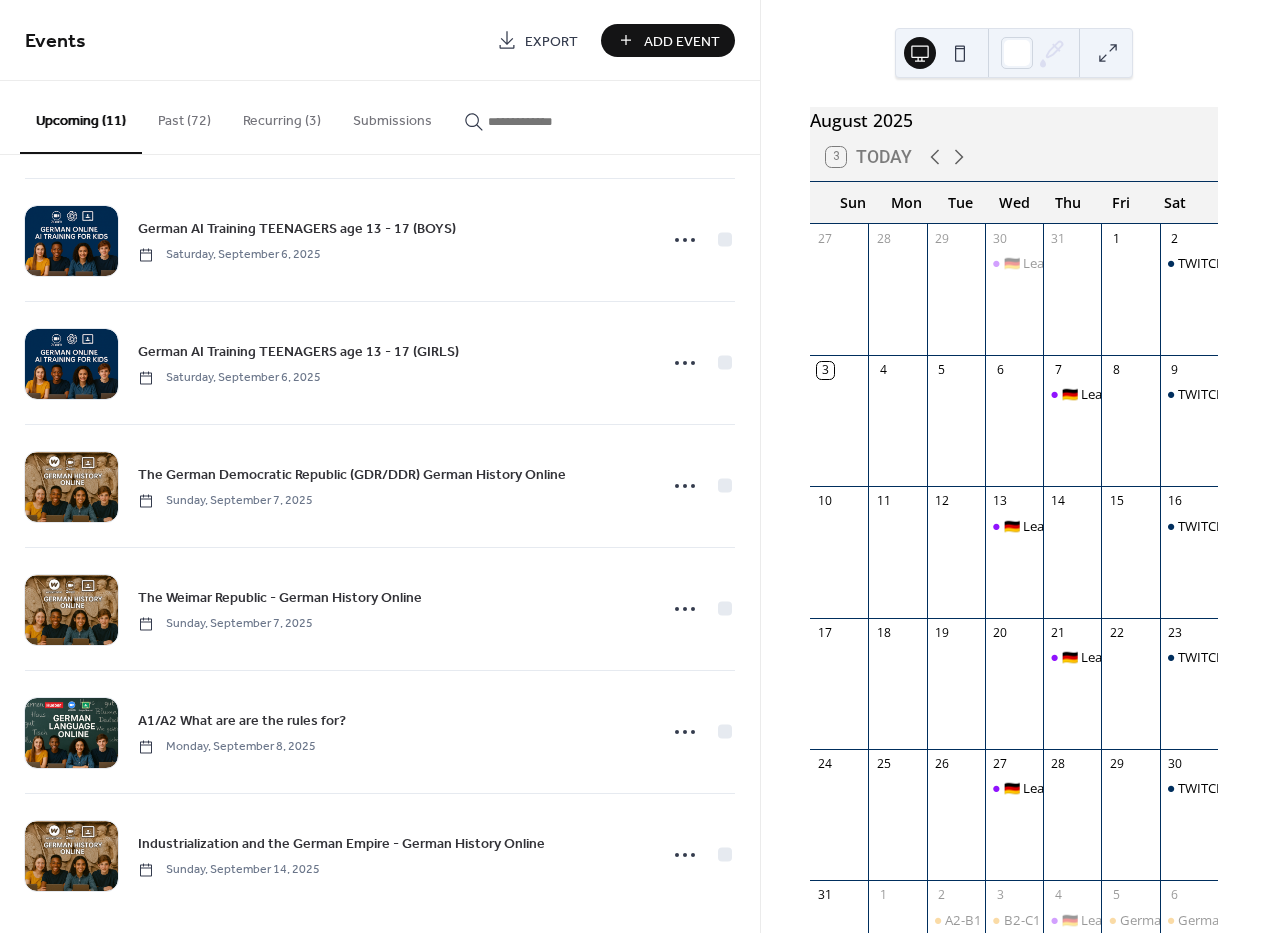 click on "Recurring (3)" at bounding box center (282, 116) 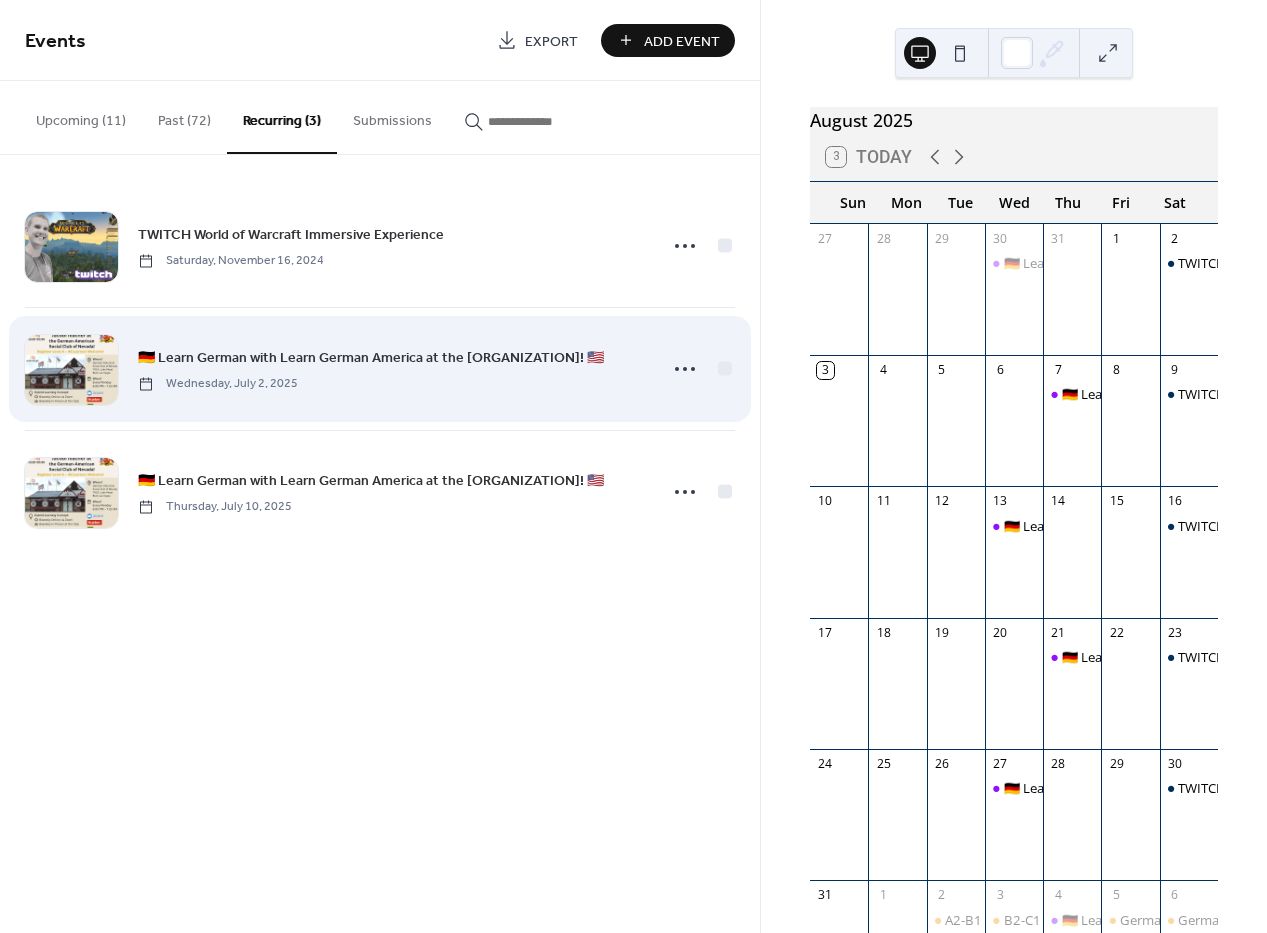 click on "🇩🇪 Learn German with Learn German America at the [ORGANIZATION]! 🇺🇸" at bounding box center (371, 358) 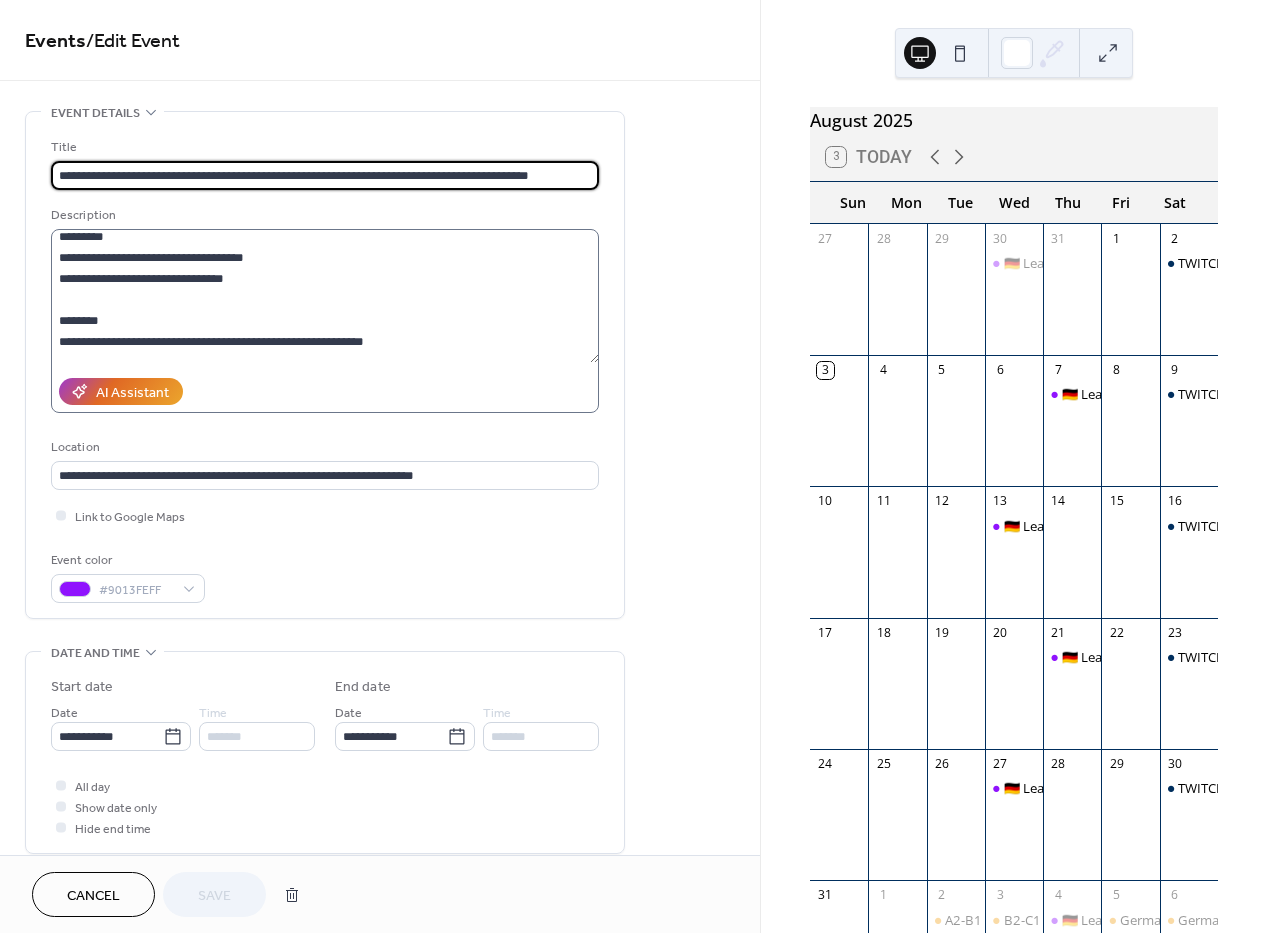 scroll, scrollTop: 155, scrollLeft: 0, axis: vertical 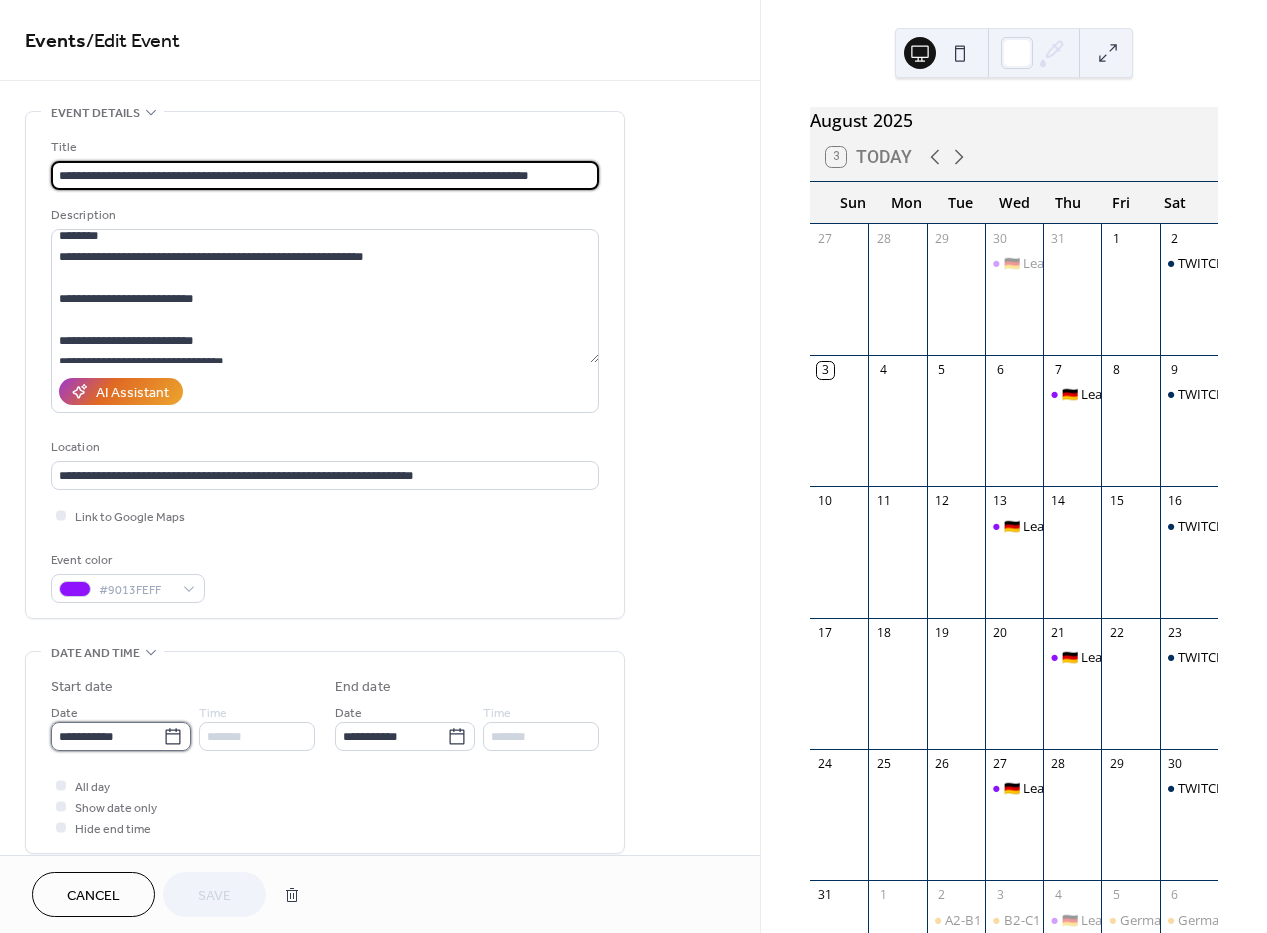 click on "**********" at bounding box center [107, 736] 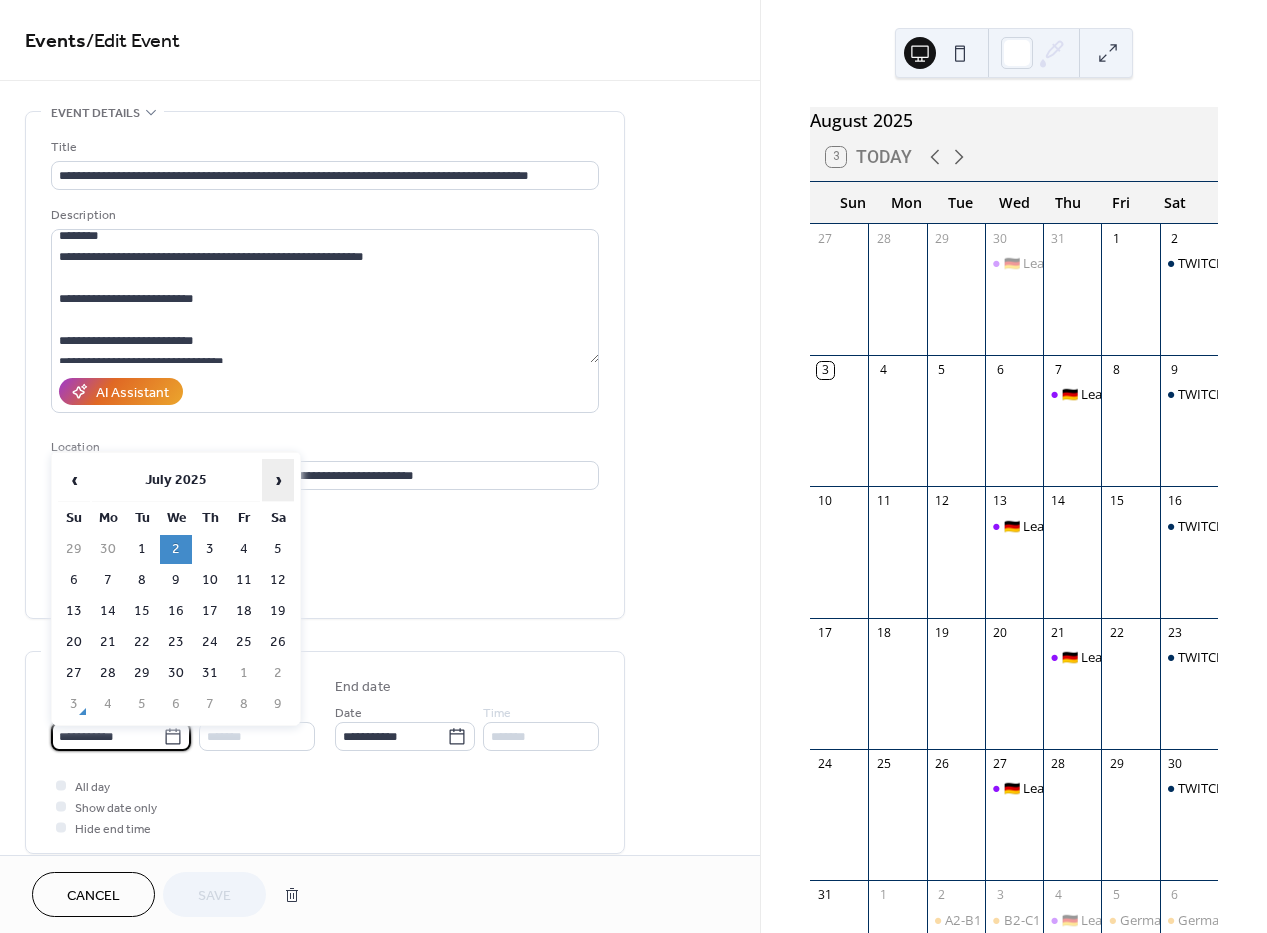 click on "›" at bounding box center [278, 480] 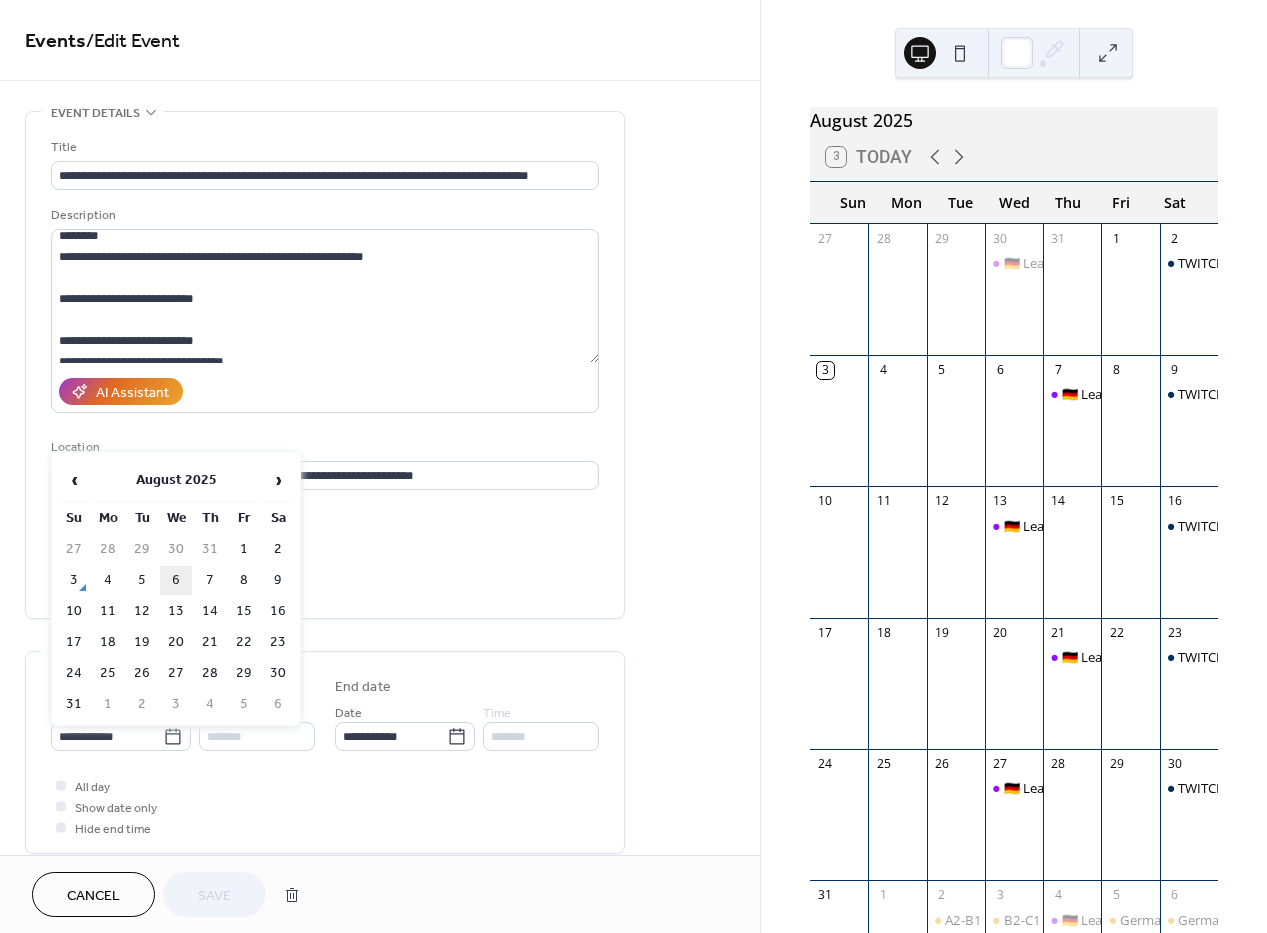 click on "6" at bounding box center (176, 580) 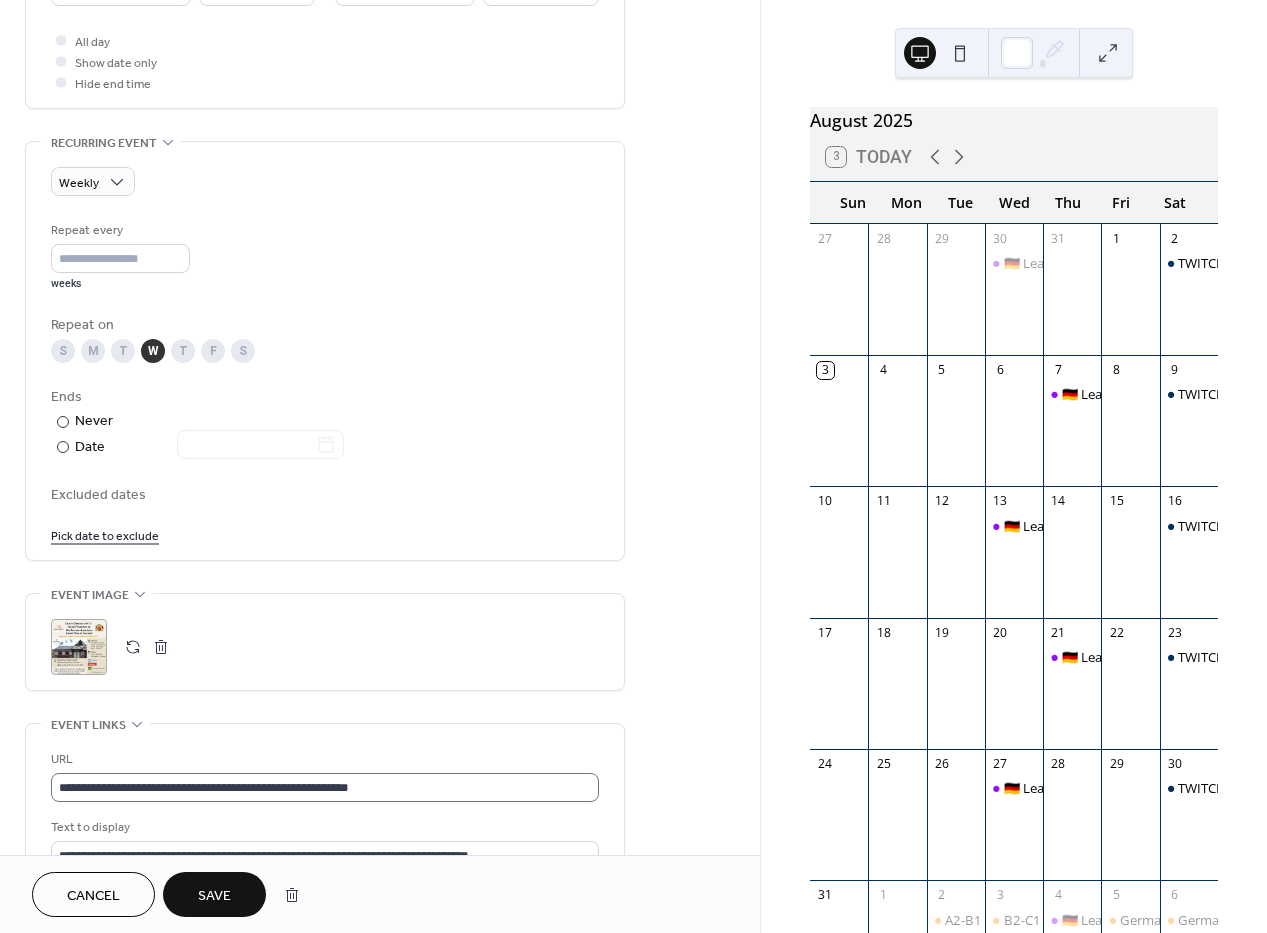 scroll, scrollTop: 749, scrollLeft: 0, axis: vertical 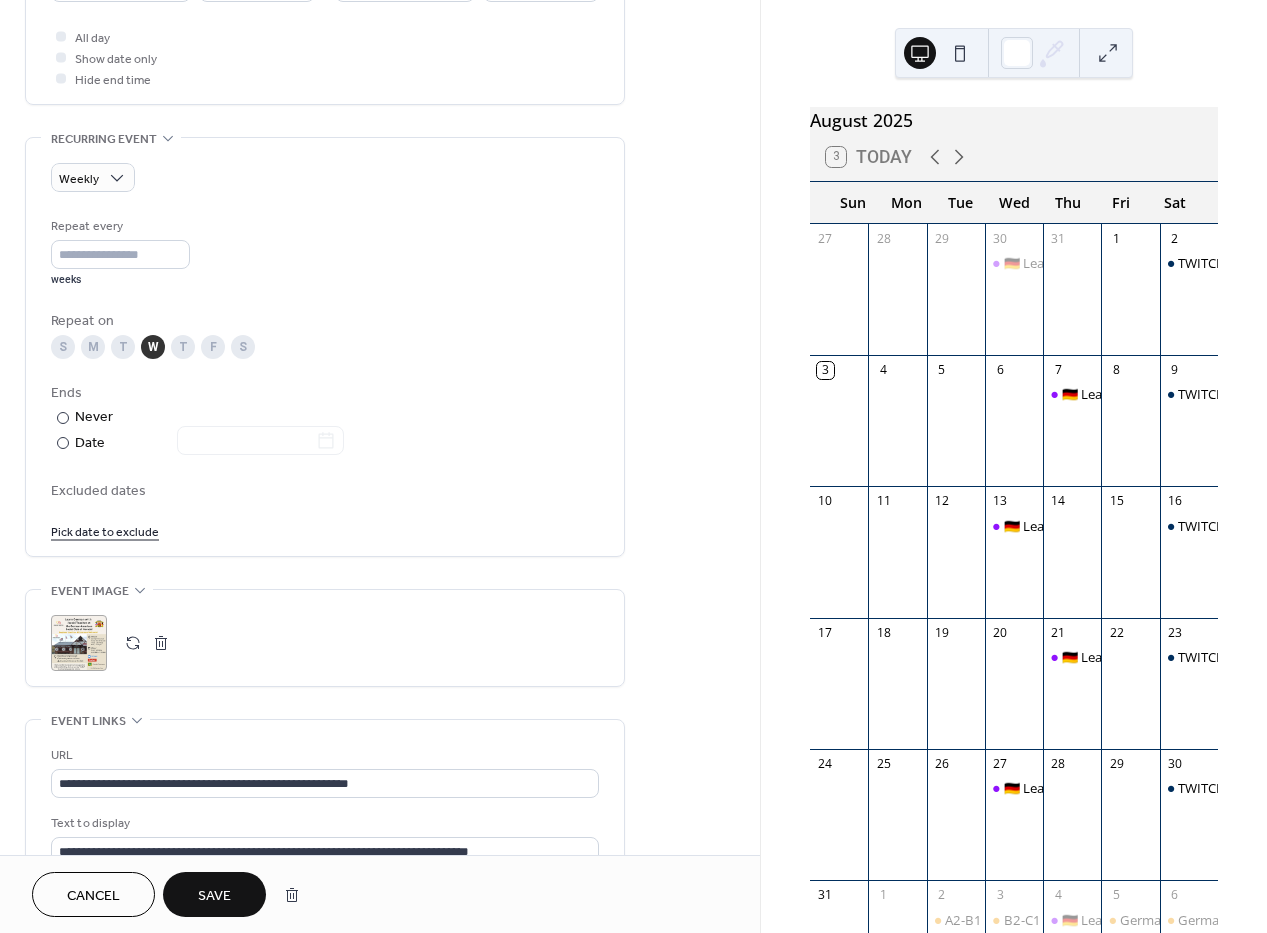 click on "Save" at bounding box center [214, 894] 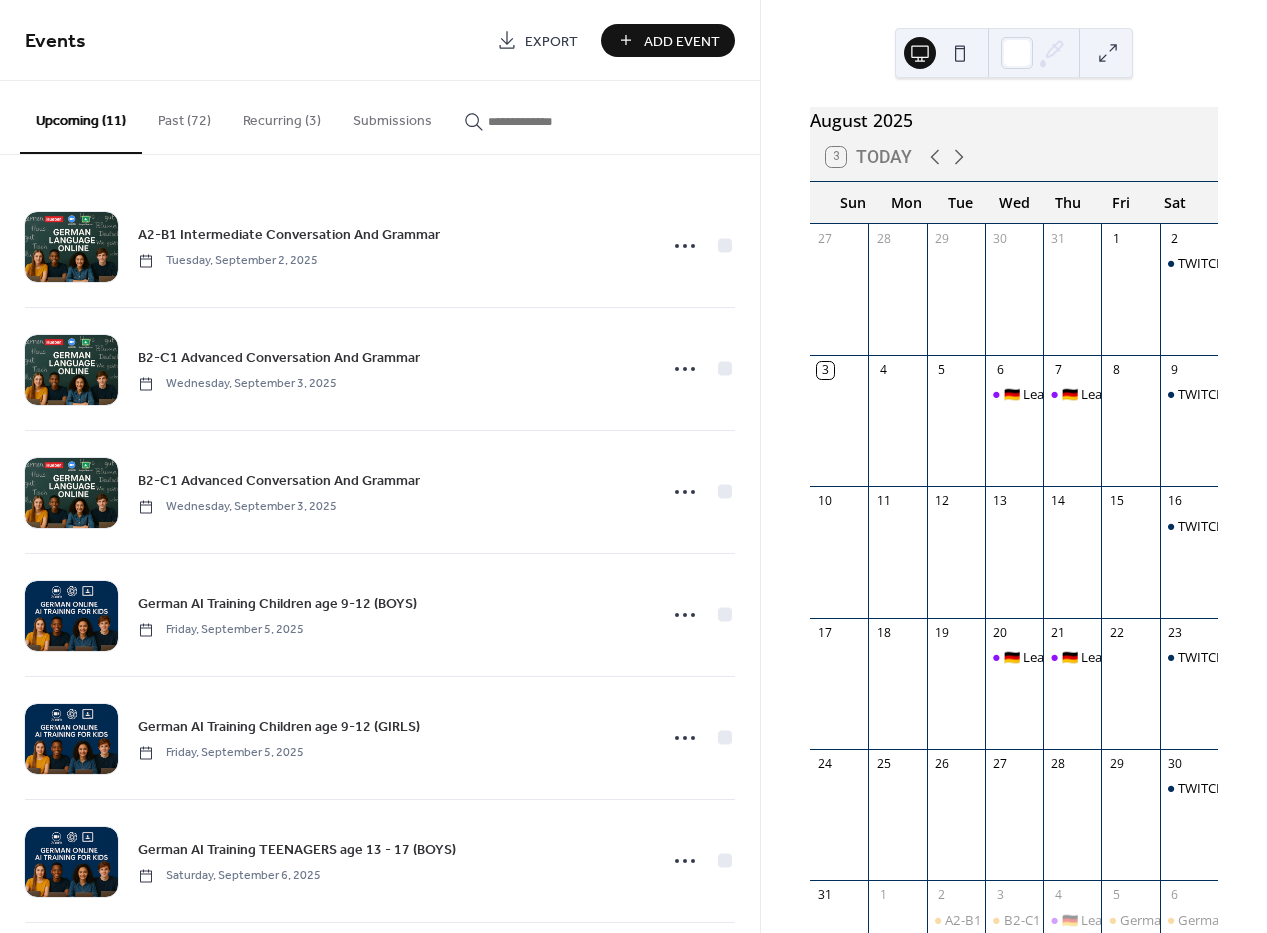 click on "Recurring (3)" at bounding box center (282, 116) 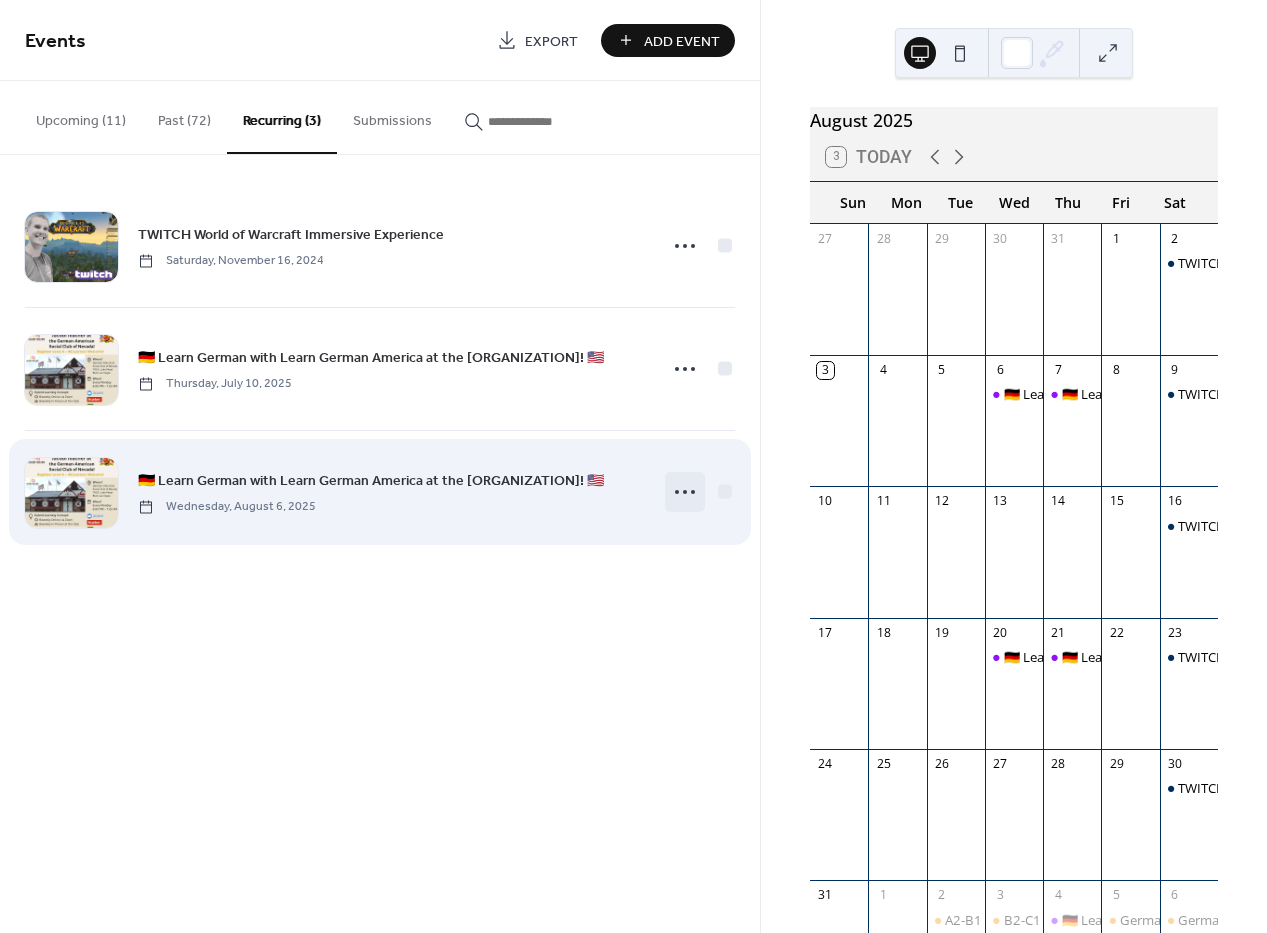 click 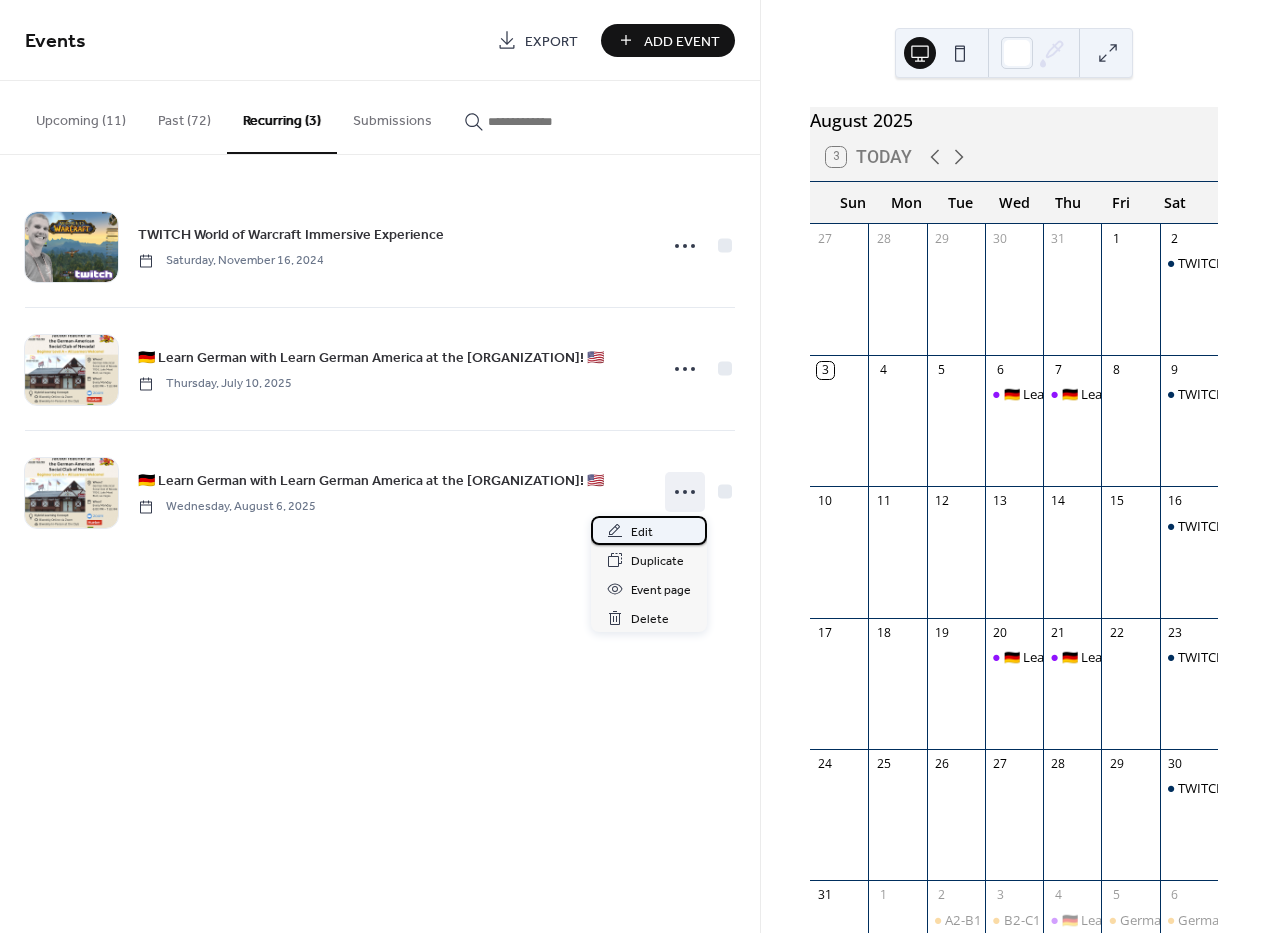 click on "Edit" at bounding box center [642, 532] 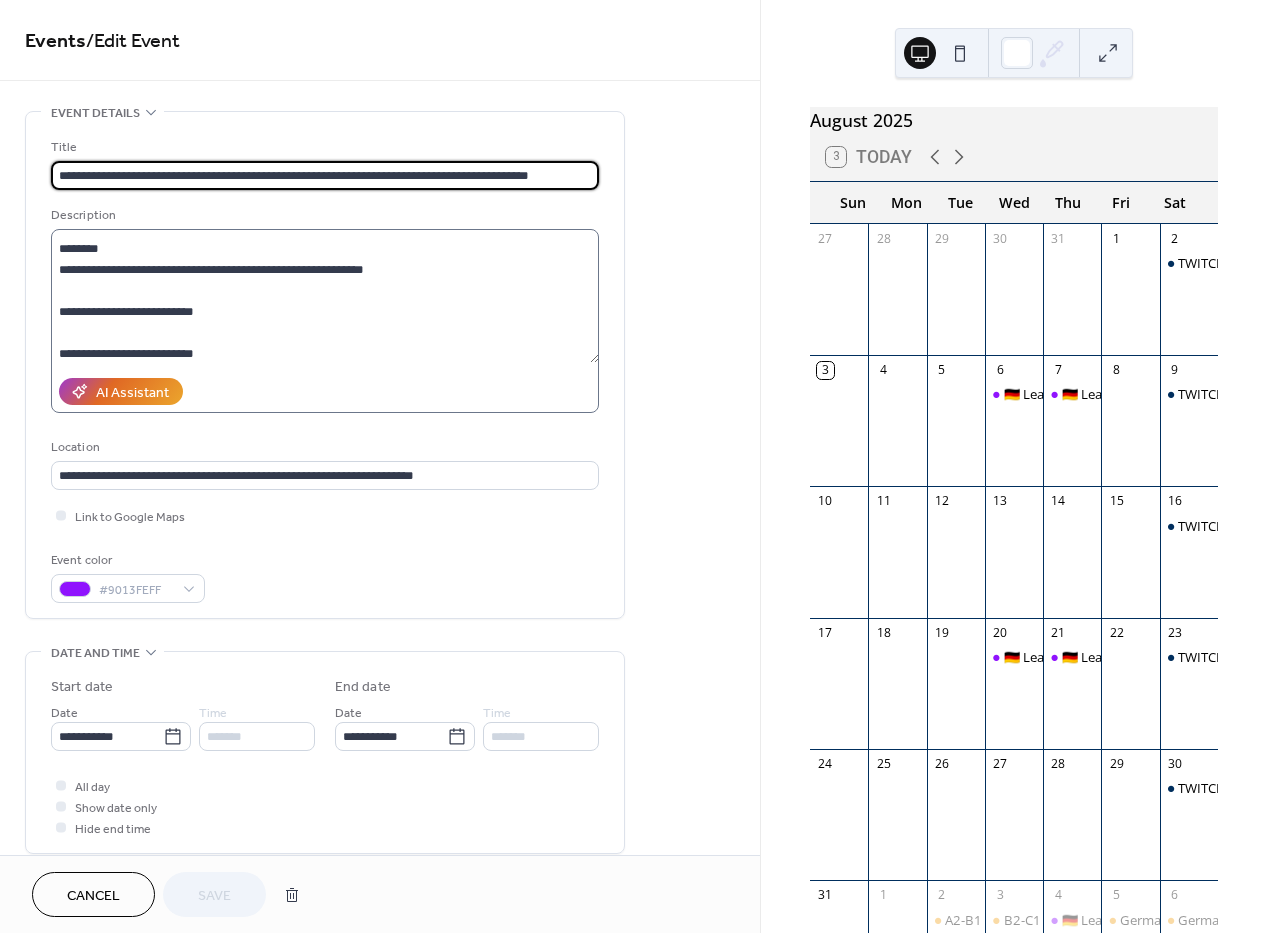 scroll, scrollTop: 146, scrollLeft: 0, axis: vertical 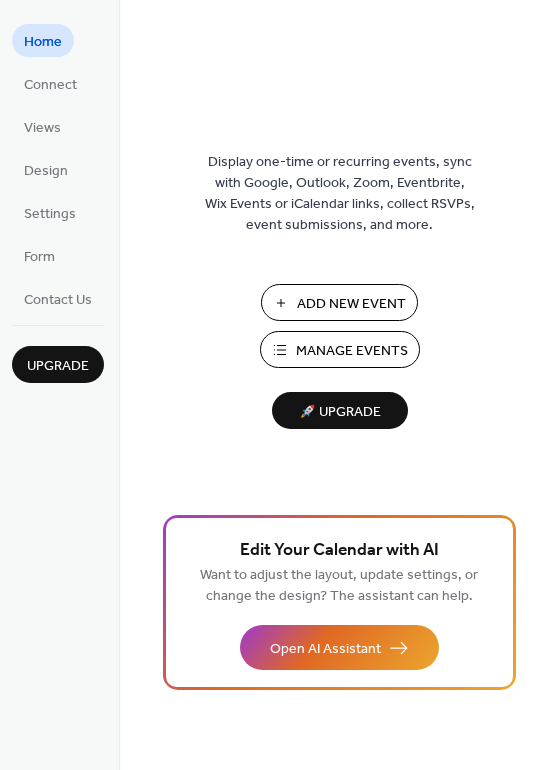 click on "Manage Events" at bounding box center [352, 351] 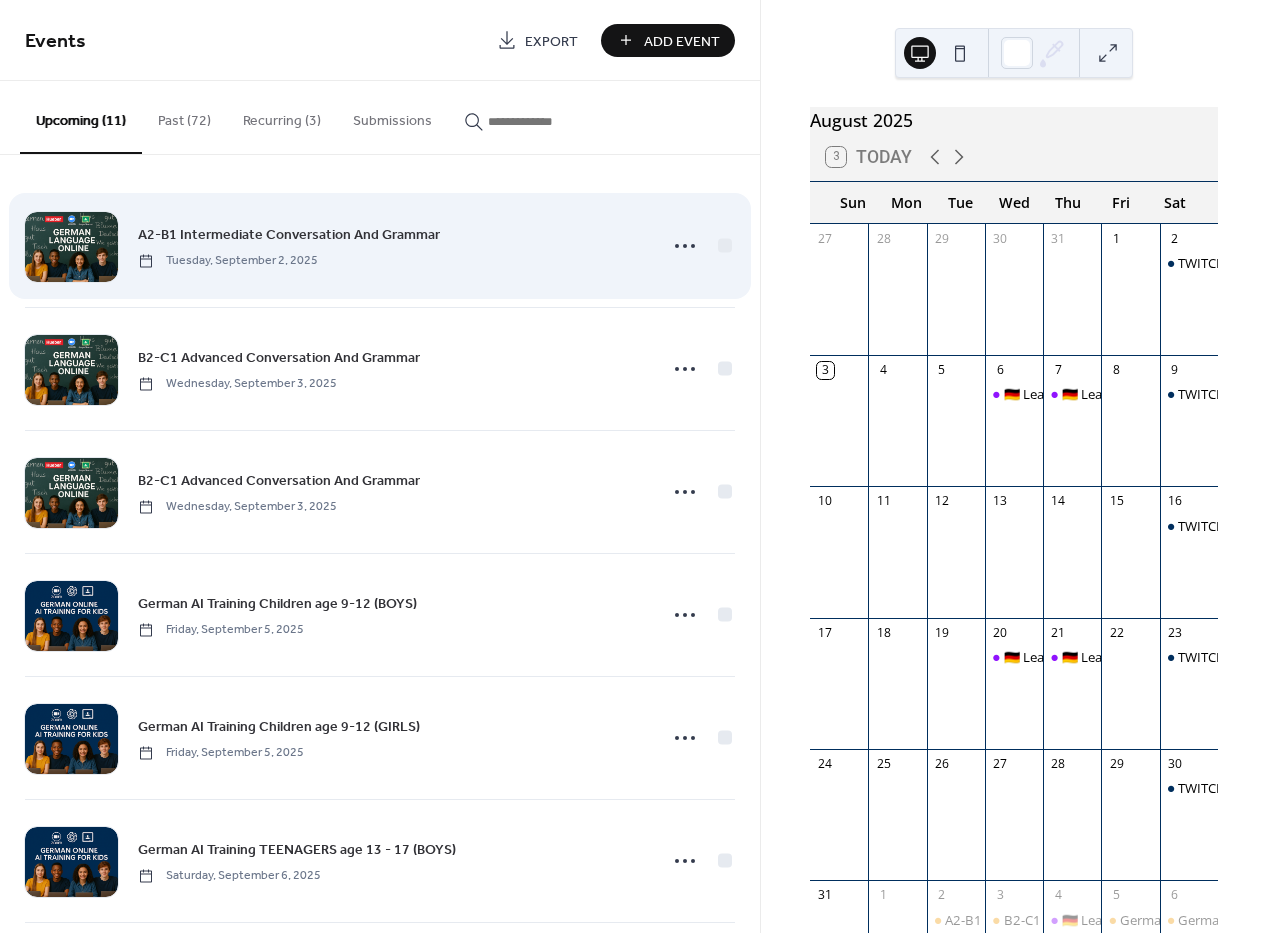 scroll, scrollTop: 0, scrollLeft: 0, axis: both 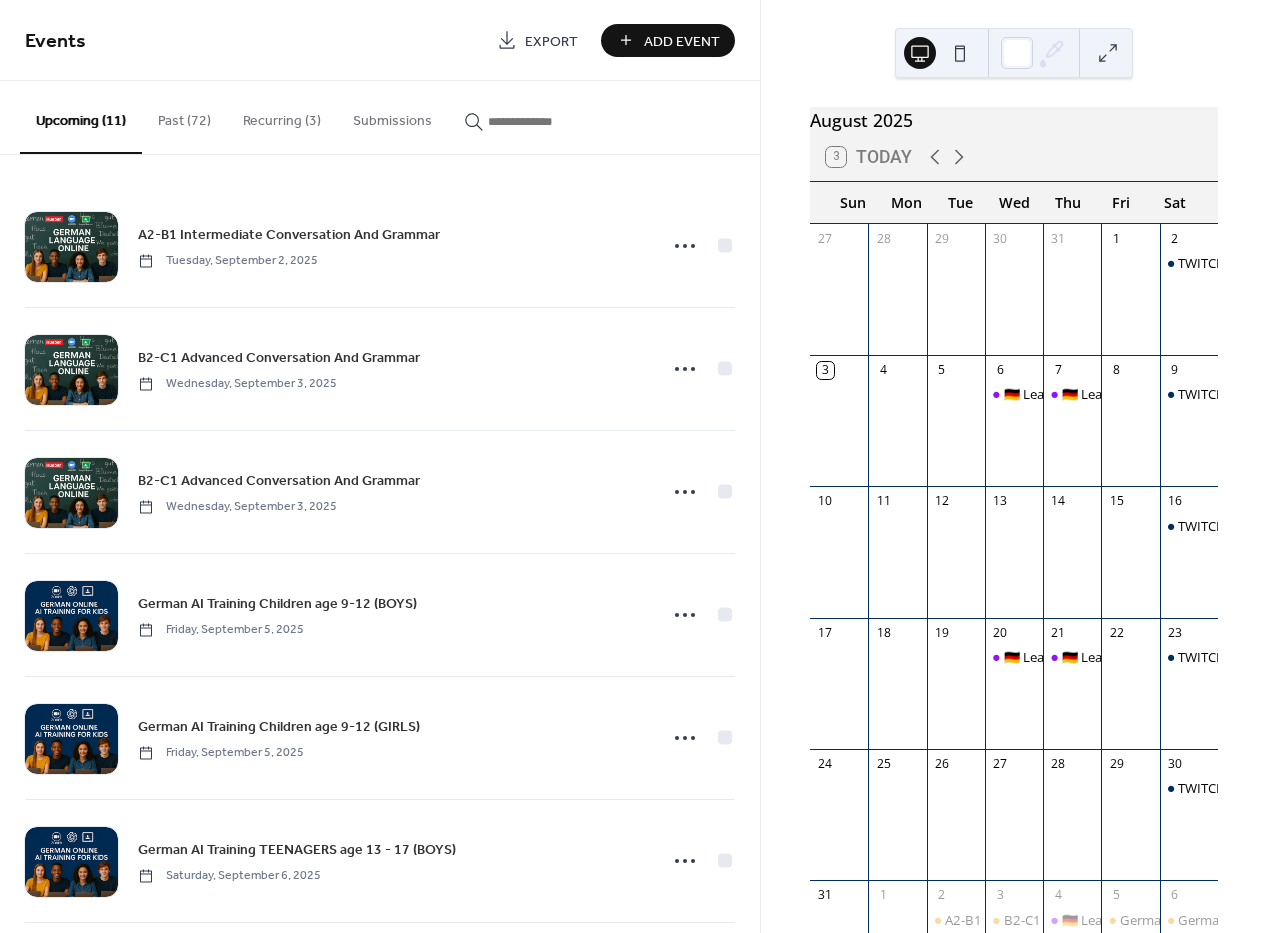 click on "Recurring (3)" at bounding box center (282, 116) 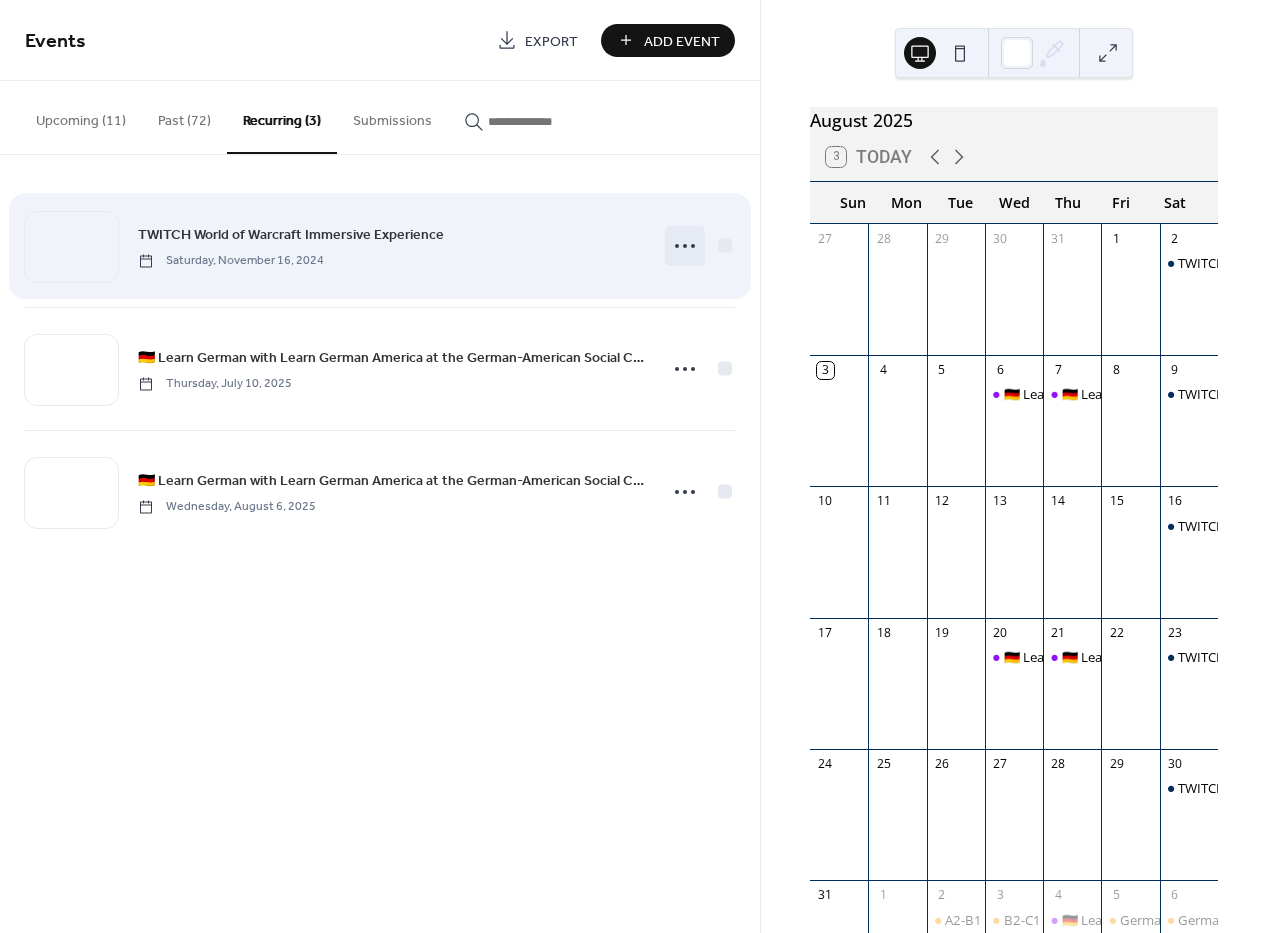 click 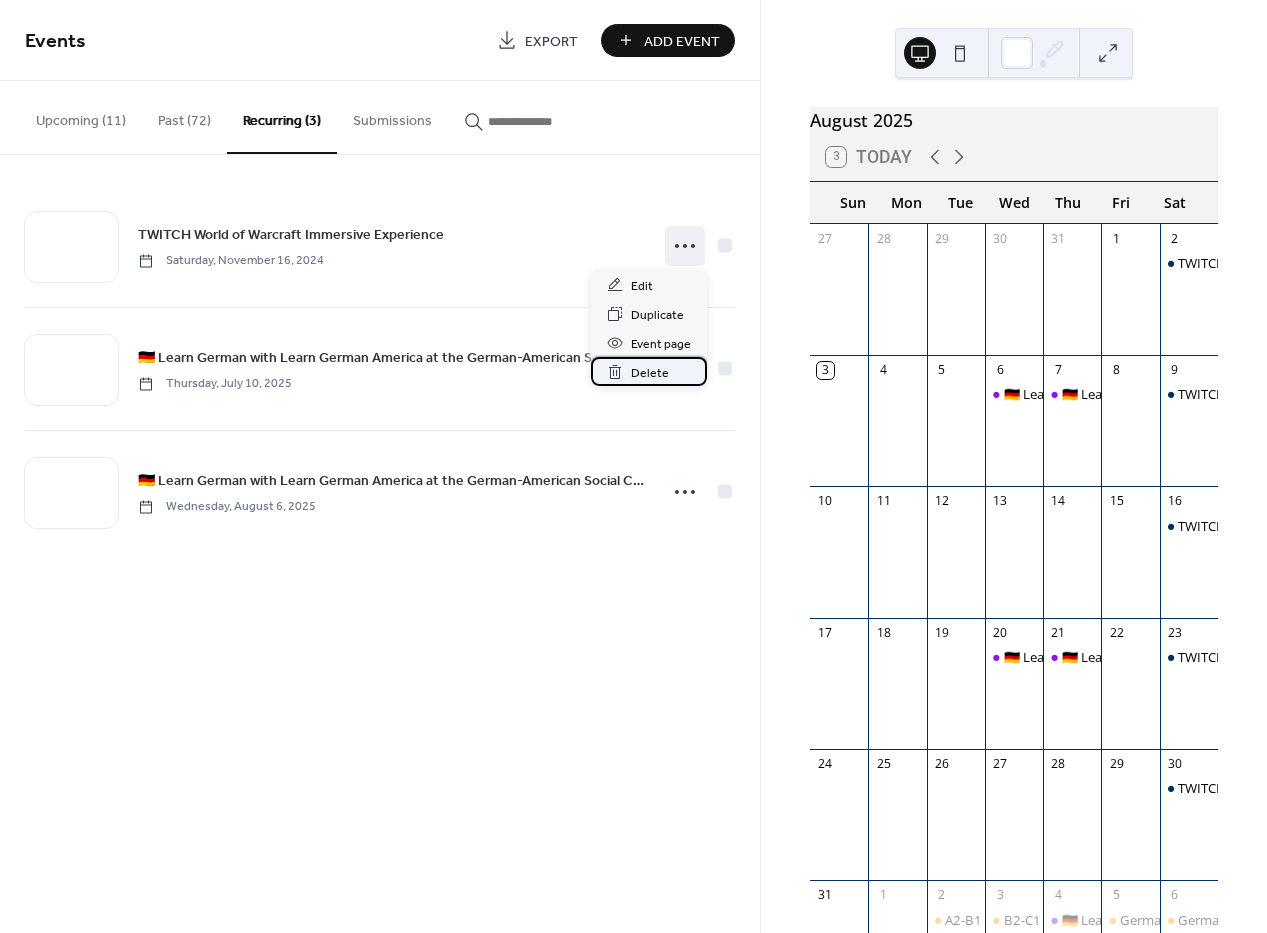 click on "Delete" at bounding box center [650, 373] 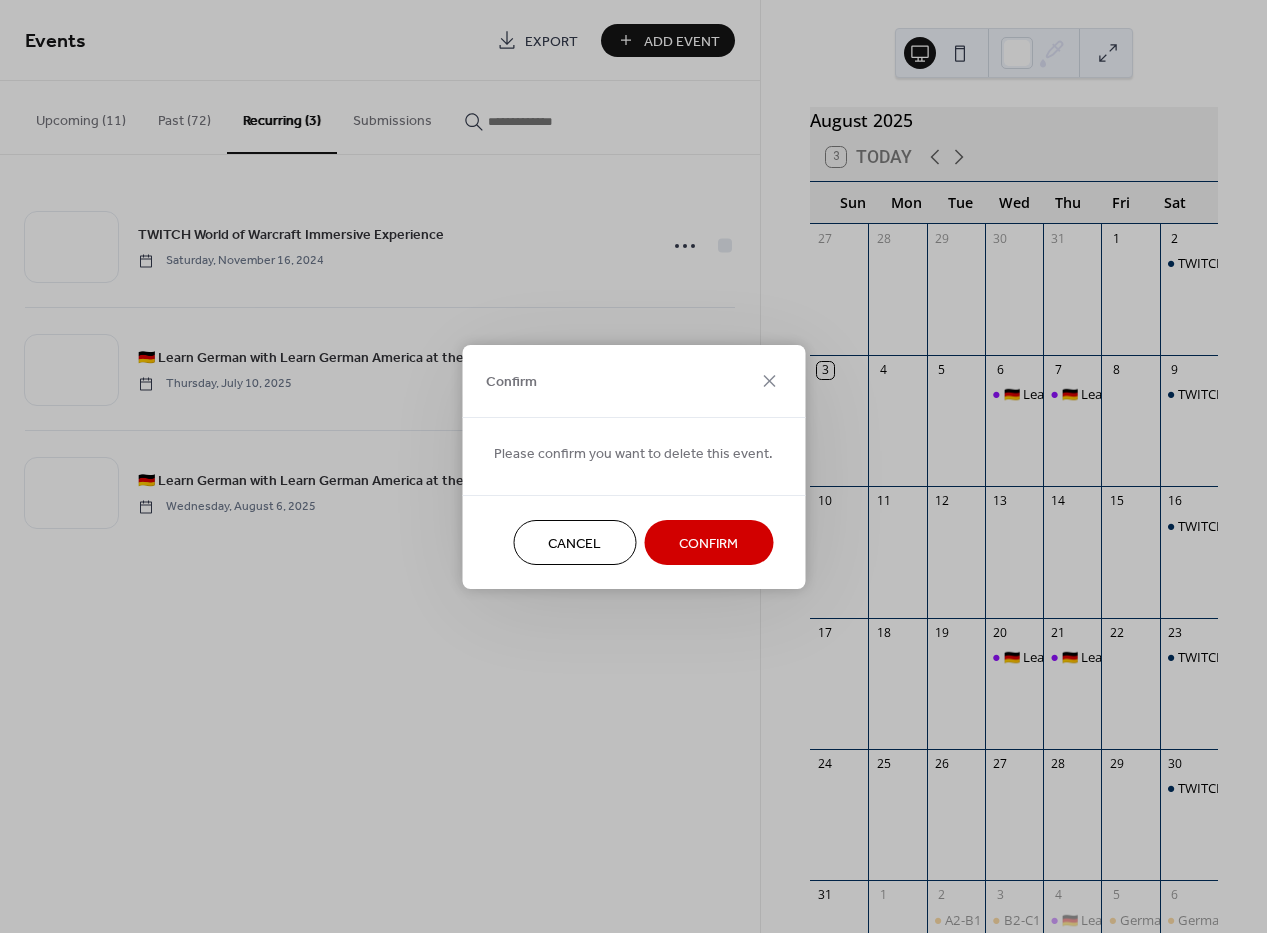 click on "Confirm" at bounding box center (708, 543) 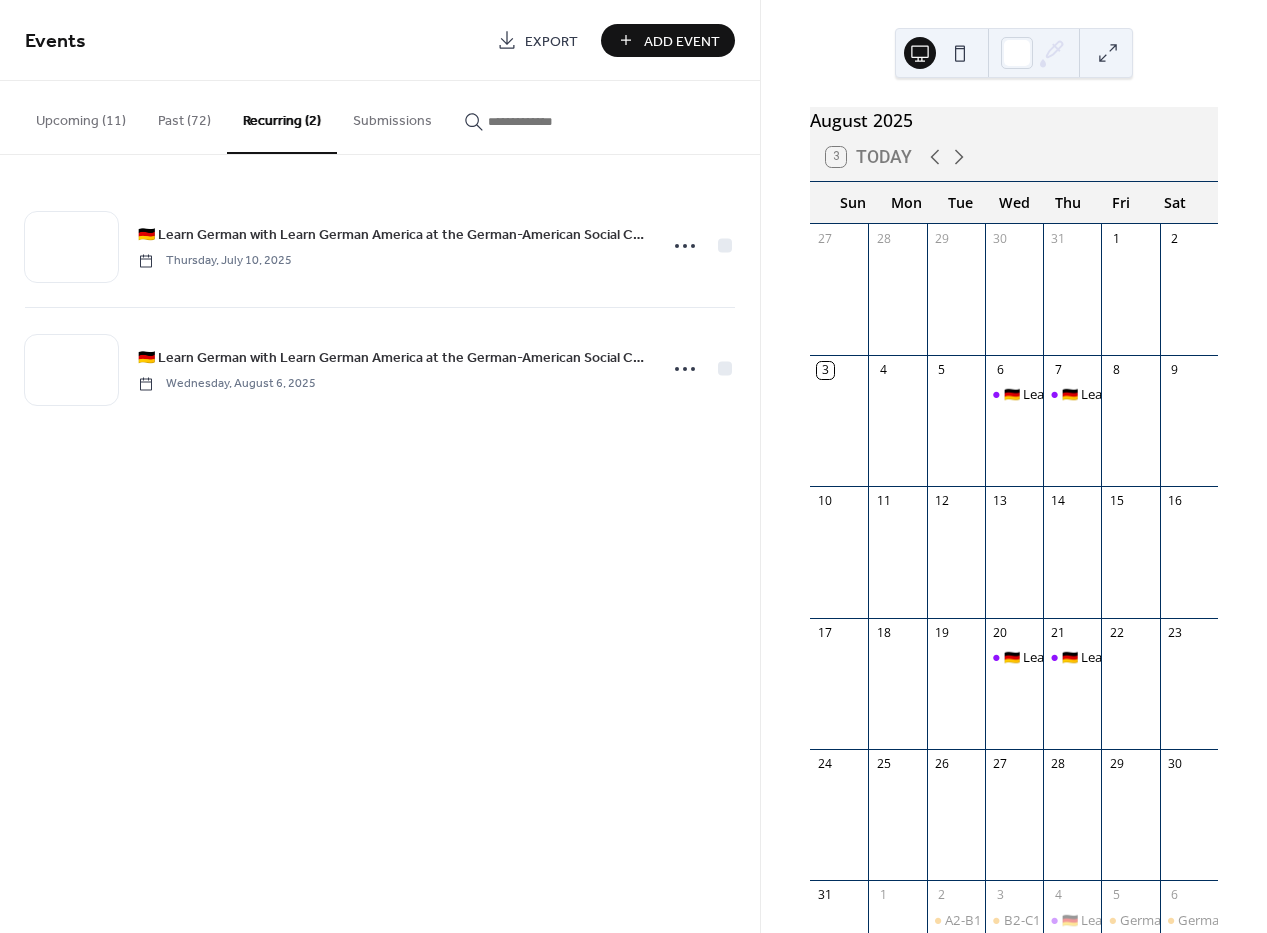 click on "Past (72)" at bounding box center [184, 116] 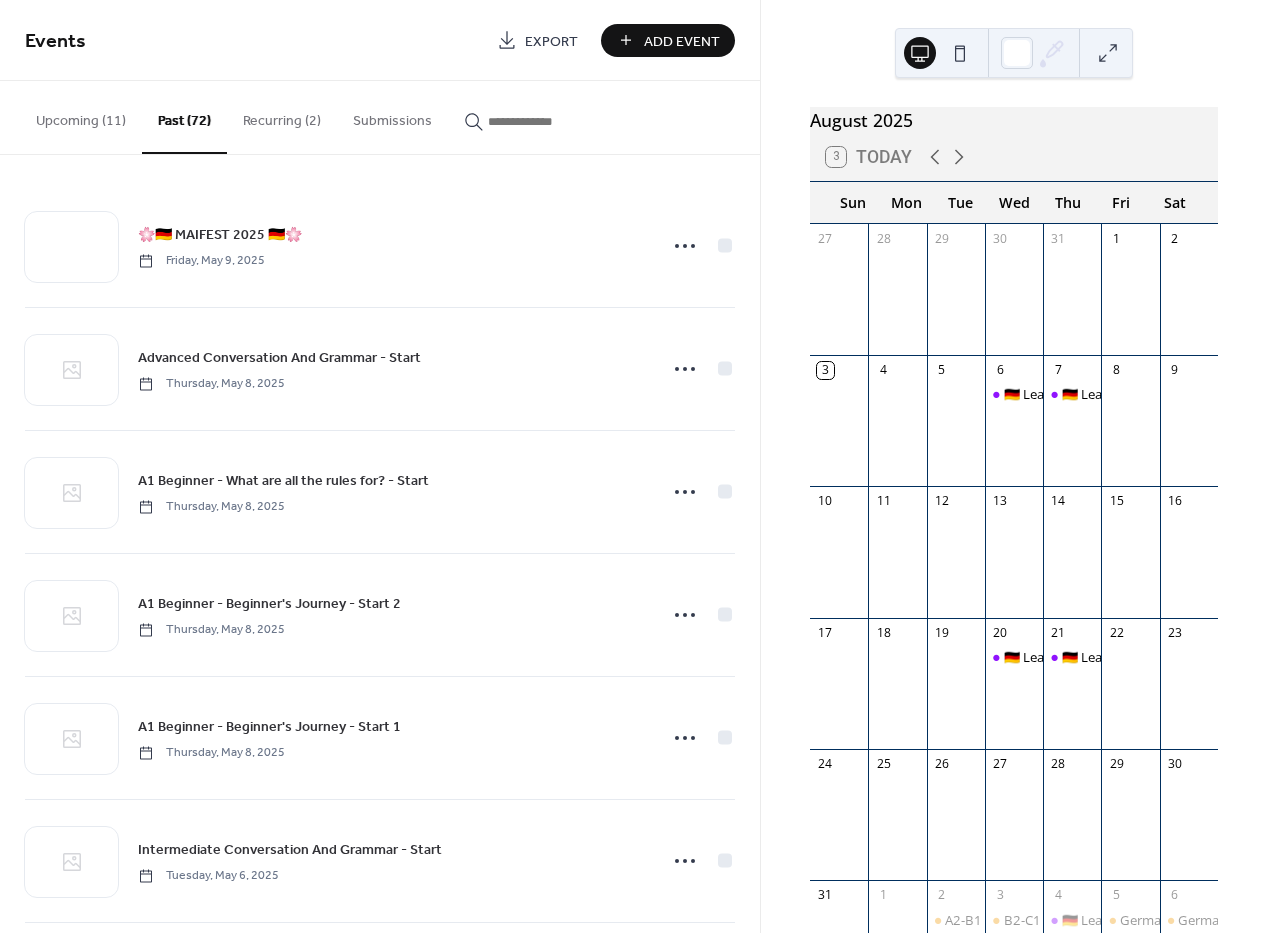 click on "Upcoming (11)" at bounding box center [81, 116] 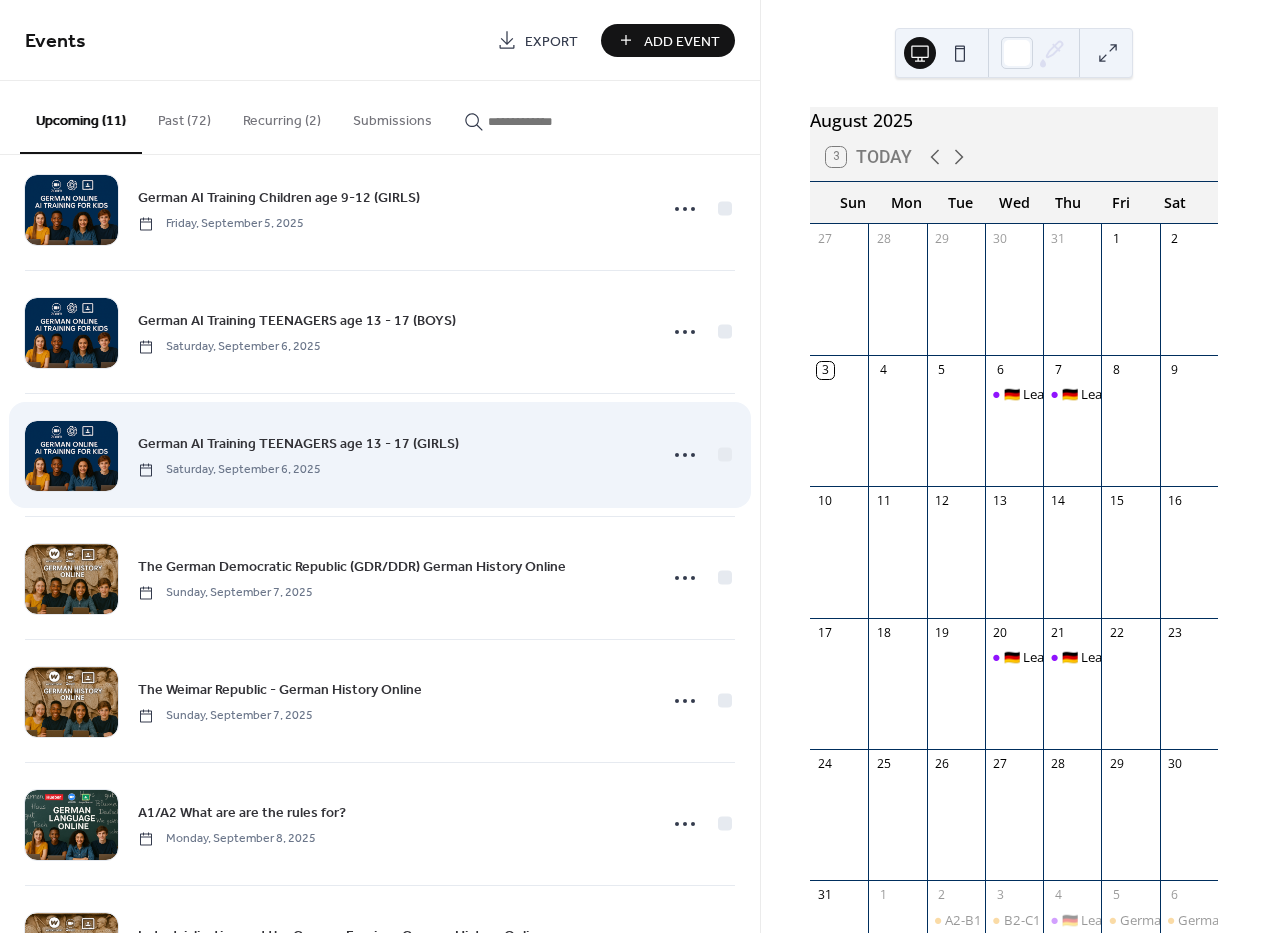 scroll, scrollTop: 634, scrollLeft: 0, axis: vertical 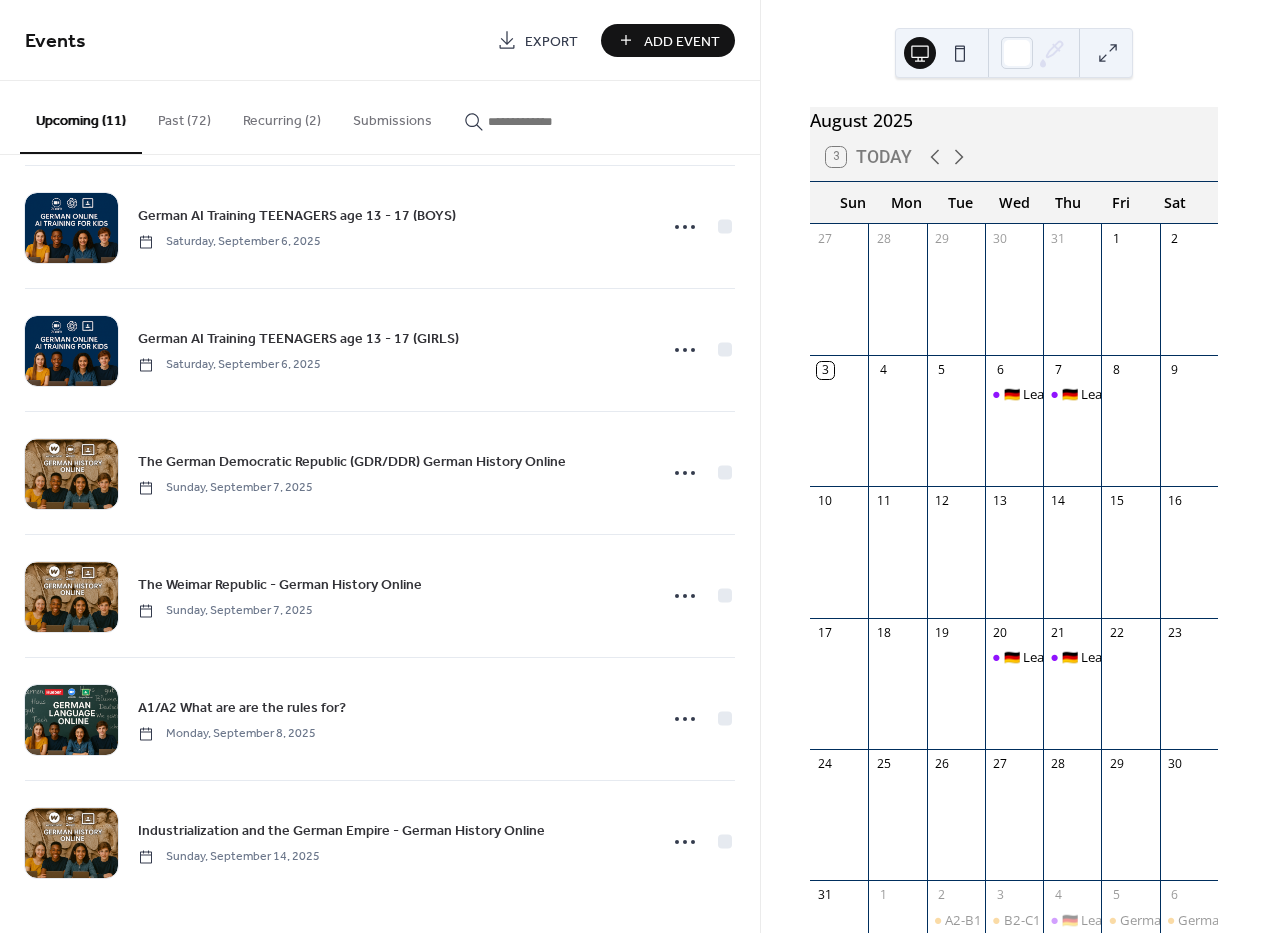 click at bounding box center [960, 53] 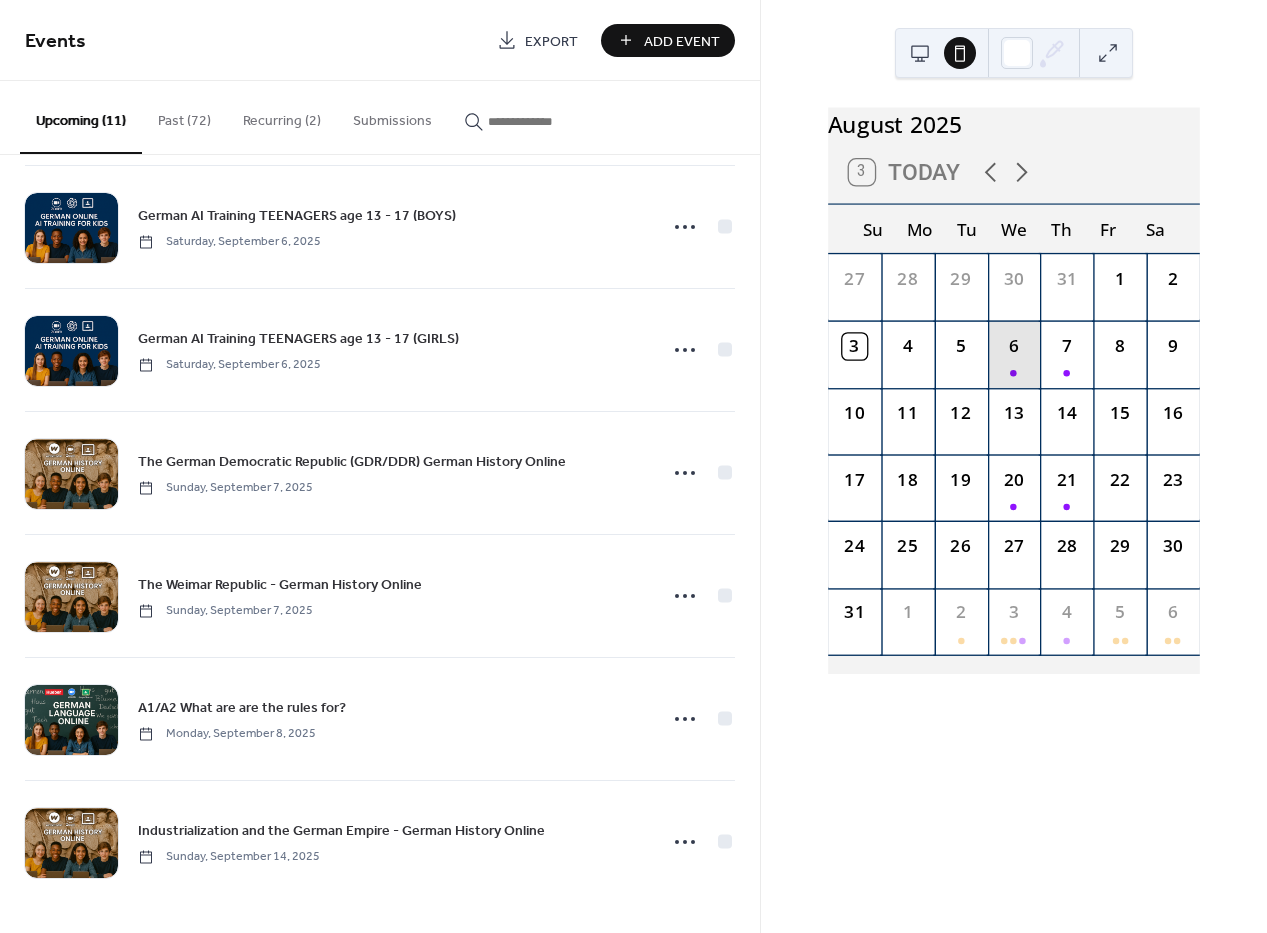 click on "6" at bounding box center (1013, 354) 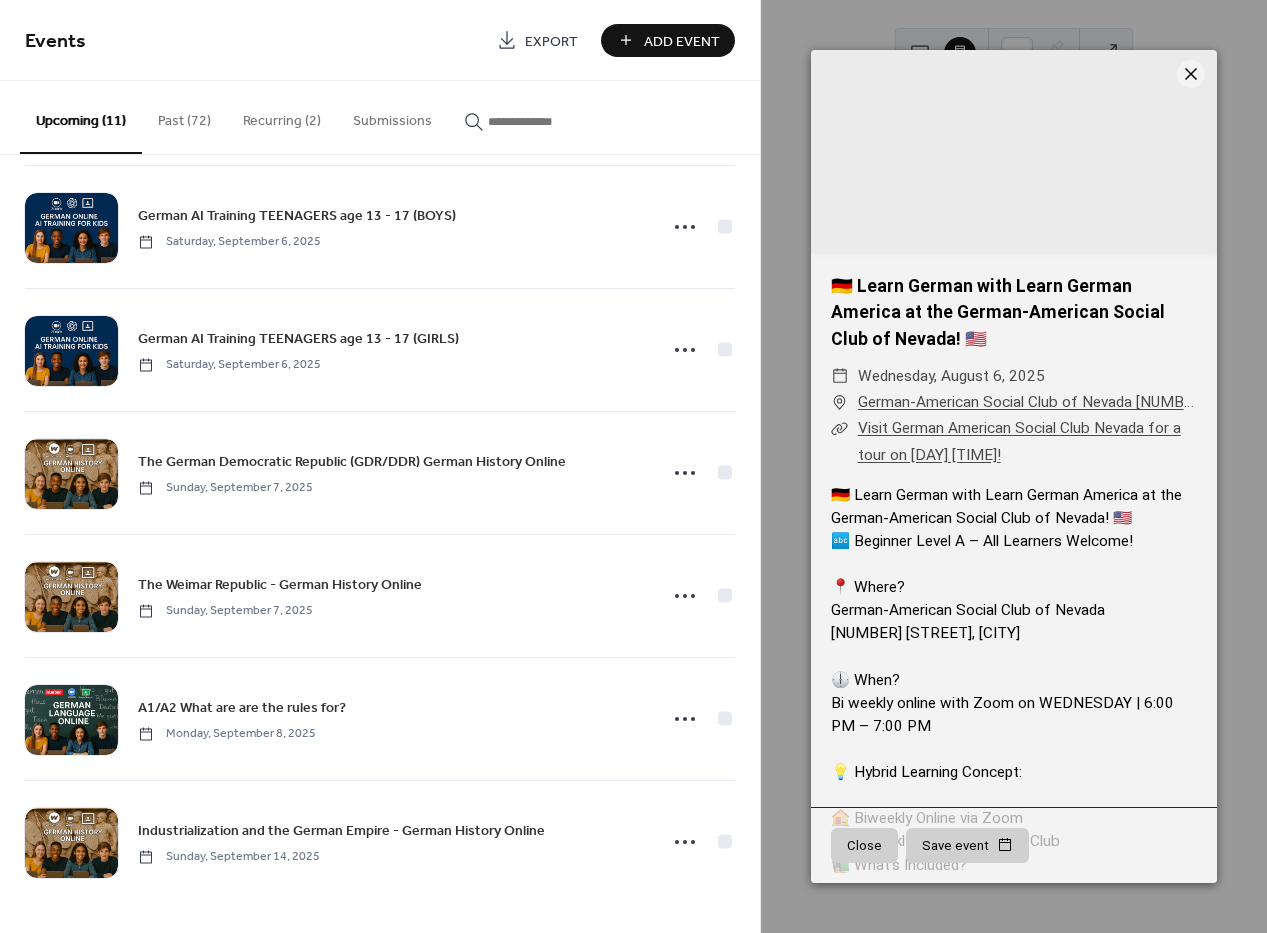 click 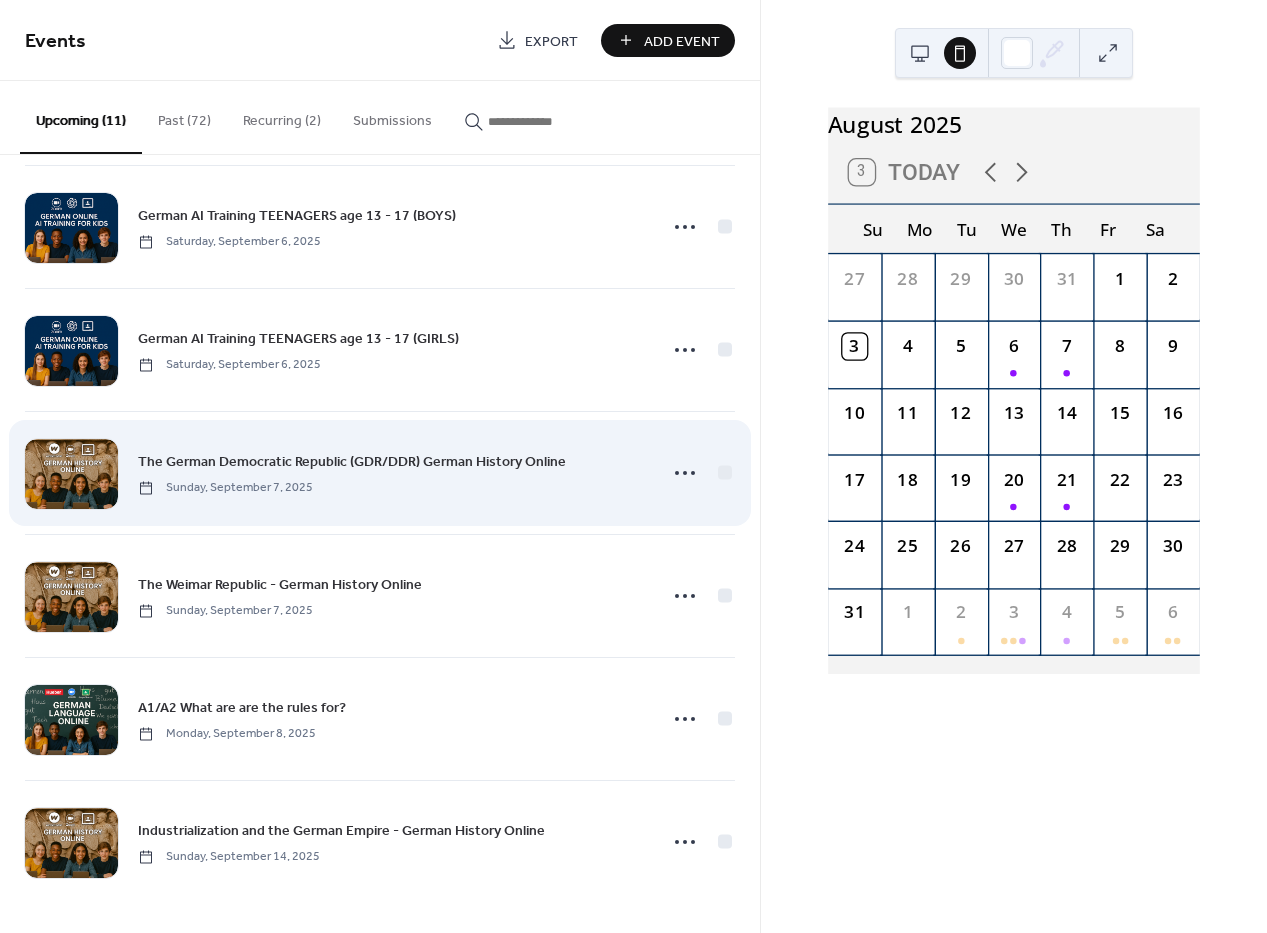 click on "The German Democratic Republic (GDR/DDR)  German History Online" at bounding box center [352, 462] 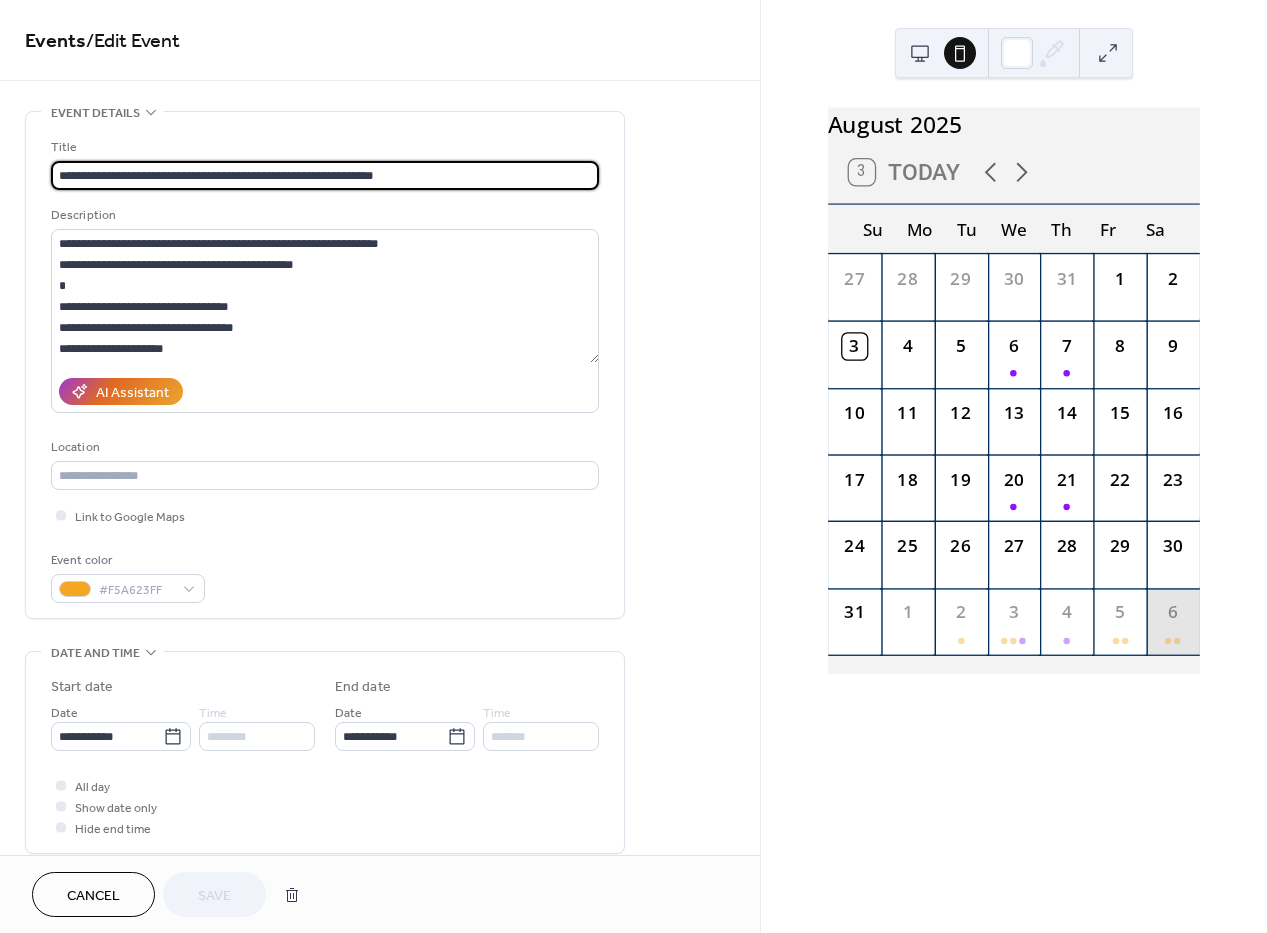 click on "6" at bounding box center (1173, 609) 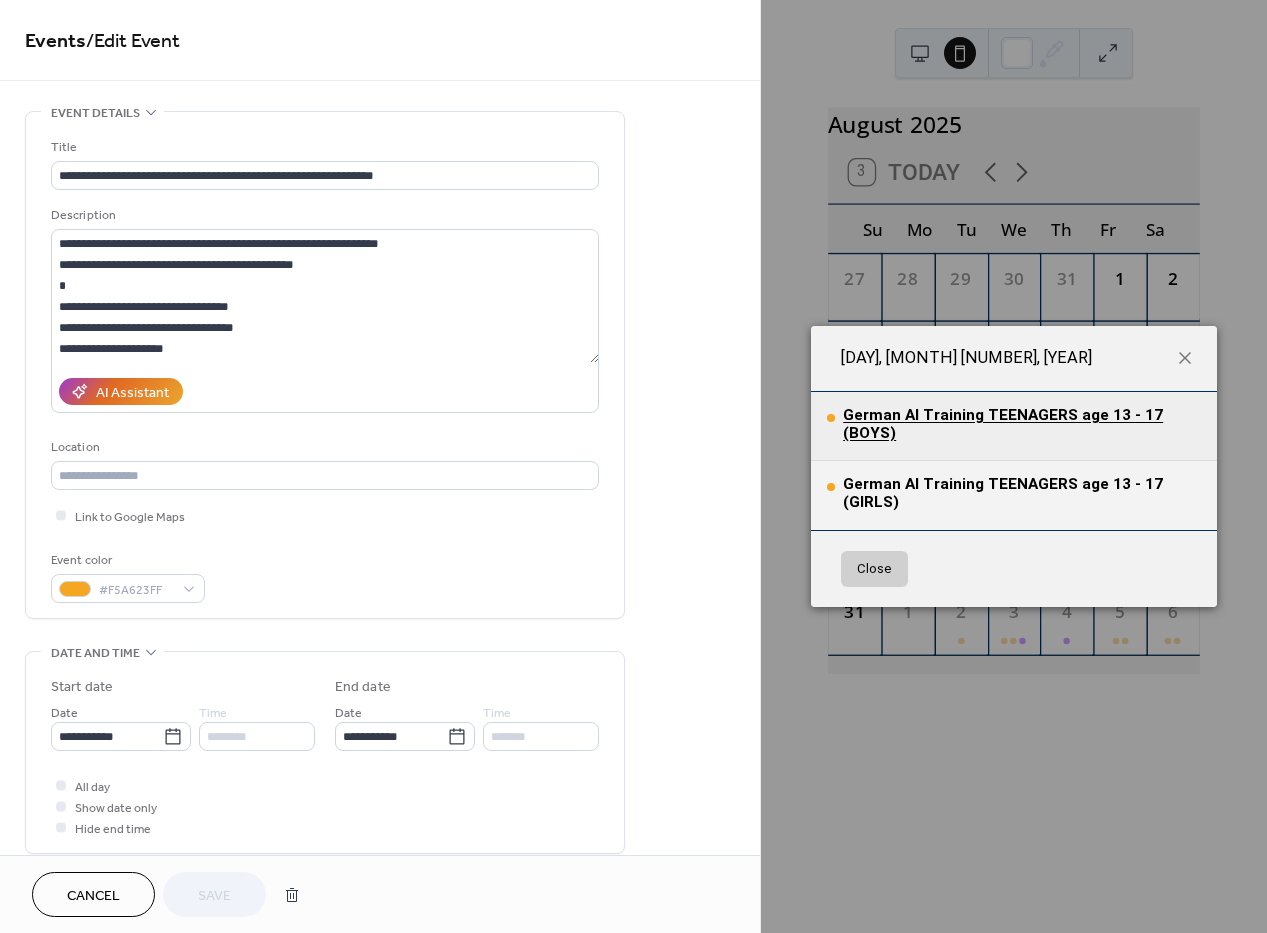 click on "German AI Training TEENAGERS age 13 - 17 (BOYS)" at bounding box center [1022, 424] 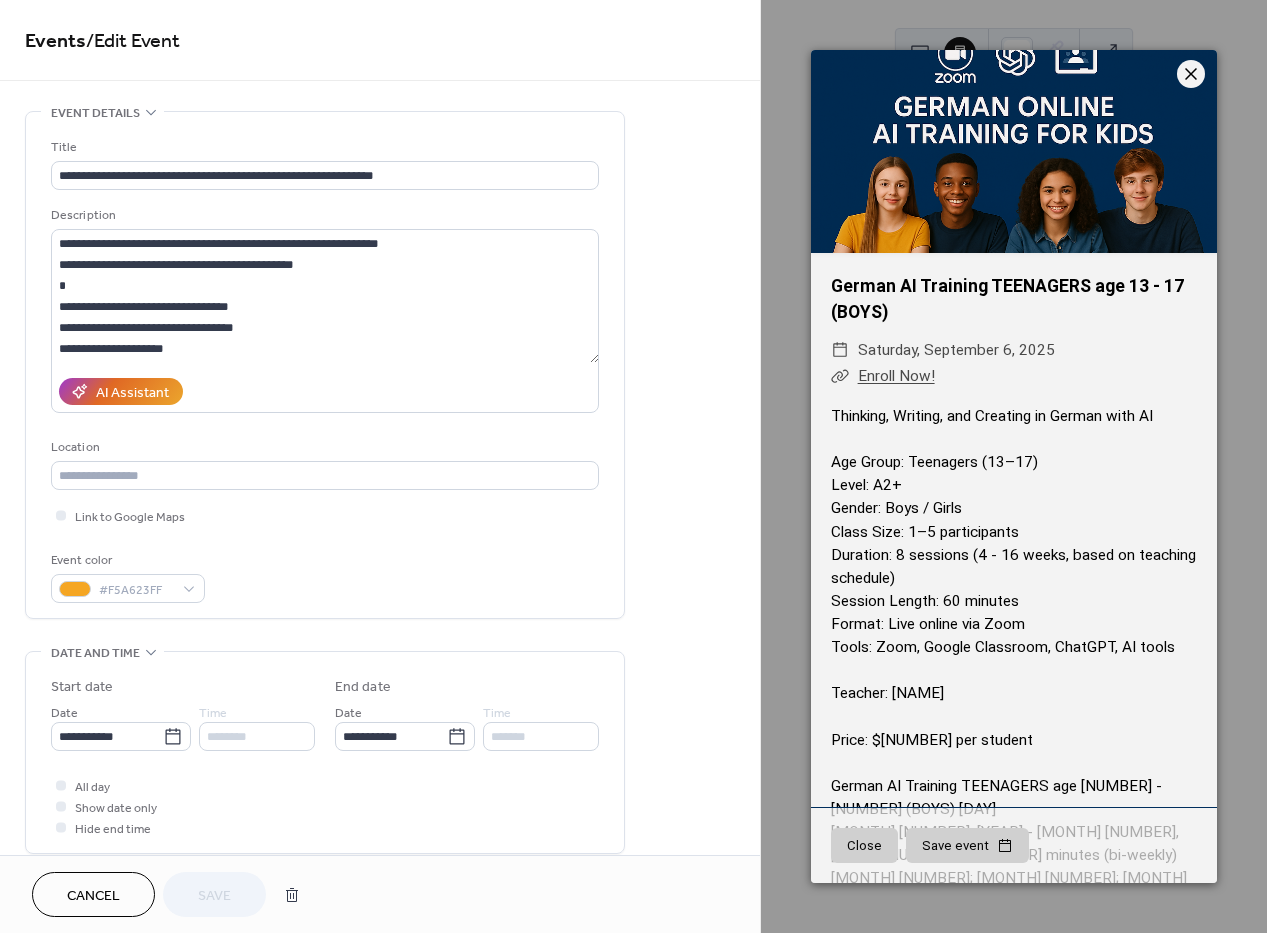 click 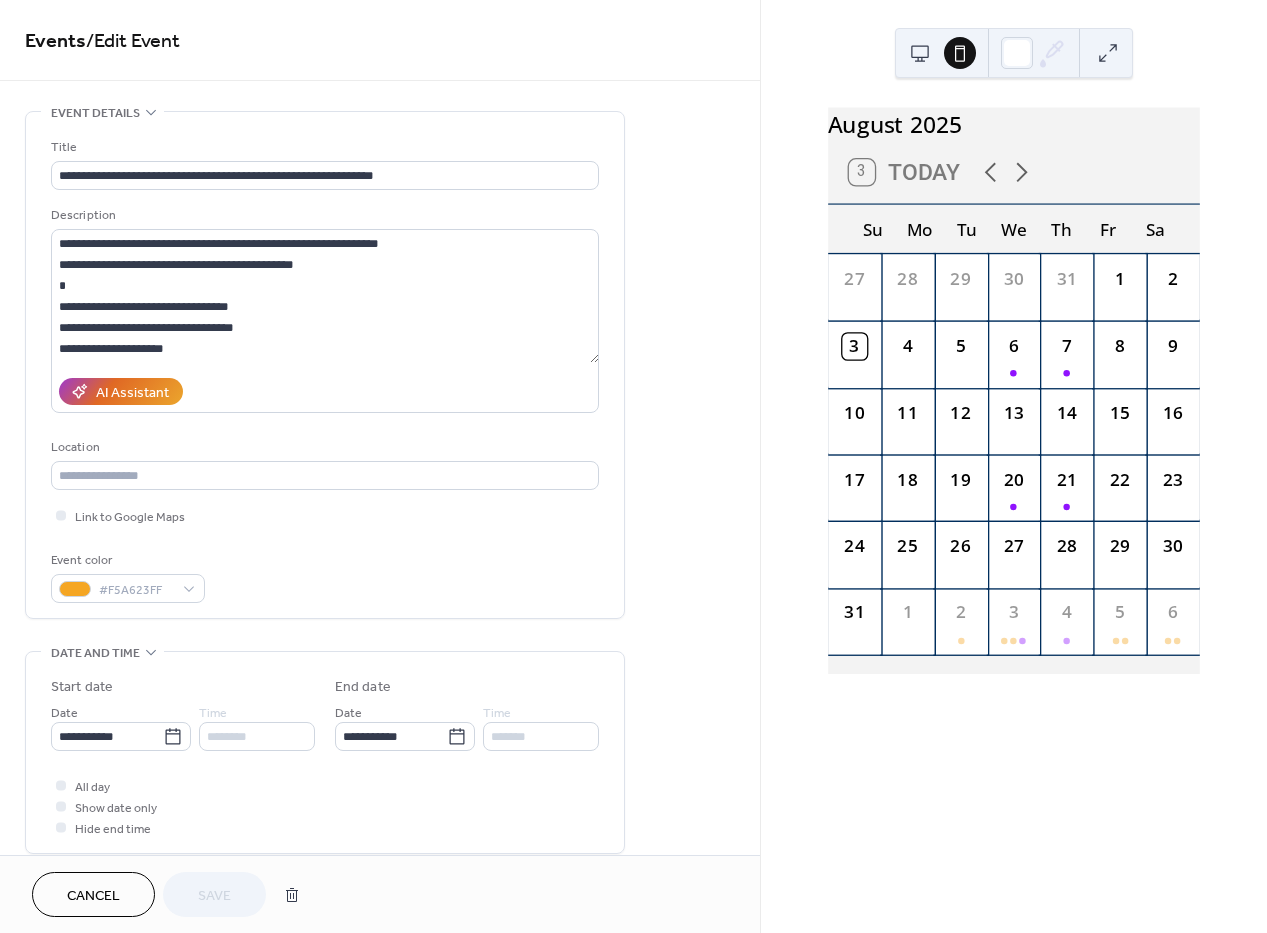 scroll, scrollTop: 641, scrollLeft: 0, axis: vertical 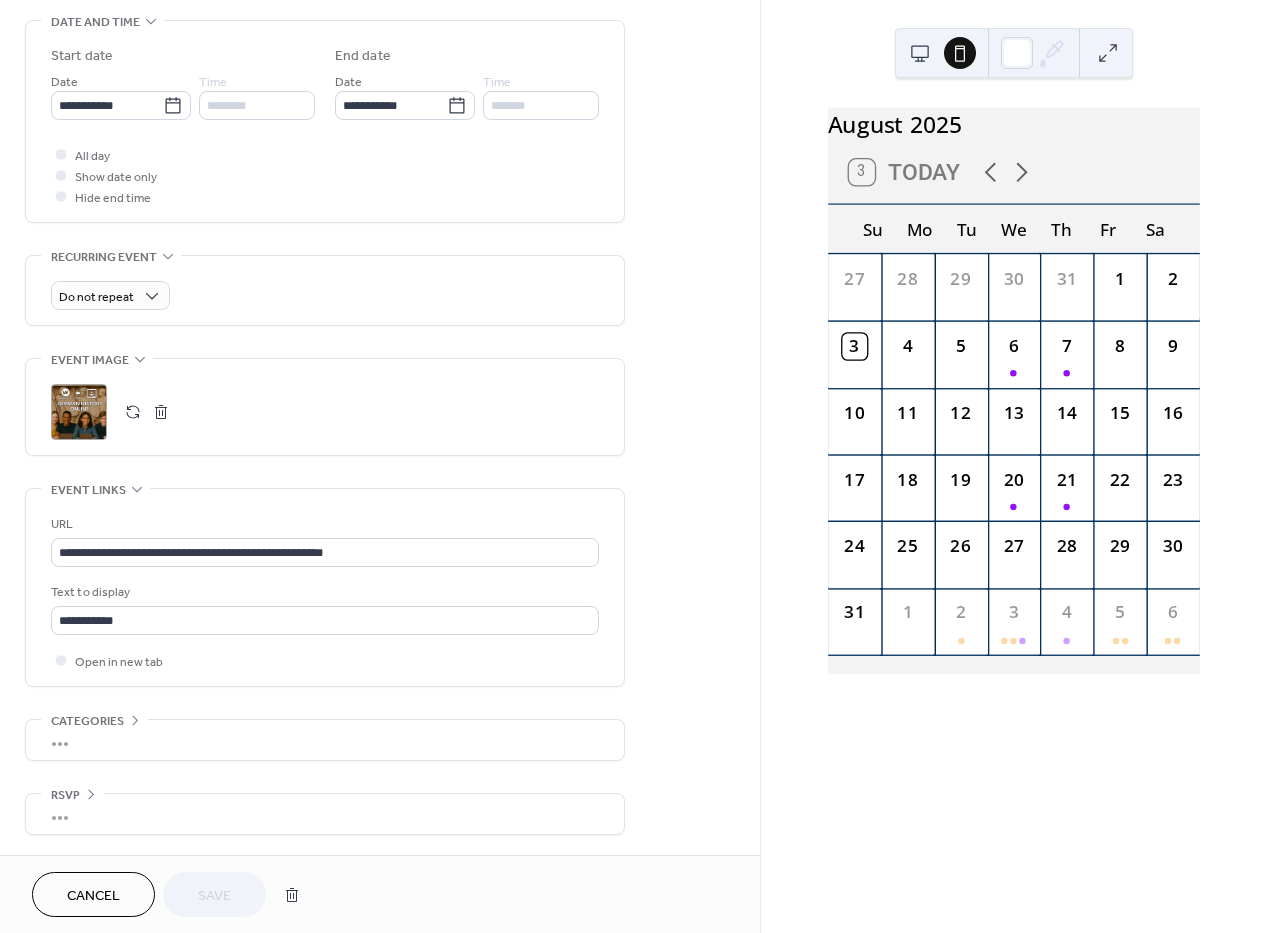 click on "Cancel" at bounding box center [93, 896] 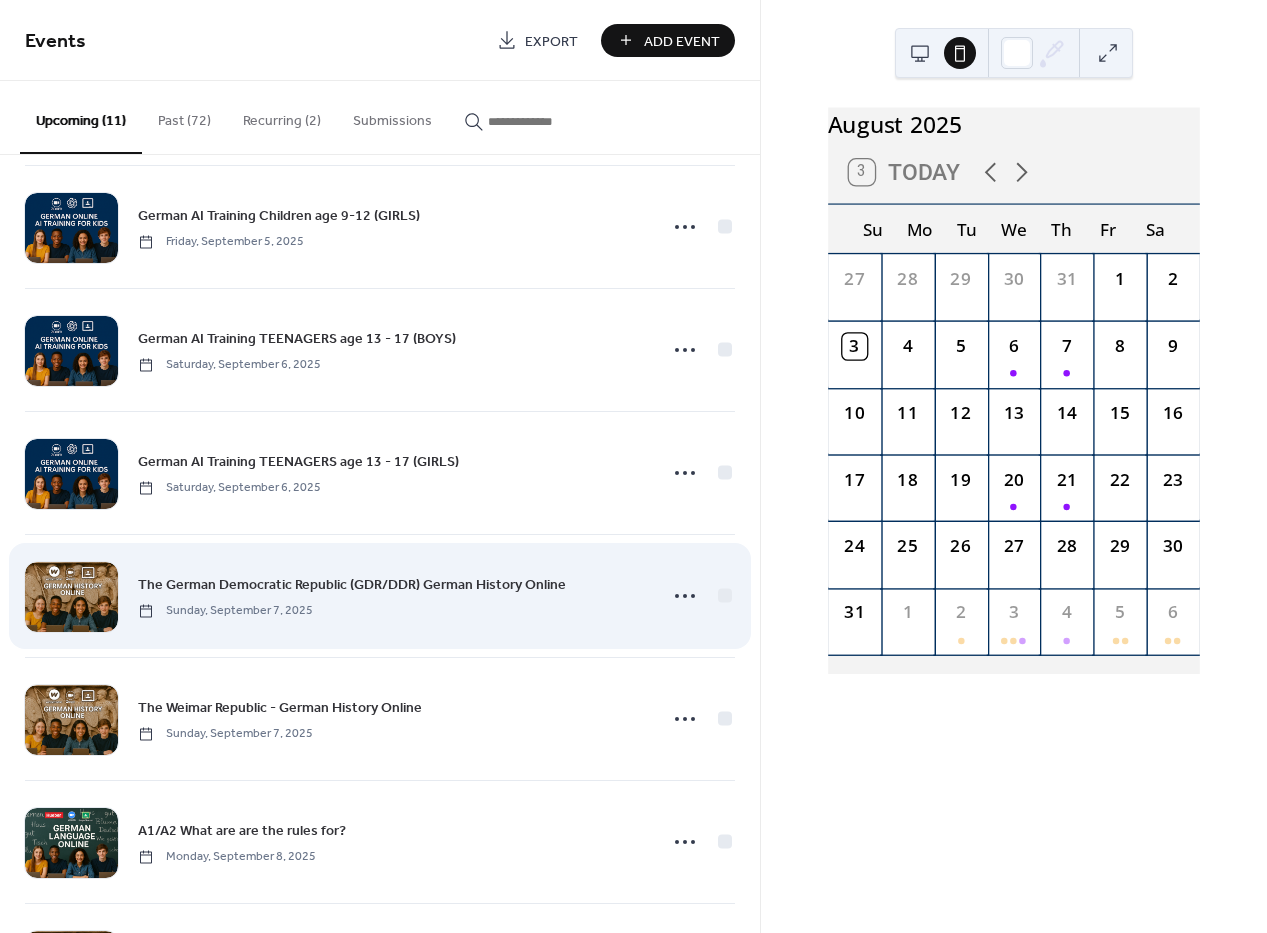 scroll, scrollTop: 634, scrollLeft: 0, axis: vertical 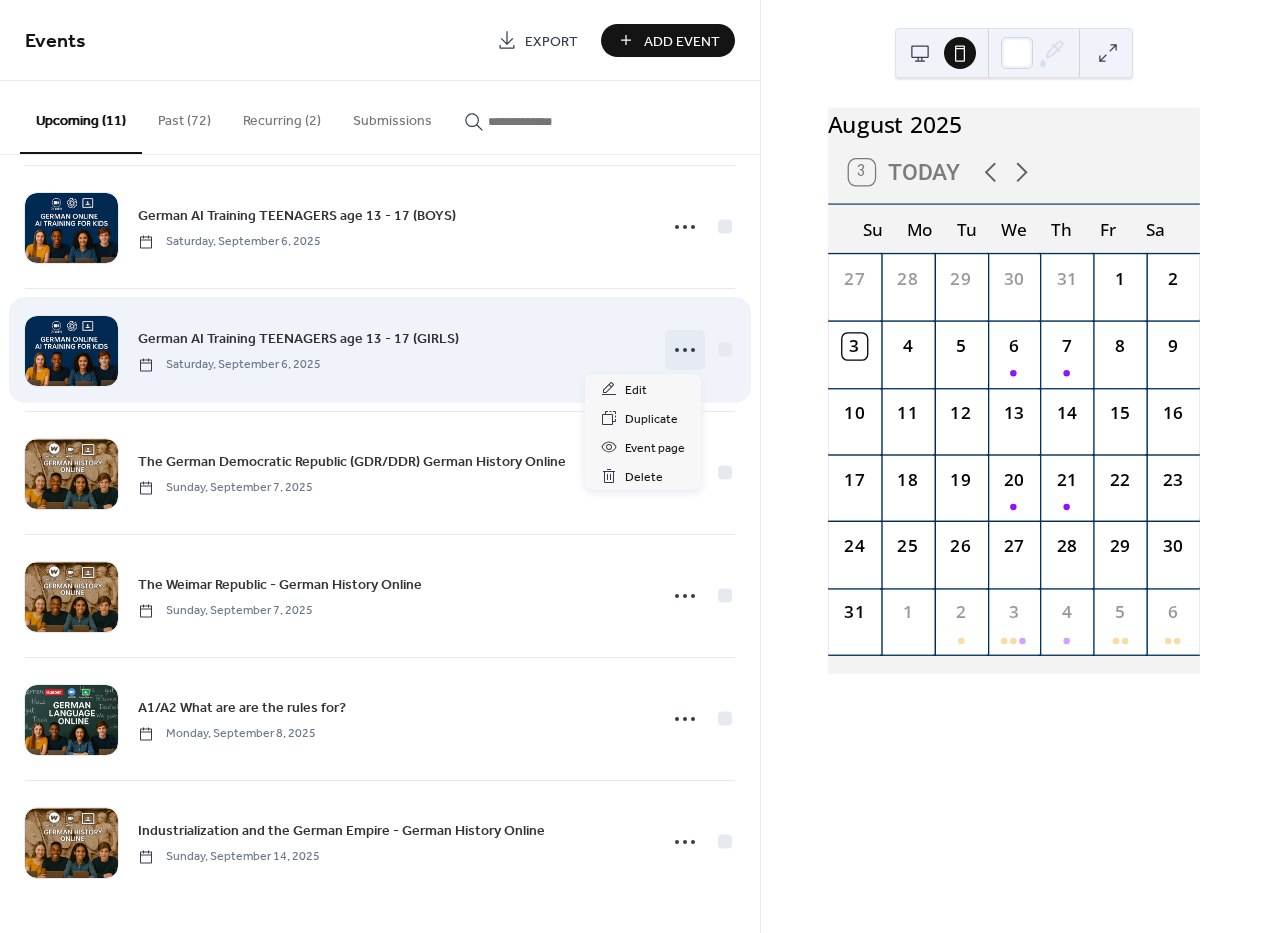 click 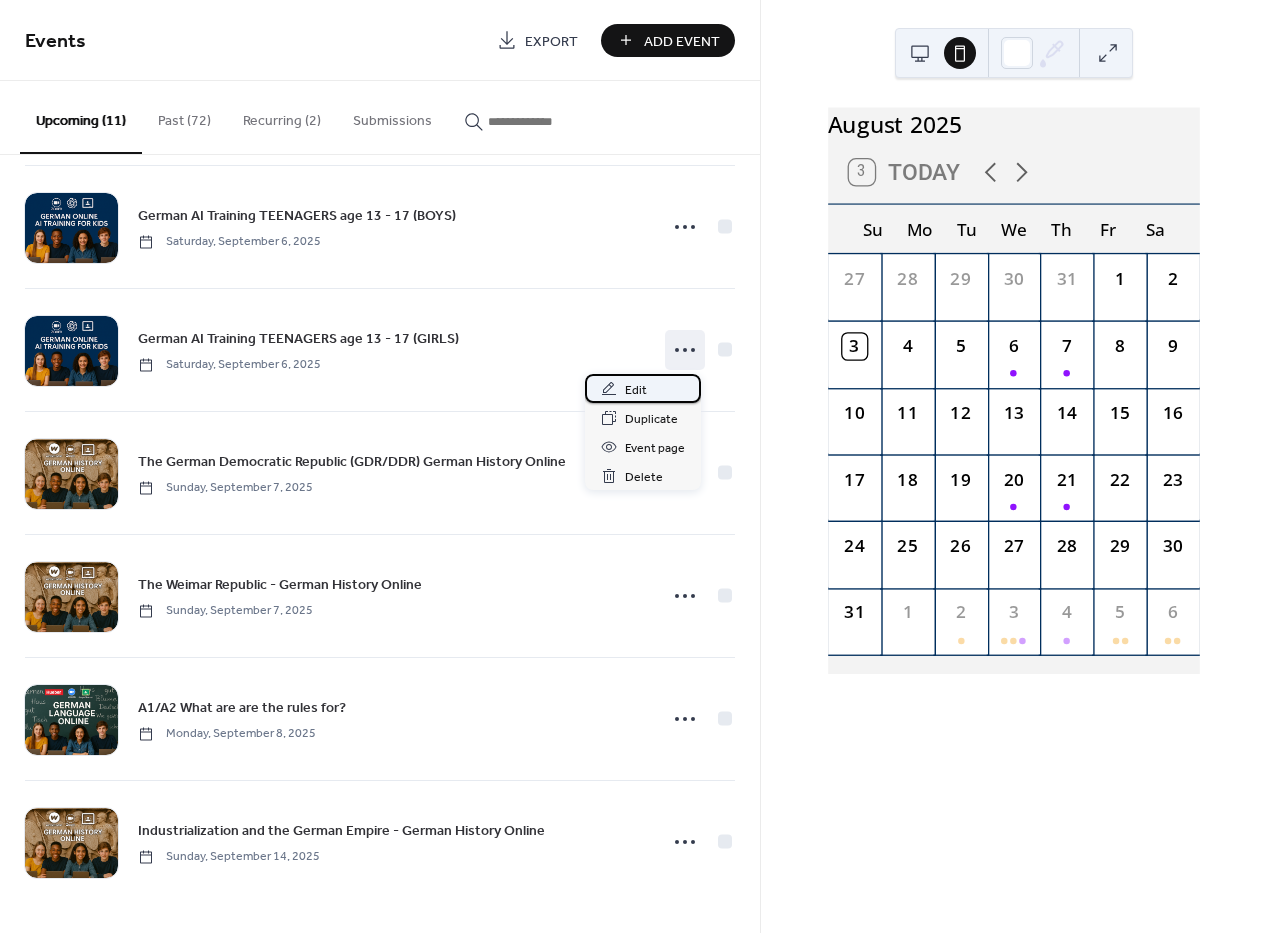 click on "Edit" at bounding box center (643, 388) 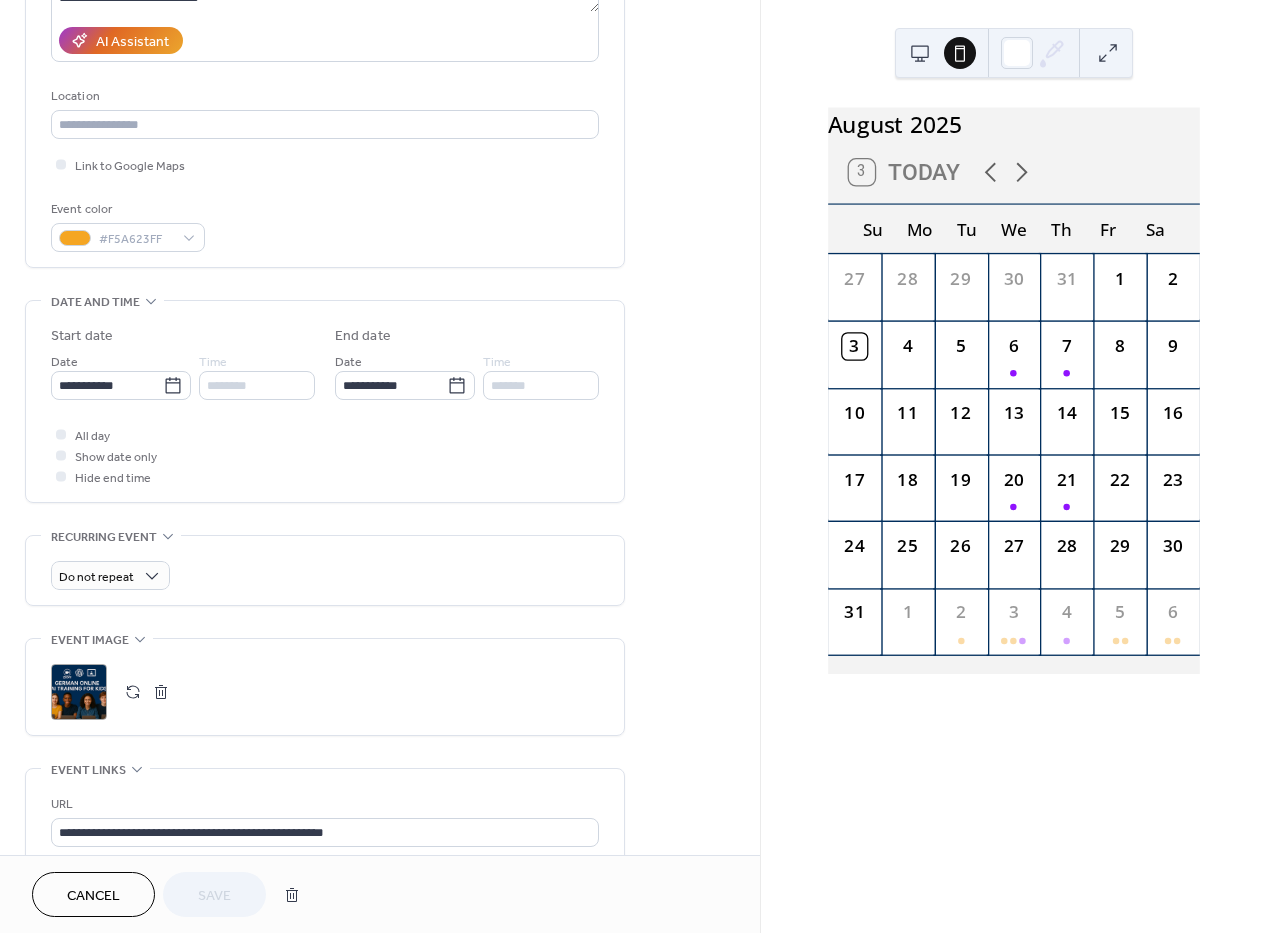 scroll, scrollTop: 568, scrollLeft: 0, axis: vertical 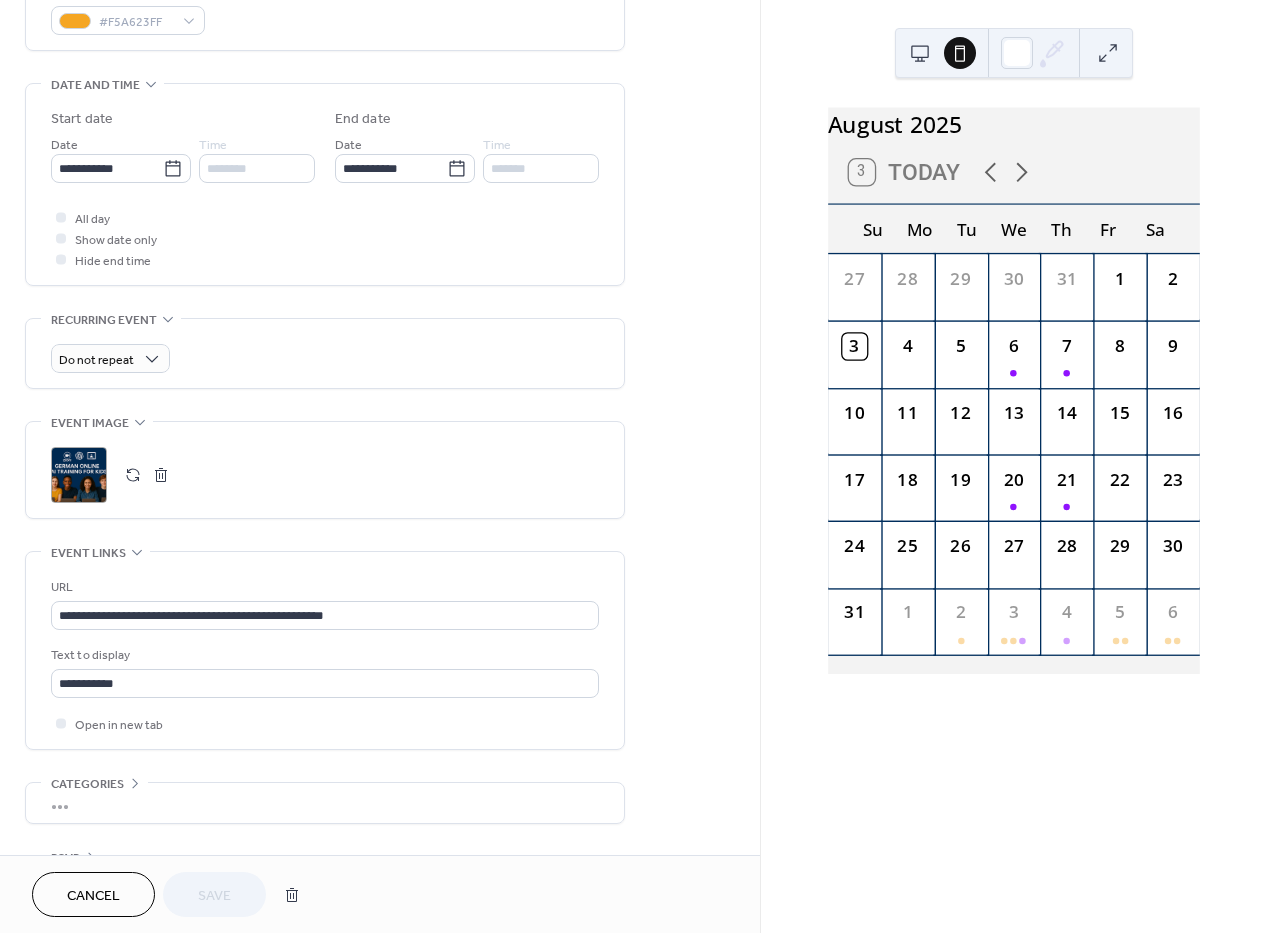 click at bounding box center (161, 475) 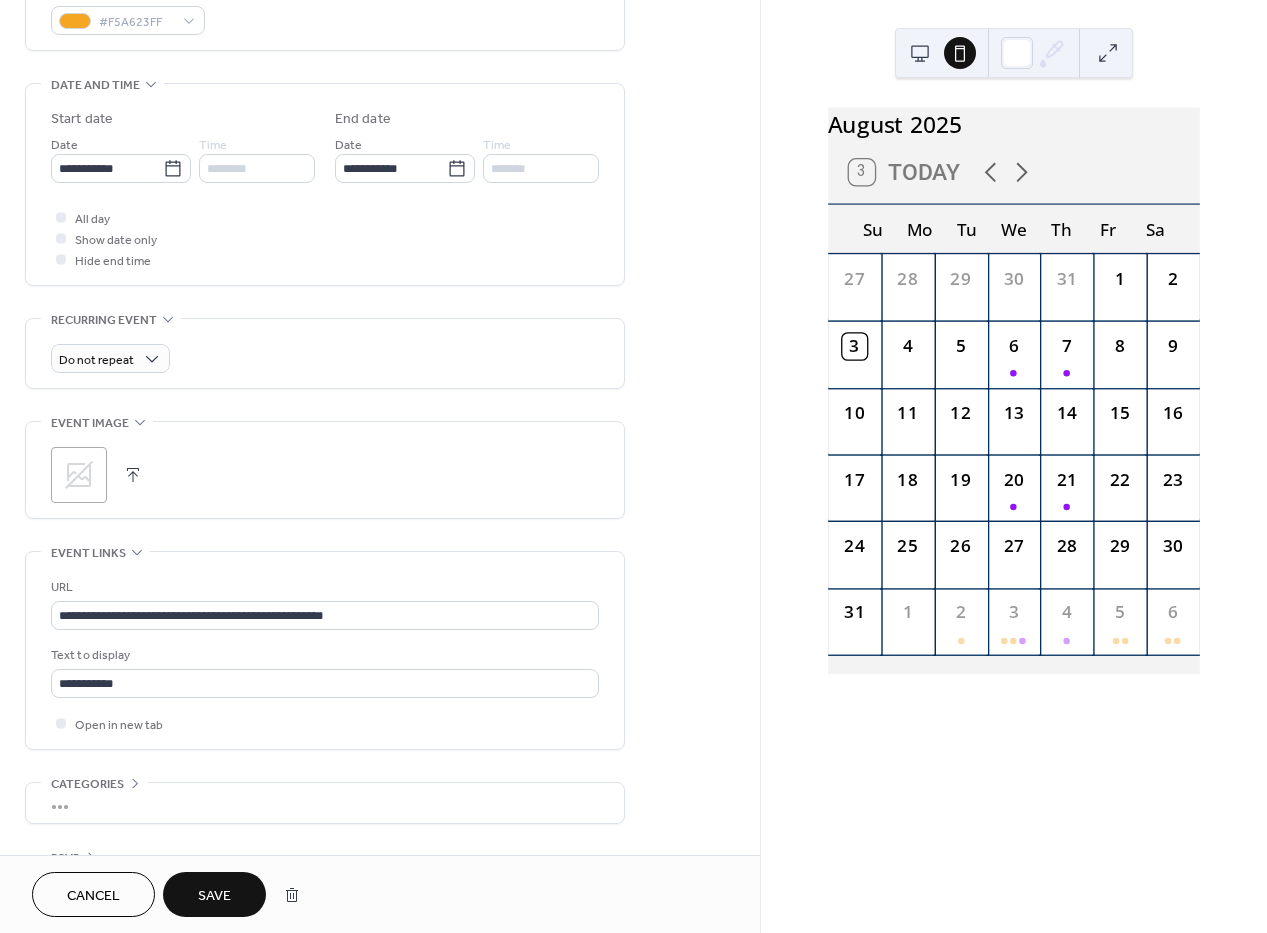 click at bounding box center [133, 475] 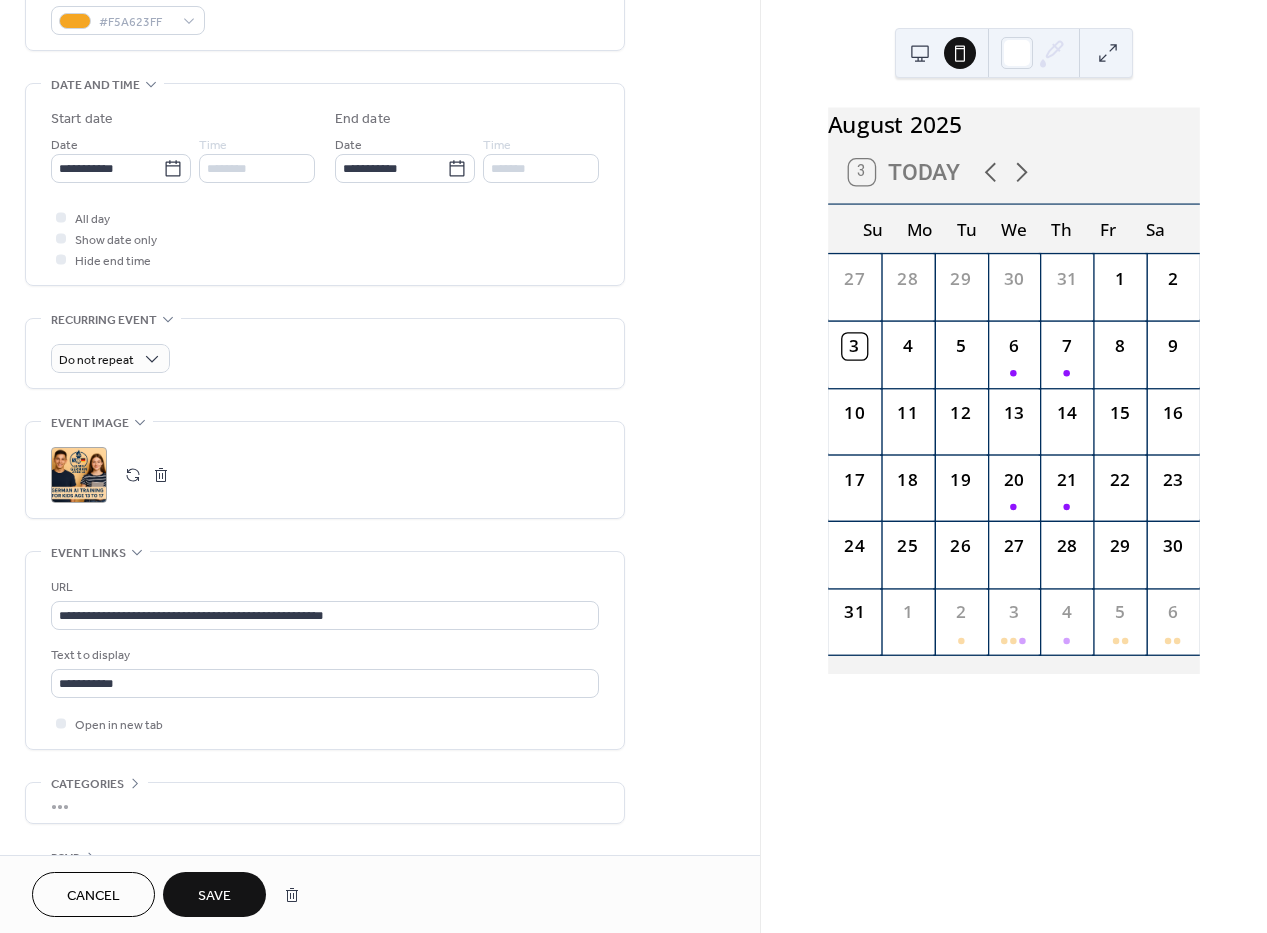 click on "Save" at bounding box center (214, 894) 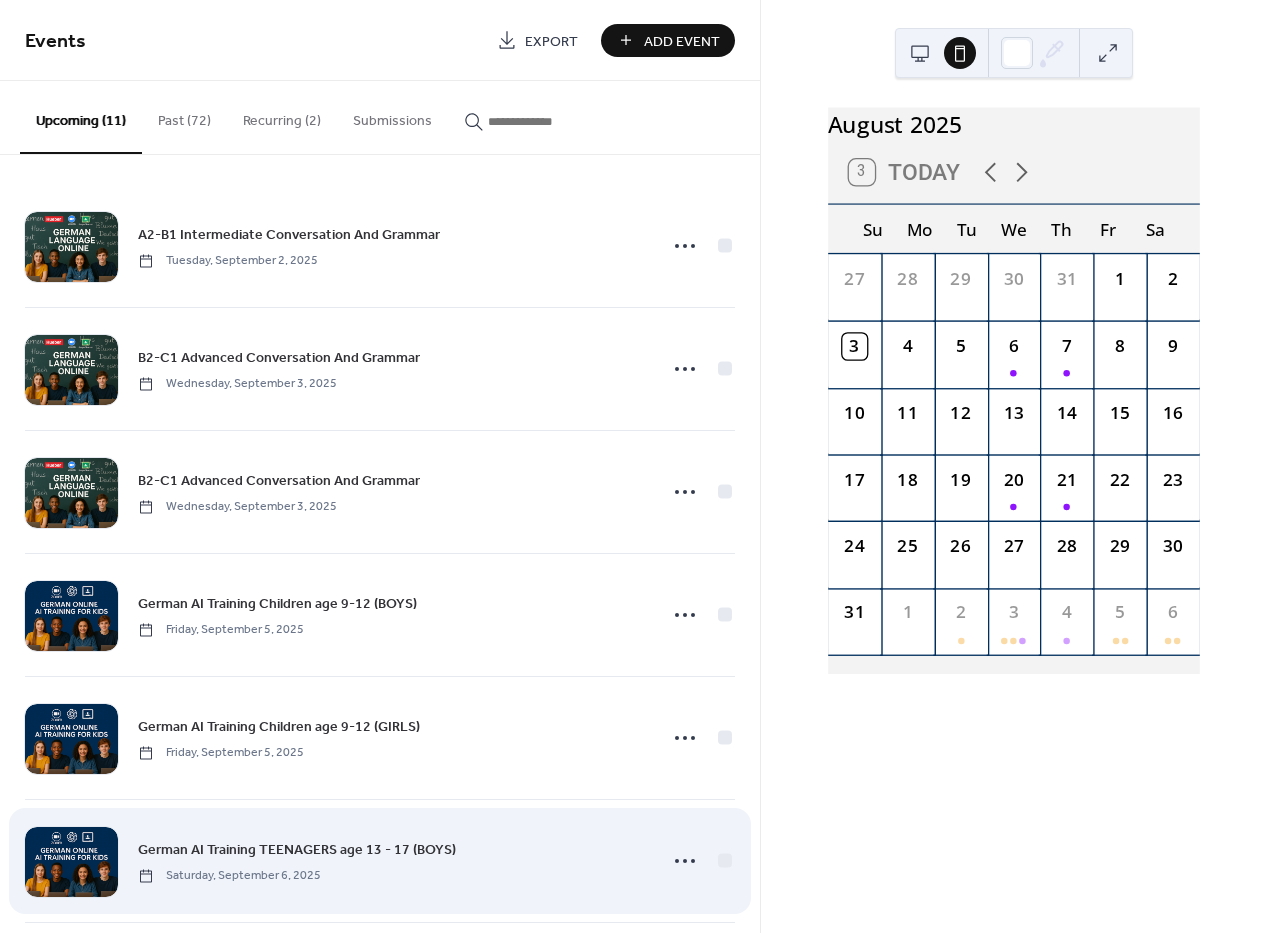 scroll, scrollTop: 634, scrollLeft: 0, axis: vertical 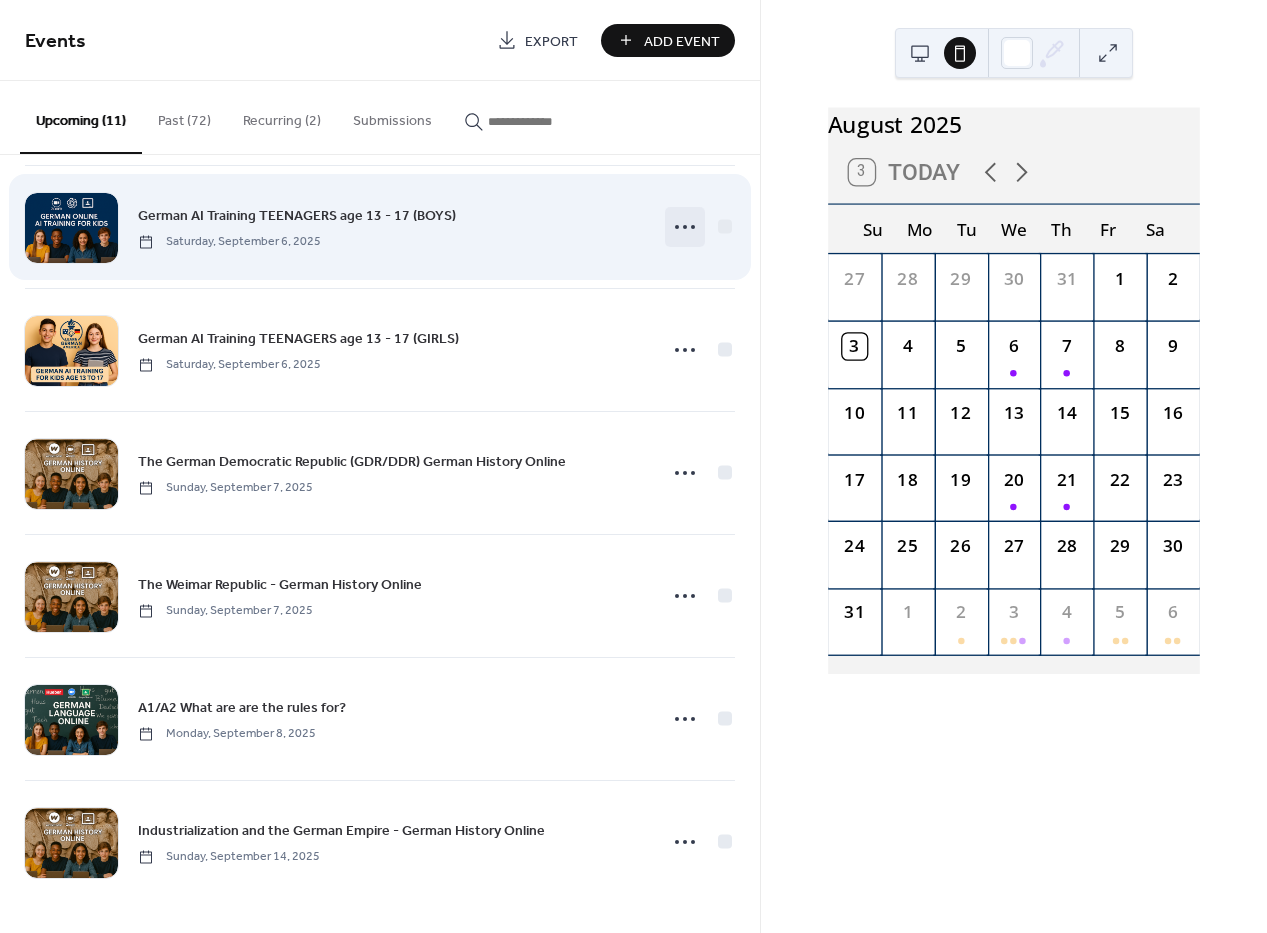 click 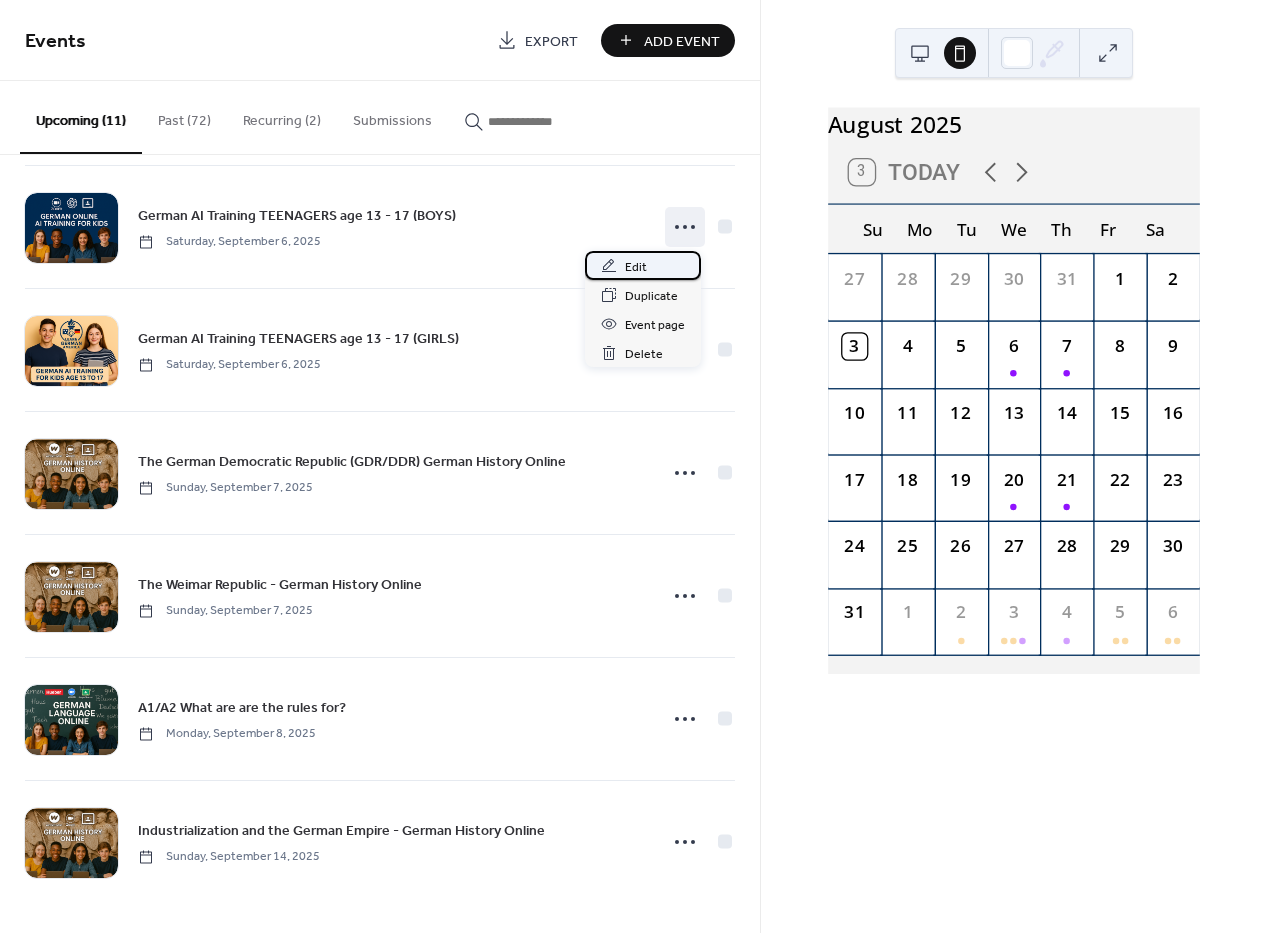 click on "Edit" at bounding box center [636, 267] 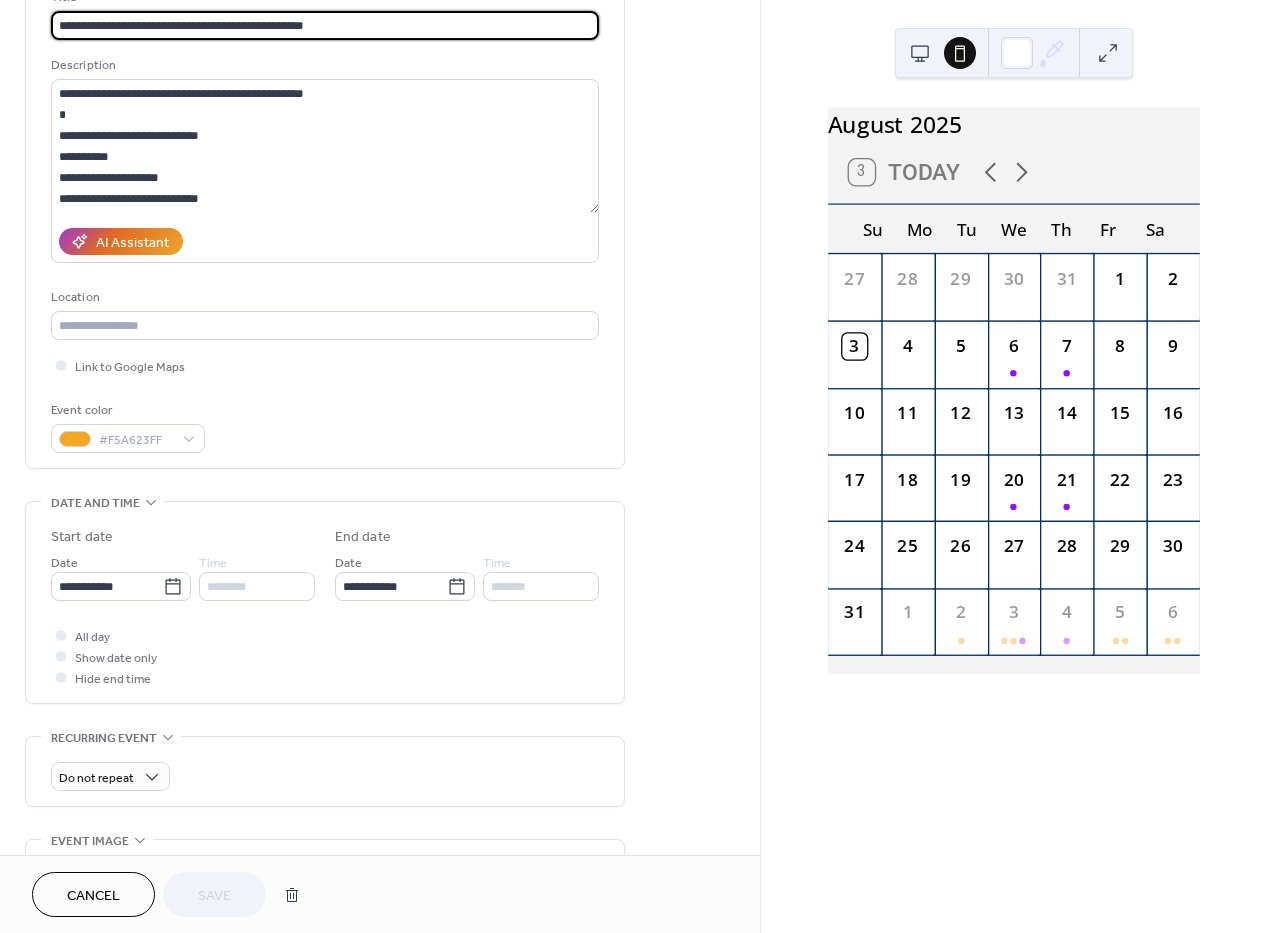 scroll, scrollTop: 499, scrollLeft: 0, axis: vertical 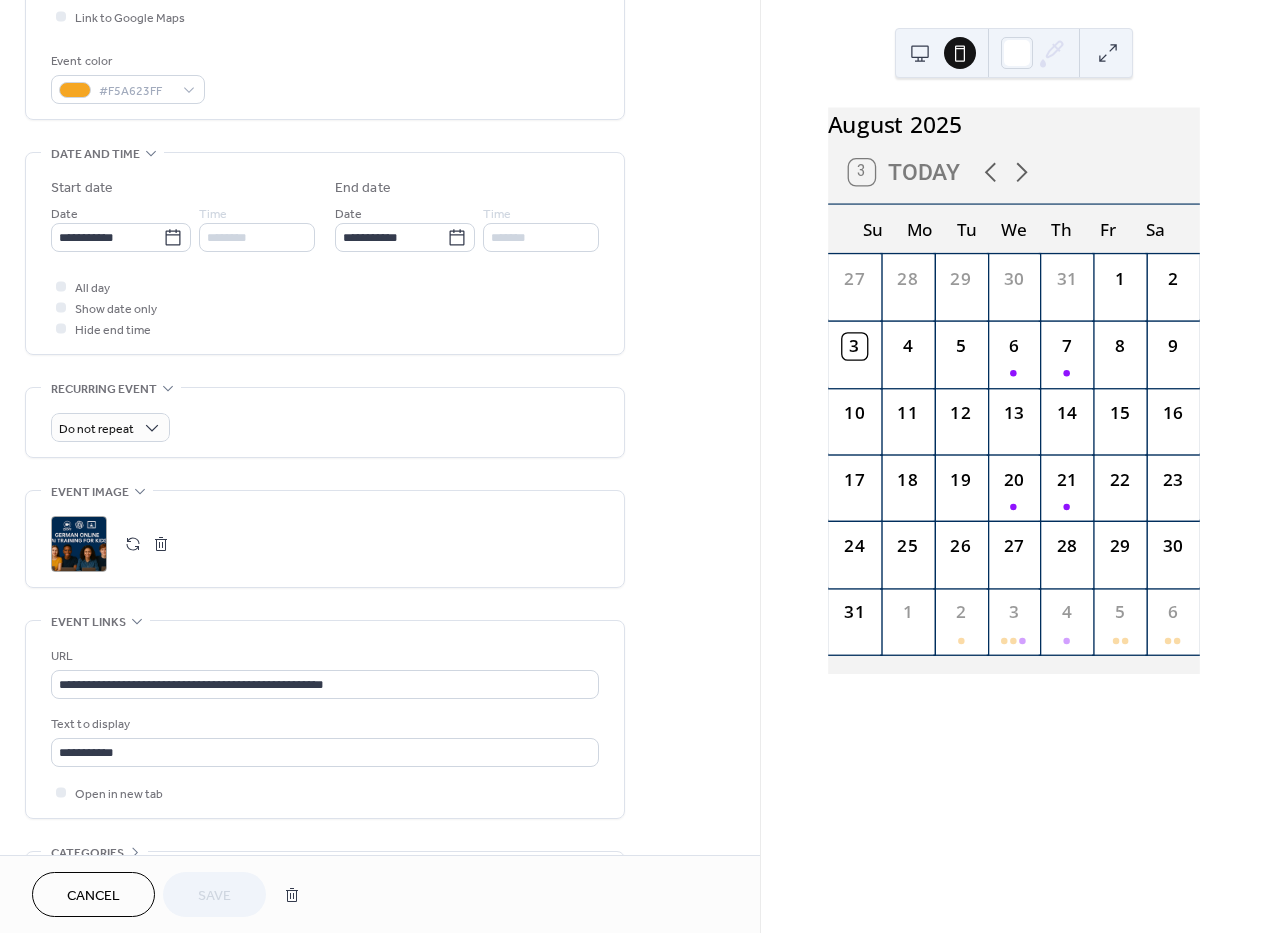 click at bounding box center (161, 544) 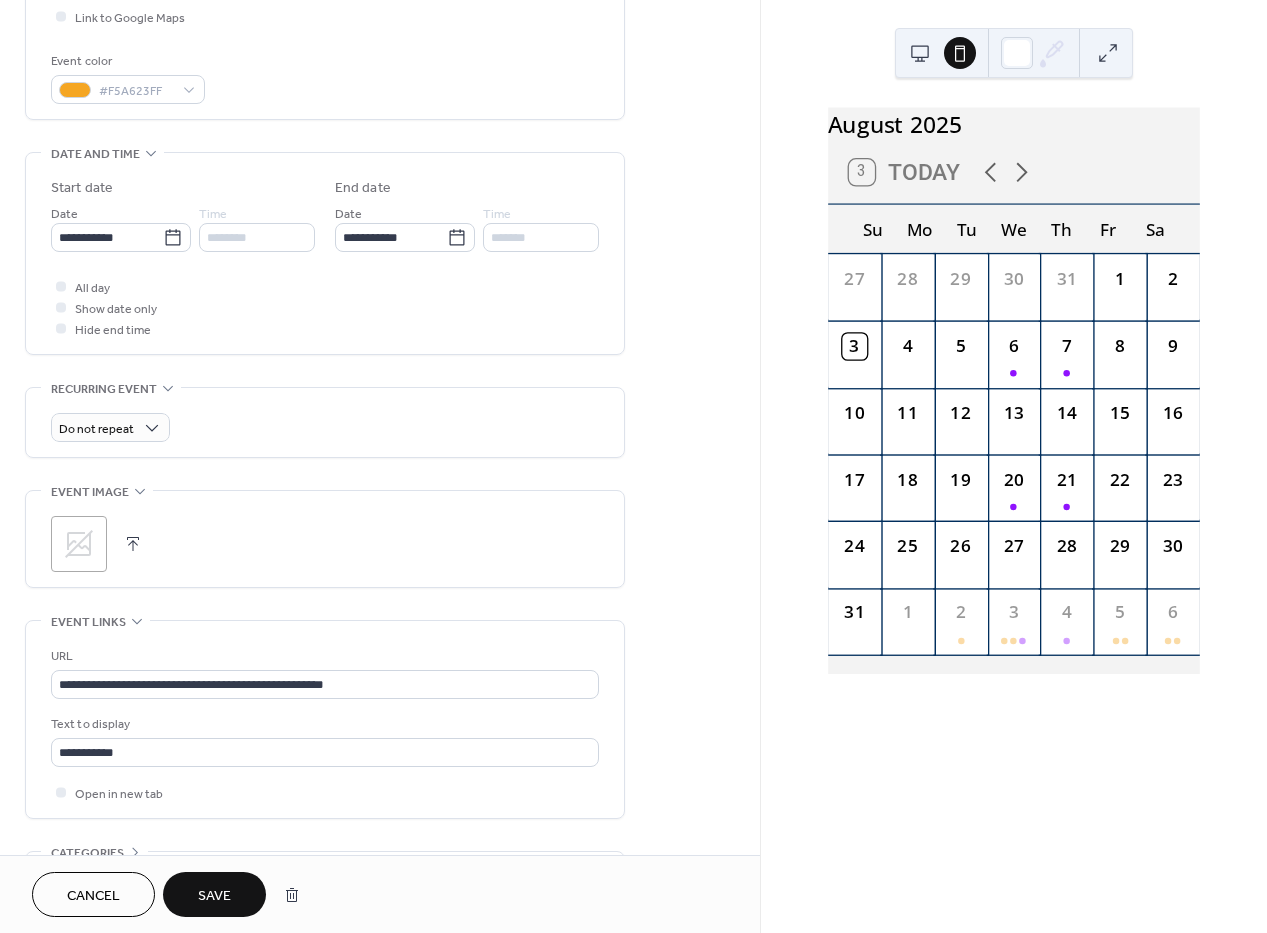 click at bounding box center (133, 544) 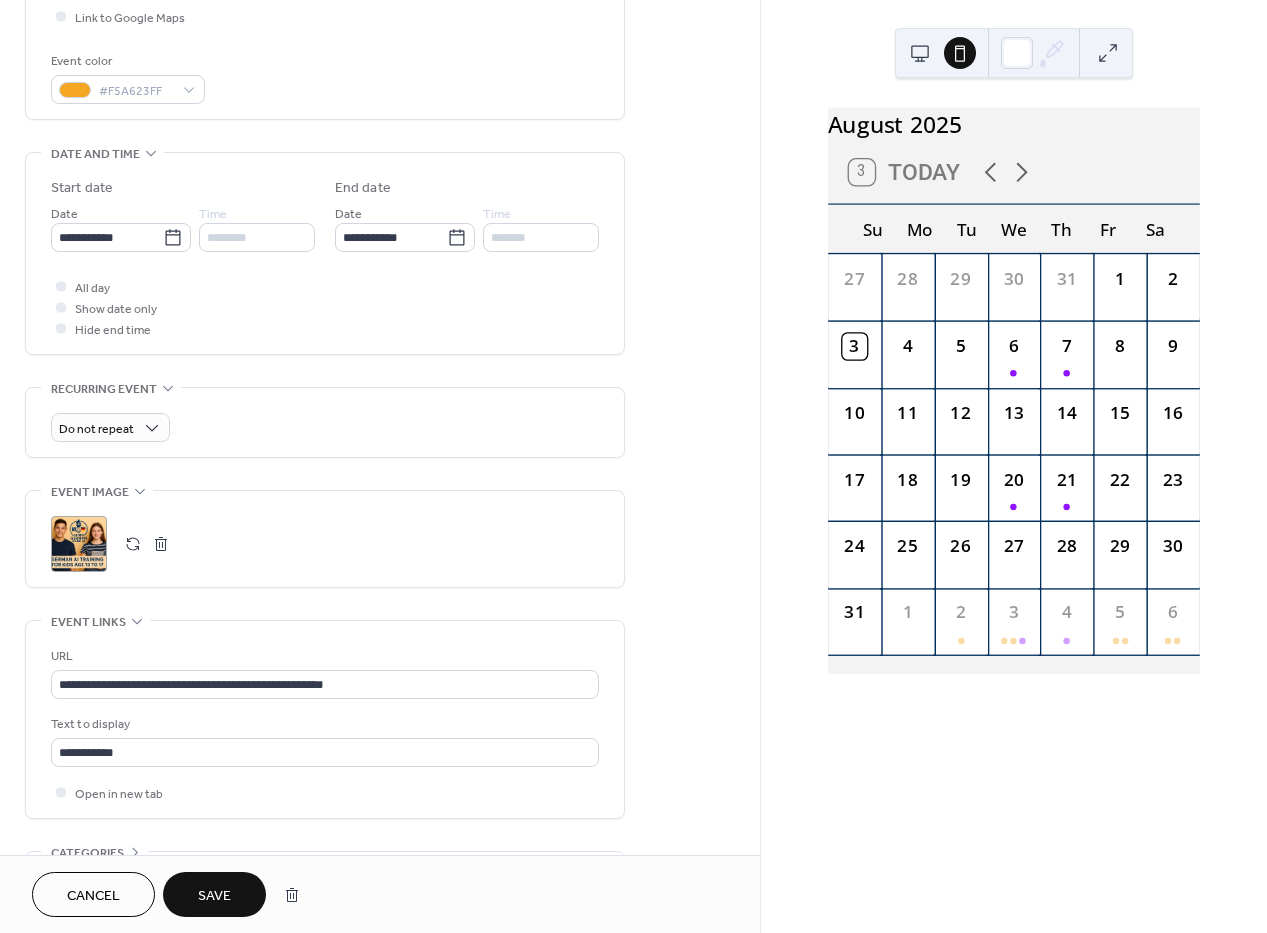 click on "Save" at bounding box center [214, 894] 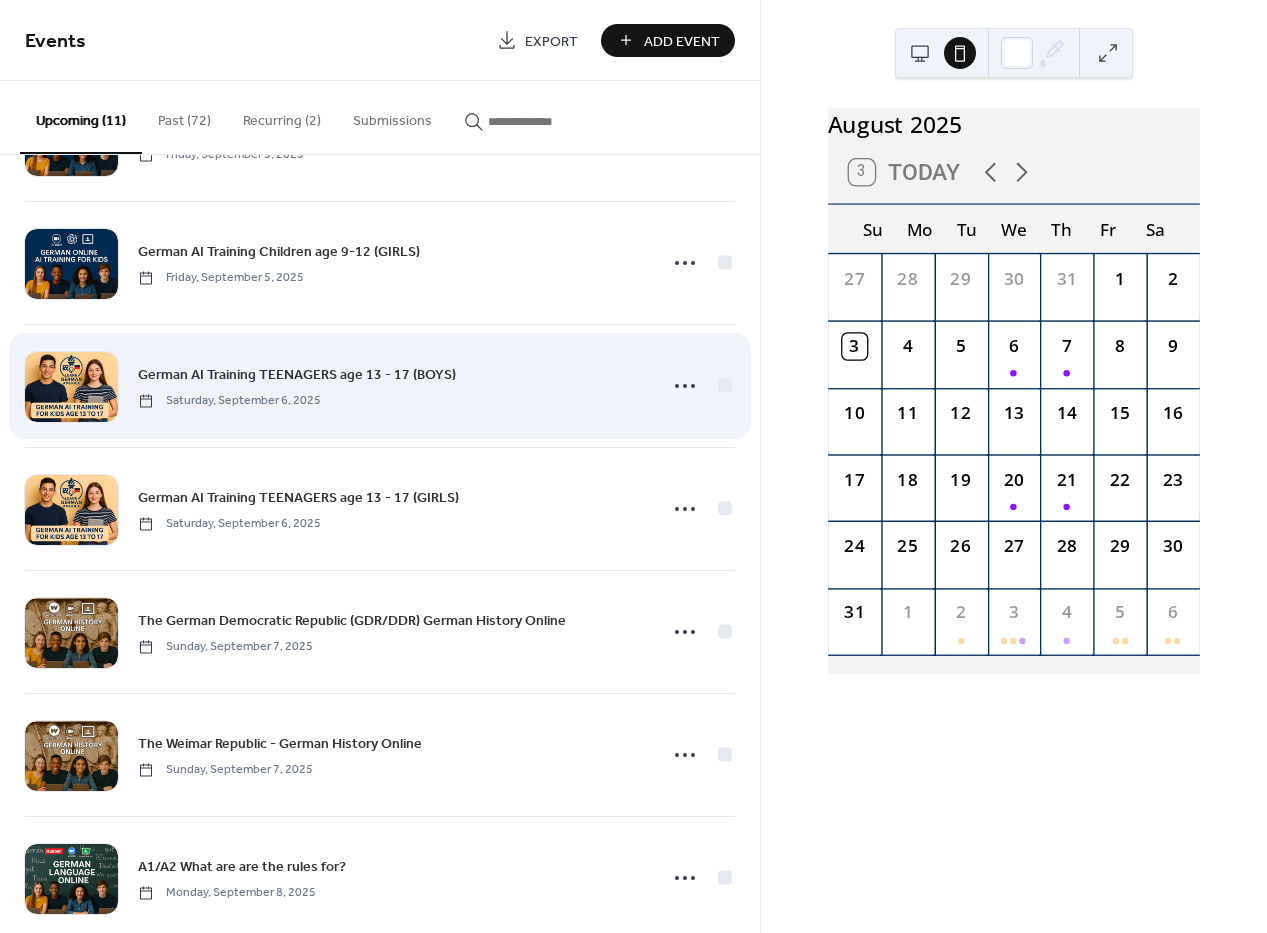 scroll, scrollTop: 352, scrollLeft: 0, axis: vertical 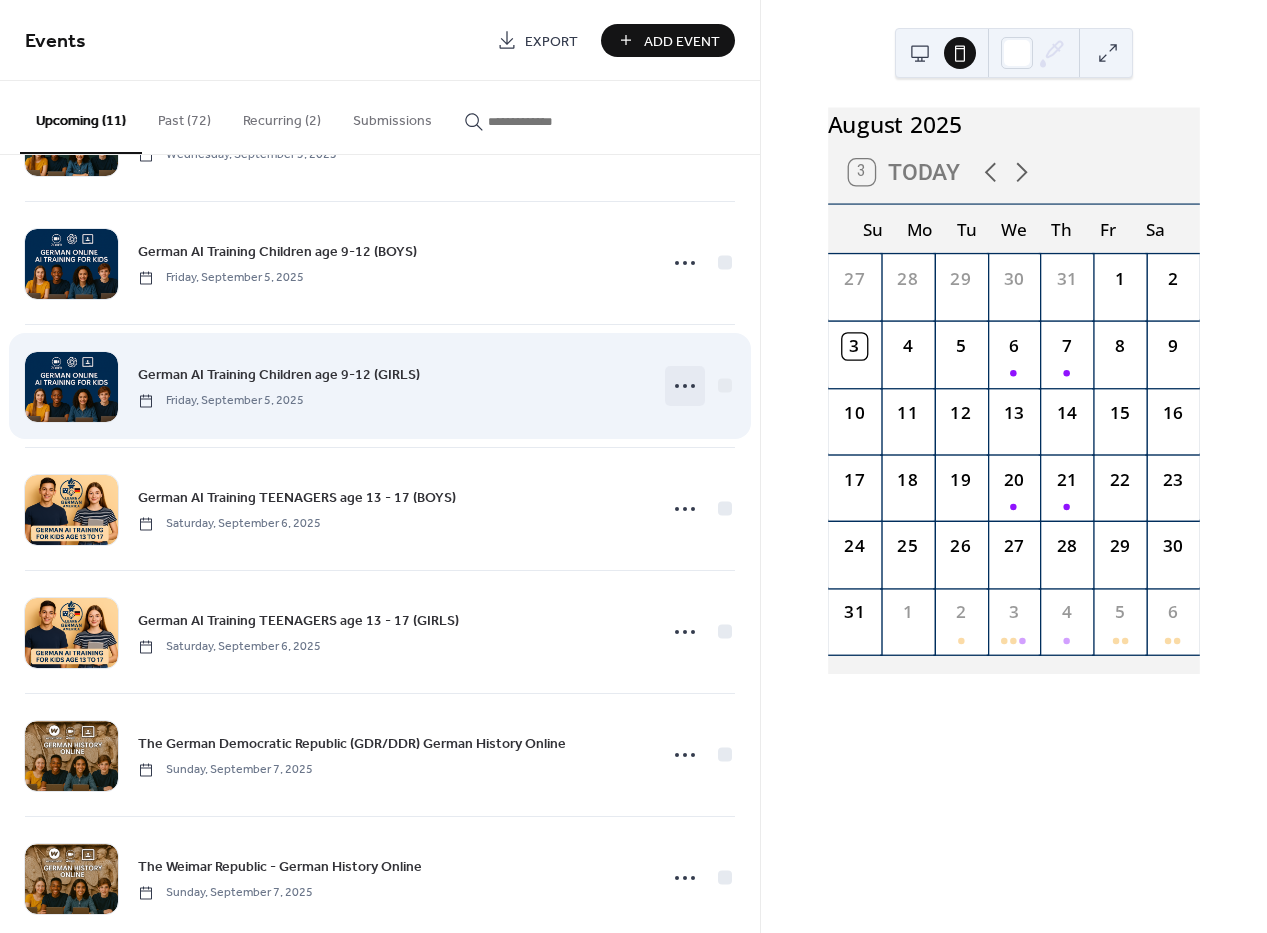 click 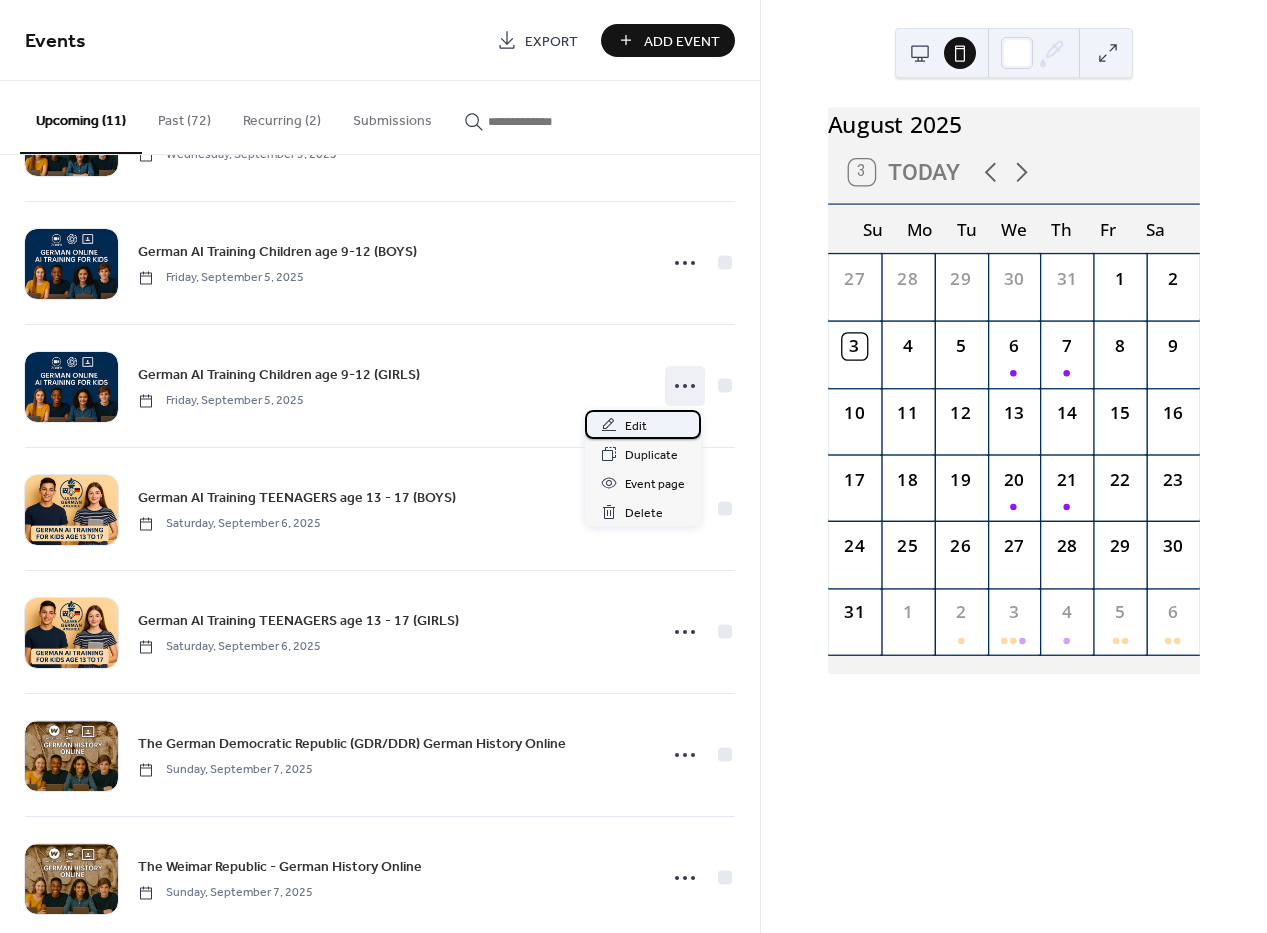click on "Edit" at bounding box center [643, 424] 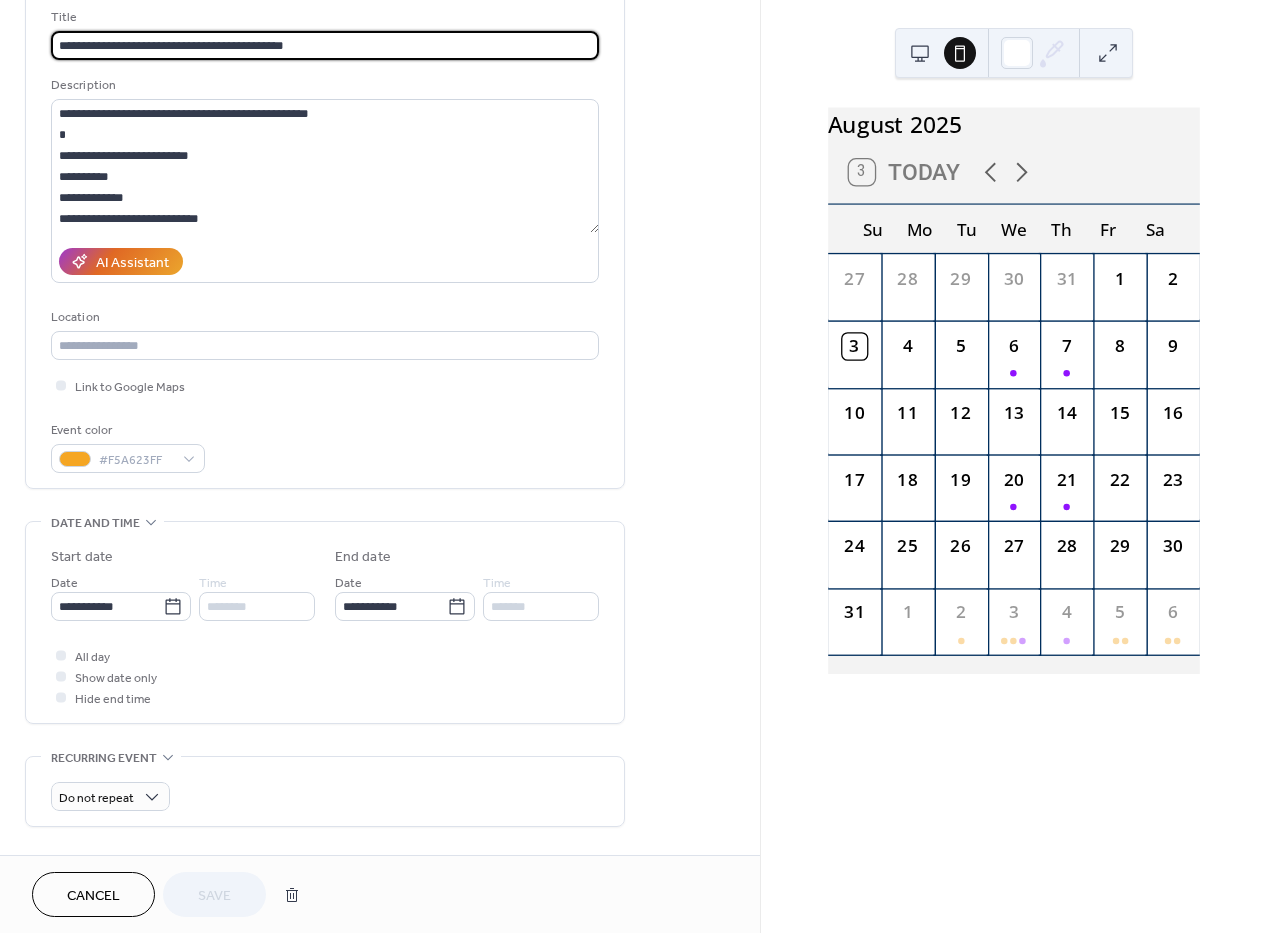 scroll, scrollTop: 274, scrollLeft: 0, axis: vertical 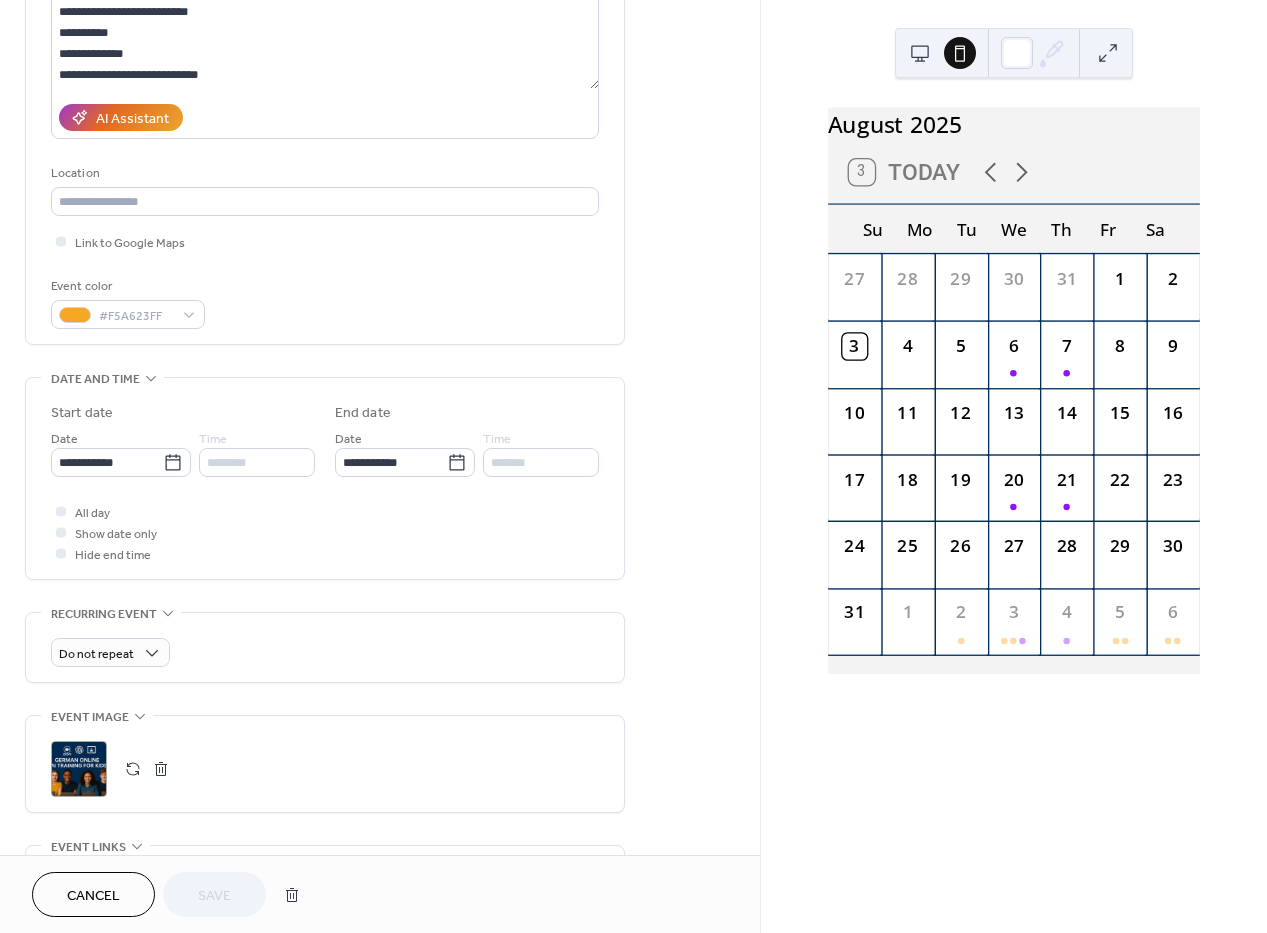click at bounding box center [161, 769] 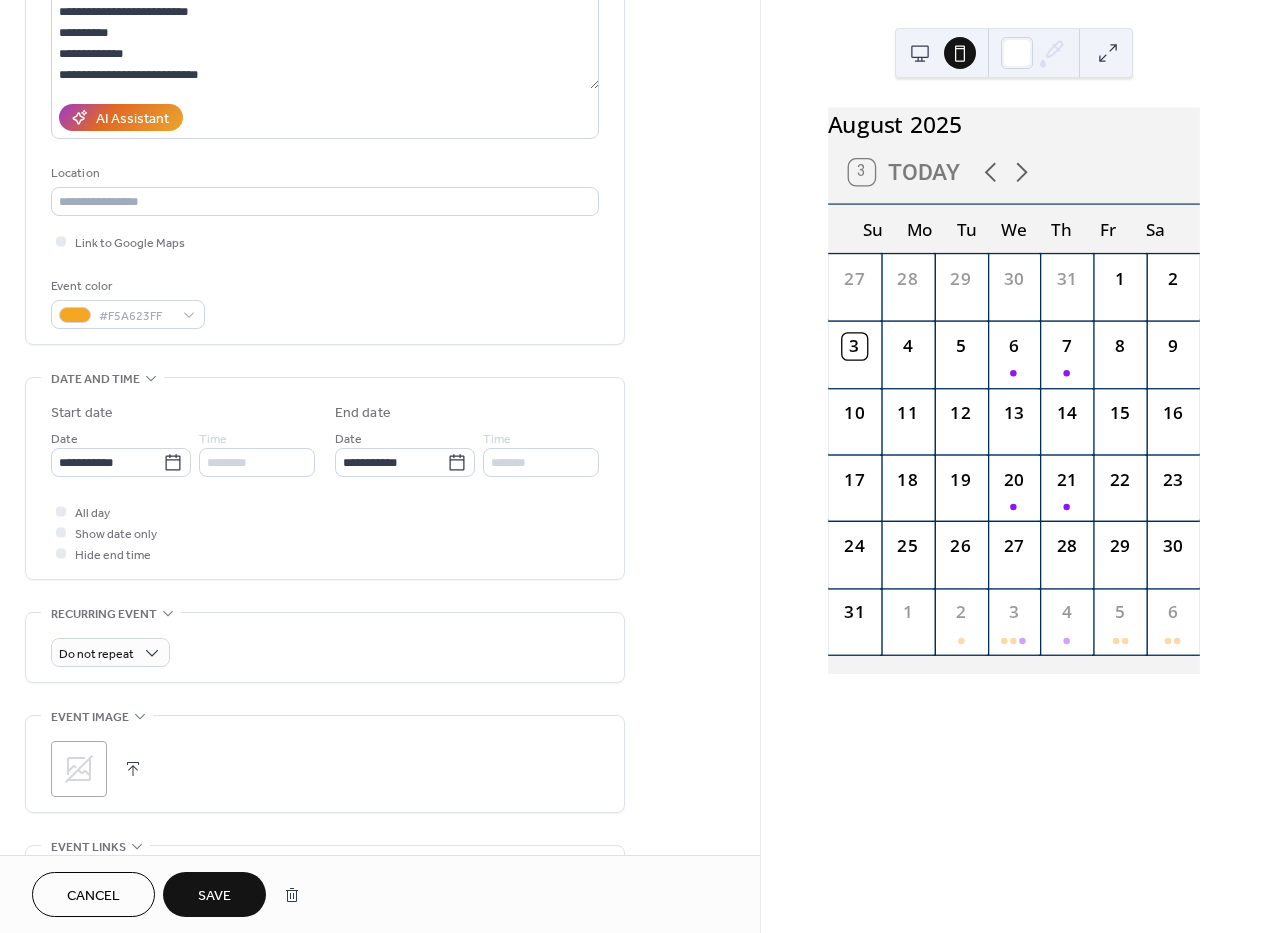 click 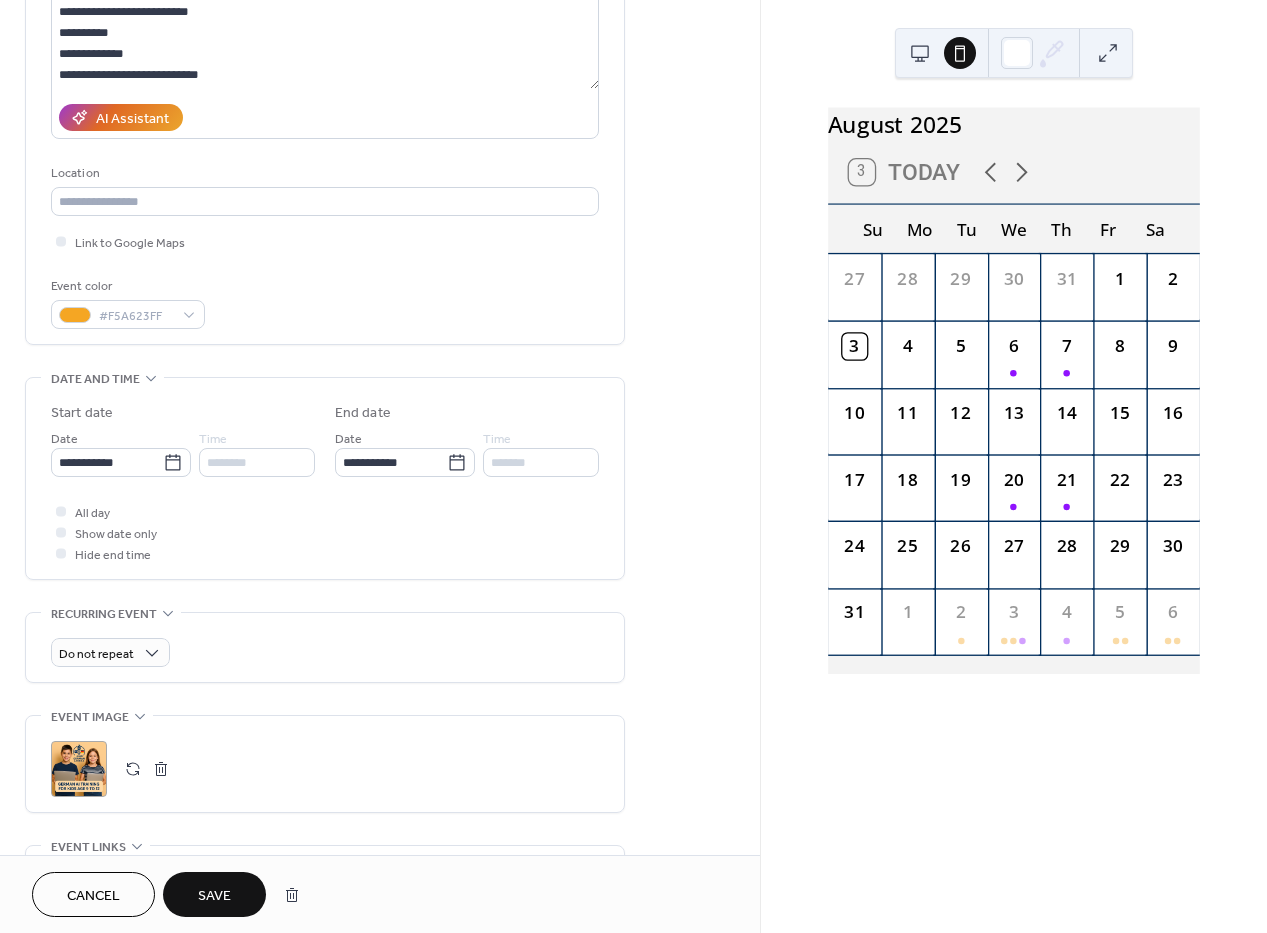 click on "Save" at bounding box center (214, 896) 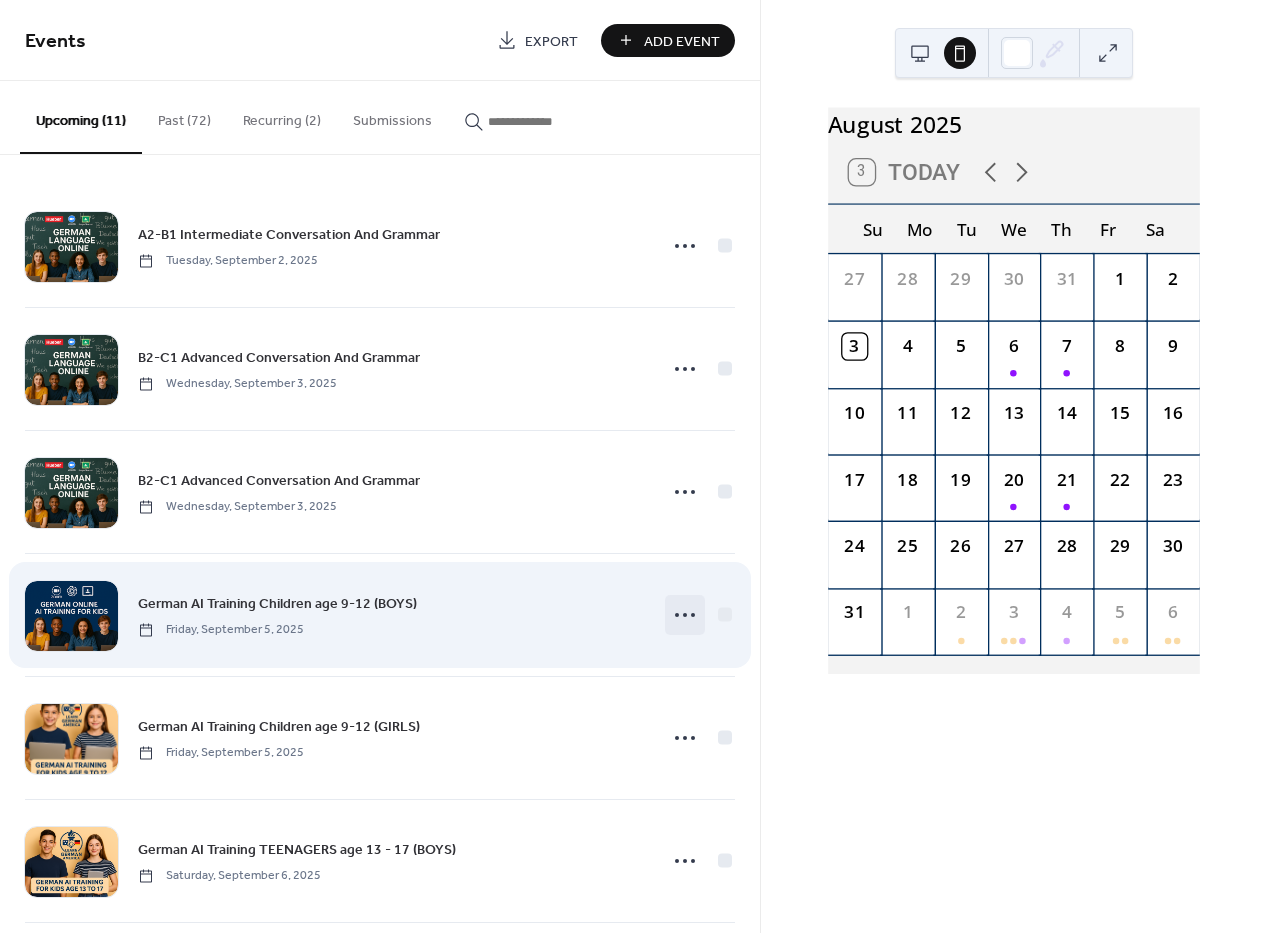 click 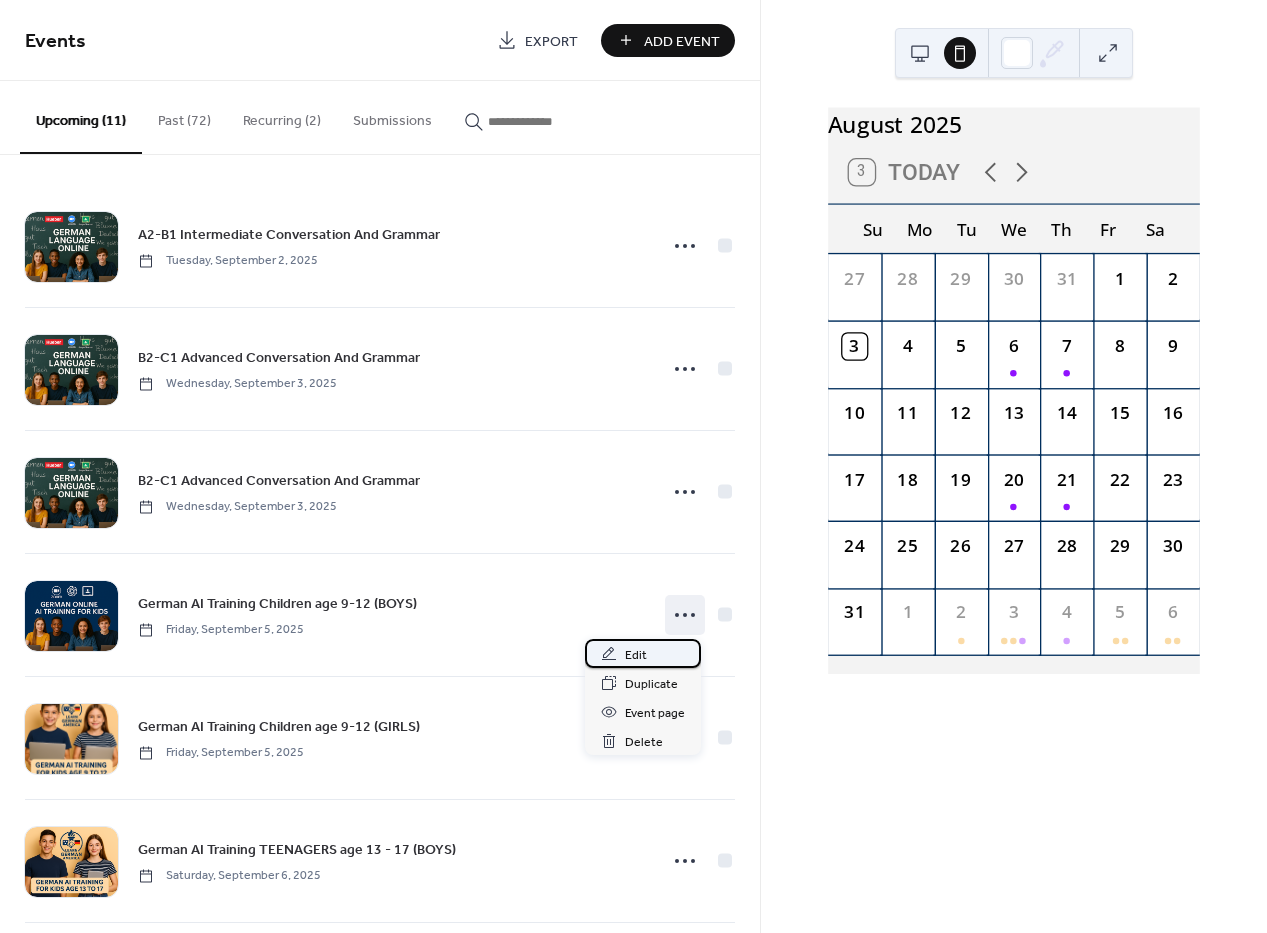 click on "Edit" at bounding box center [643, 653] 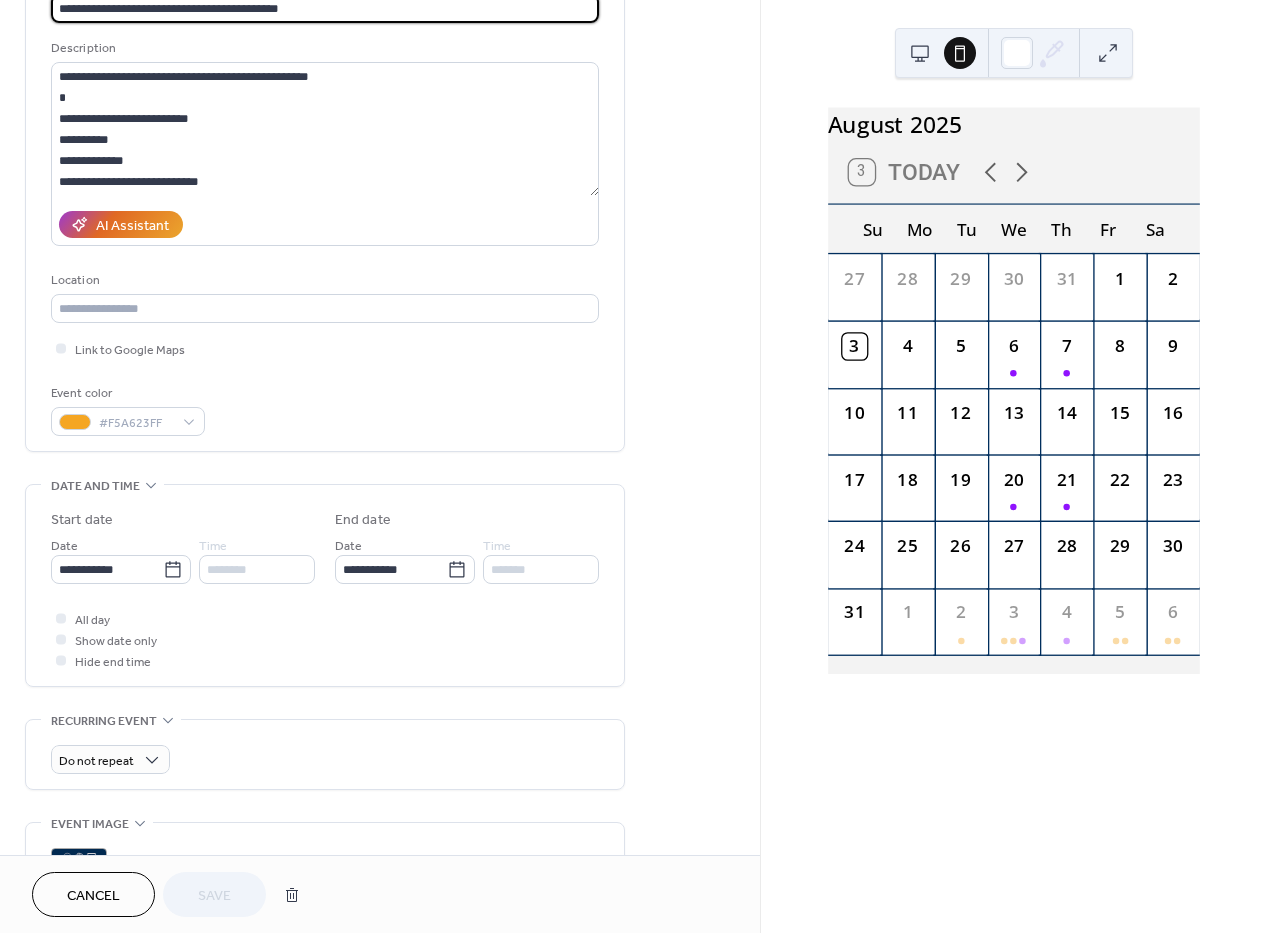 scroll, scrollTop: 558, scrollLeft: 0, axis: vertical 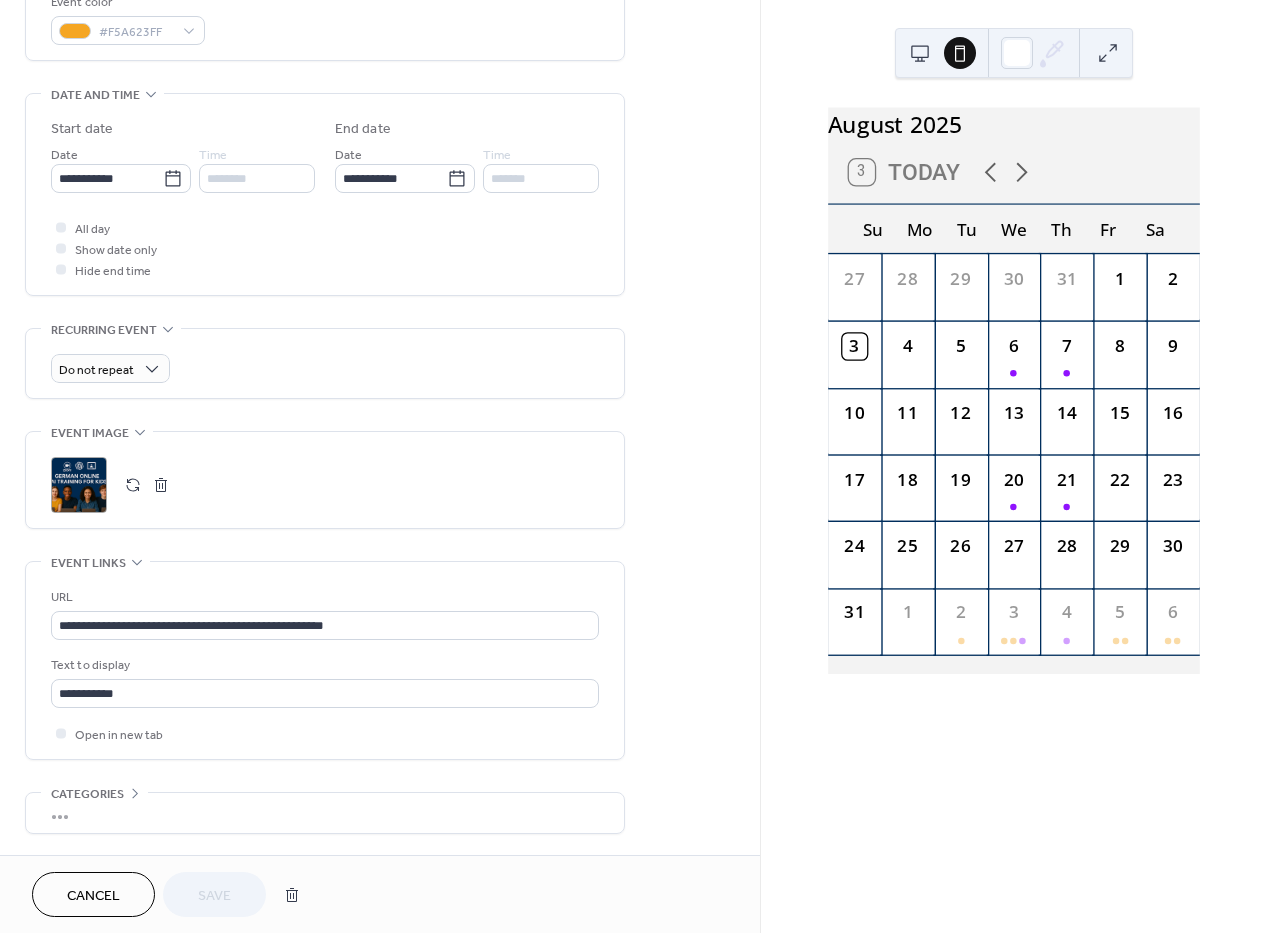 click at bounding box center (161, 485) 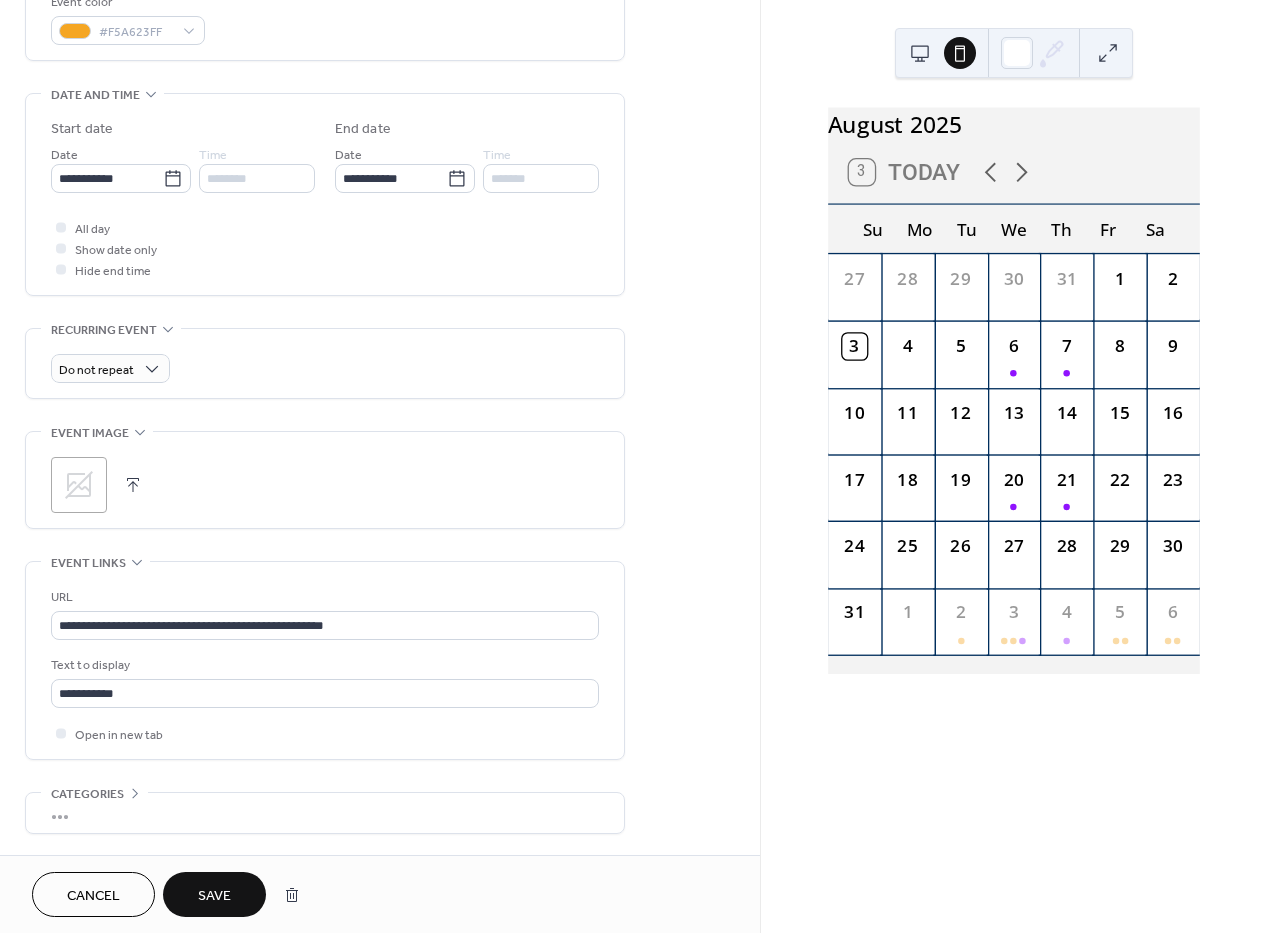click at bounding box center (133, 485) 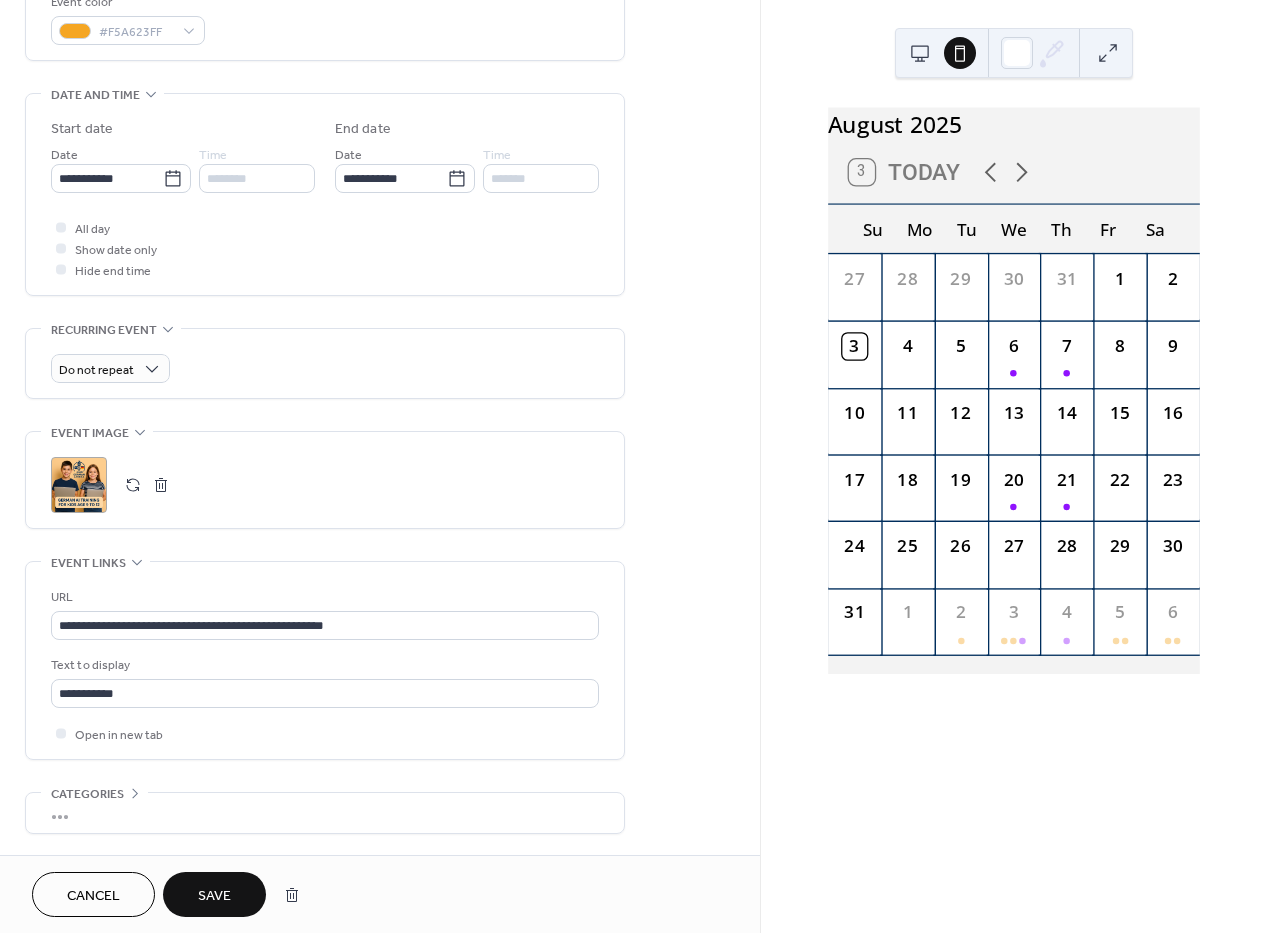 click on "Save" at bounding box center (214, 894) 